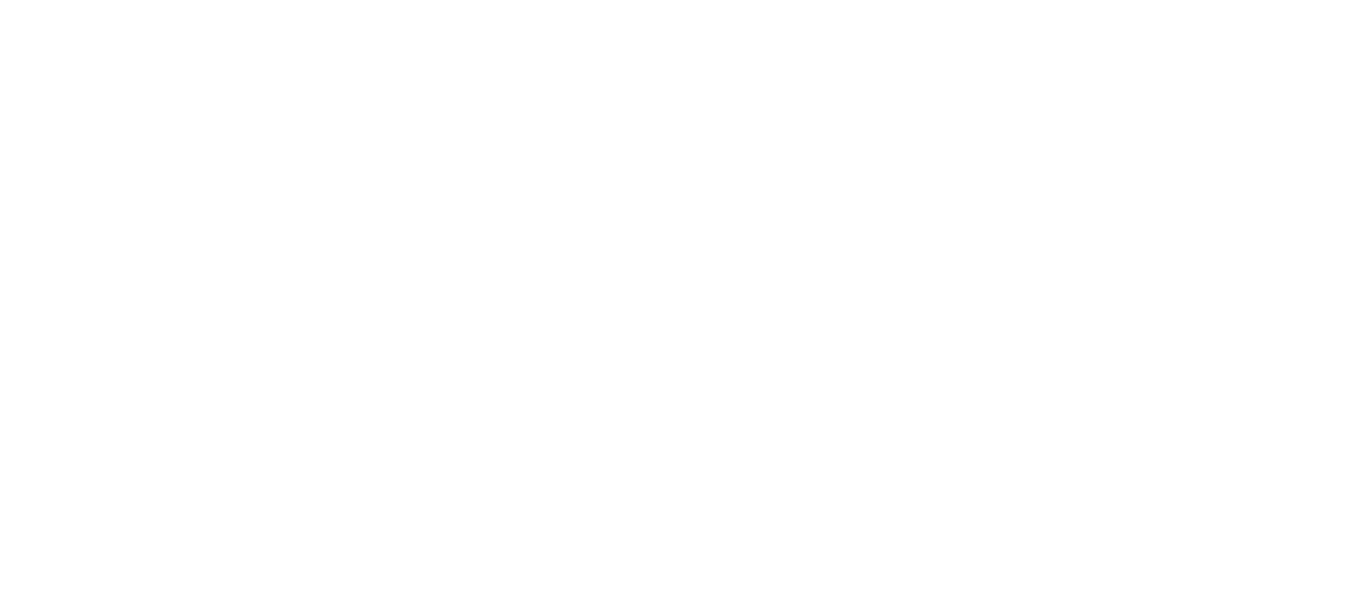 scroll, scrollTop: 0, scrollLeft: 0, axis: both 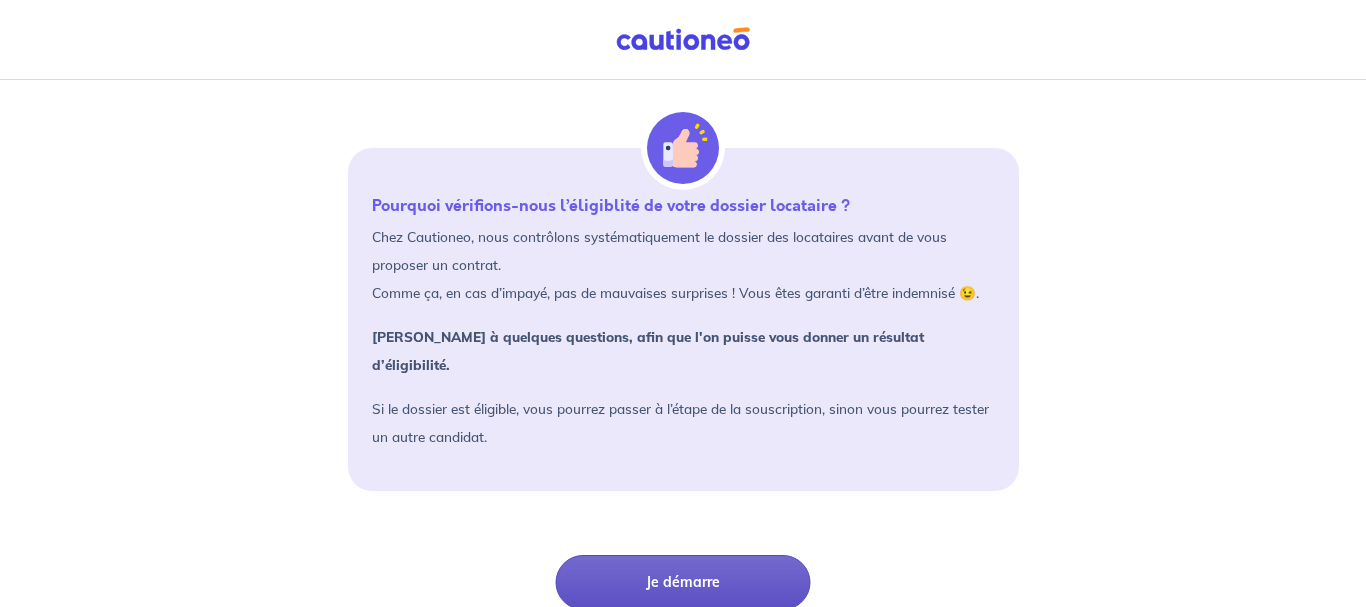 click on "Je démarre" at bounding box center (683, 582) 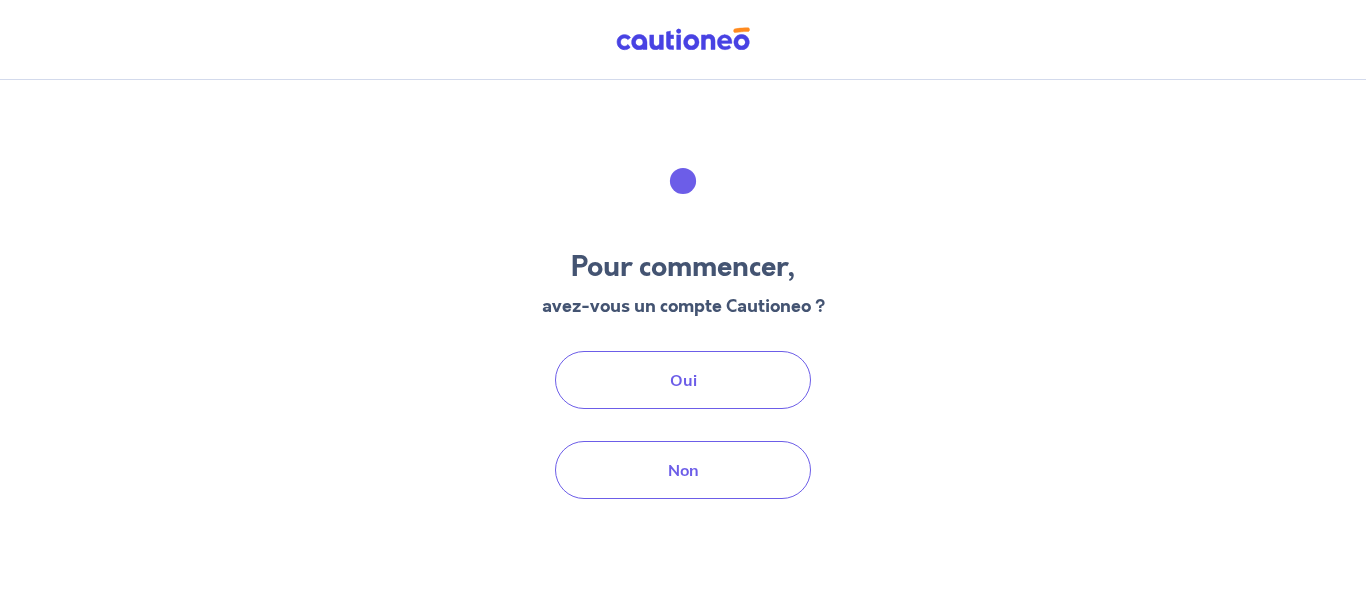 scroll, scrollTop: 0, scrollLeft: 0, axis: both 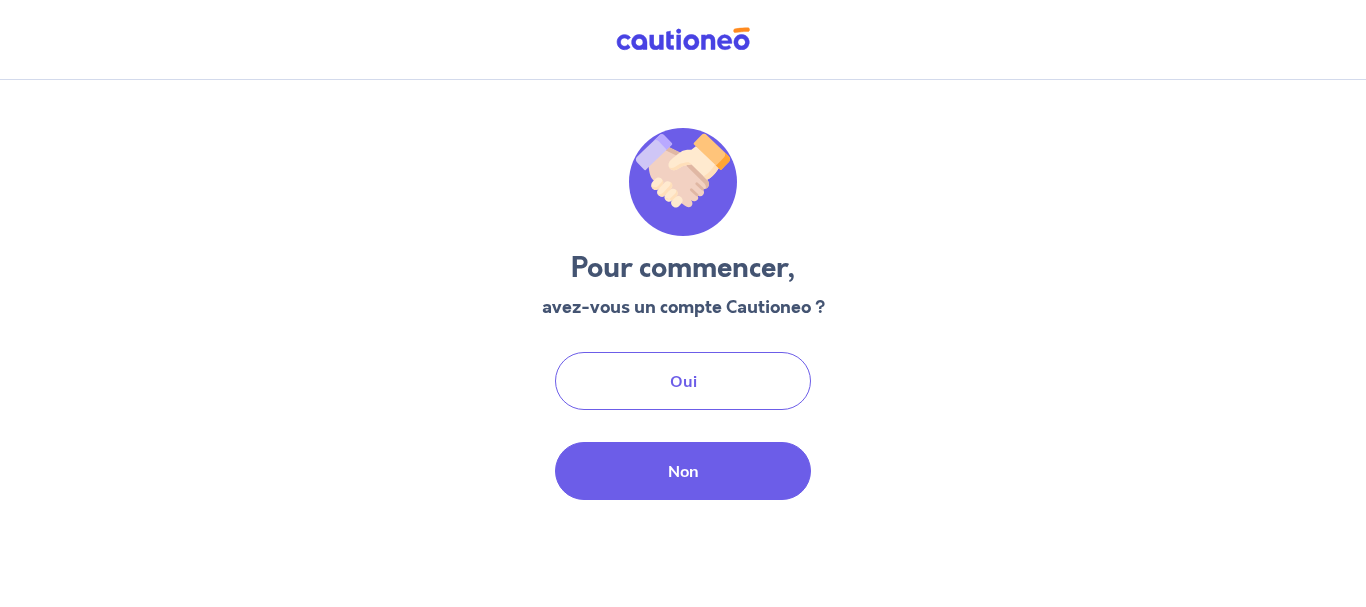 click on "Non" at bounding box center (683, 471) 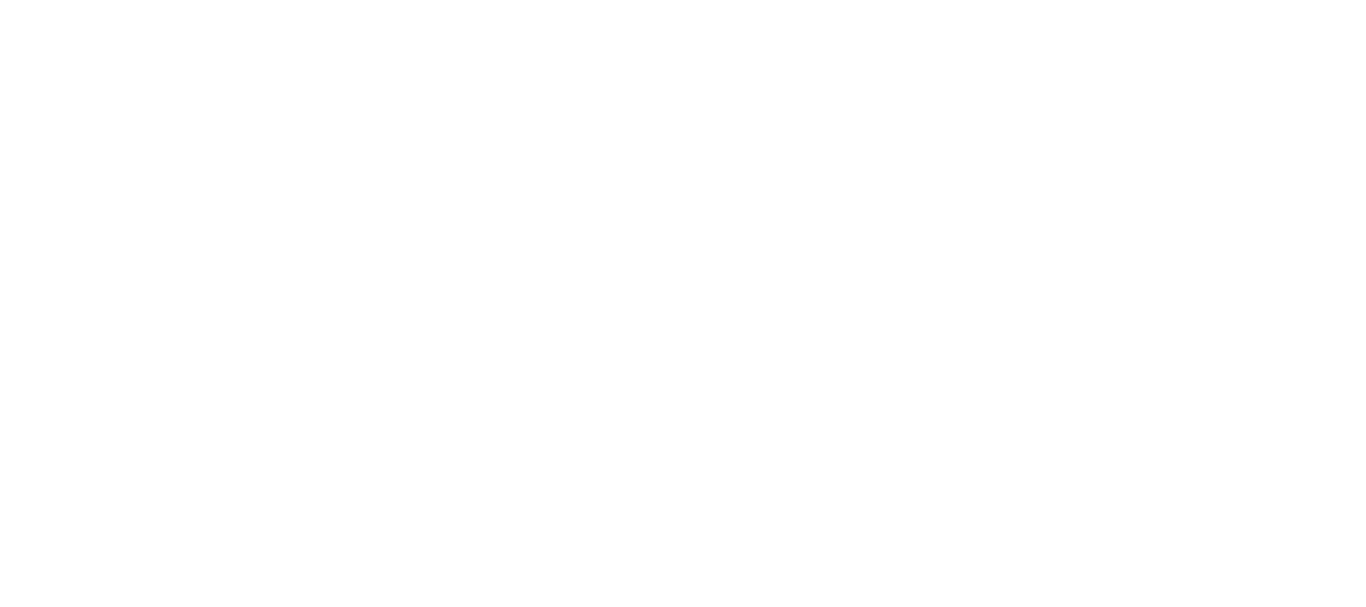 scroll, scrollTop: 0, scrollLeft: 0, axis: both 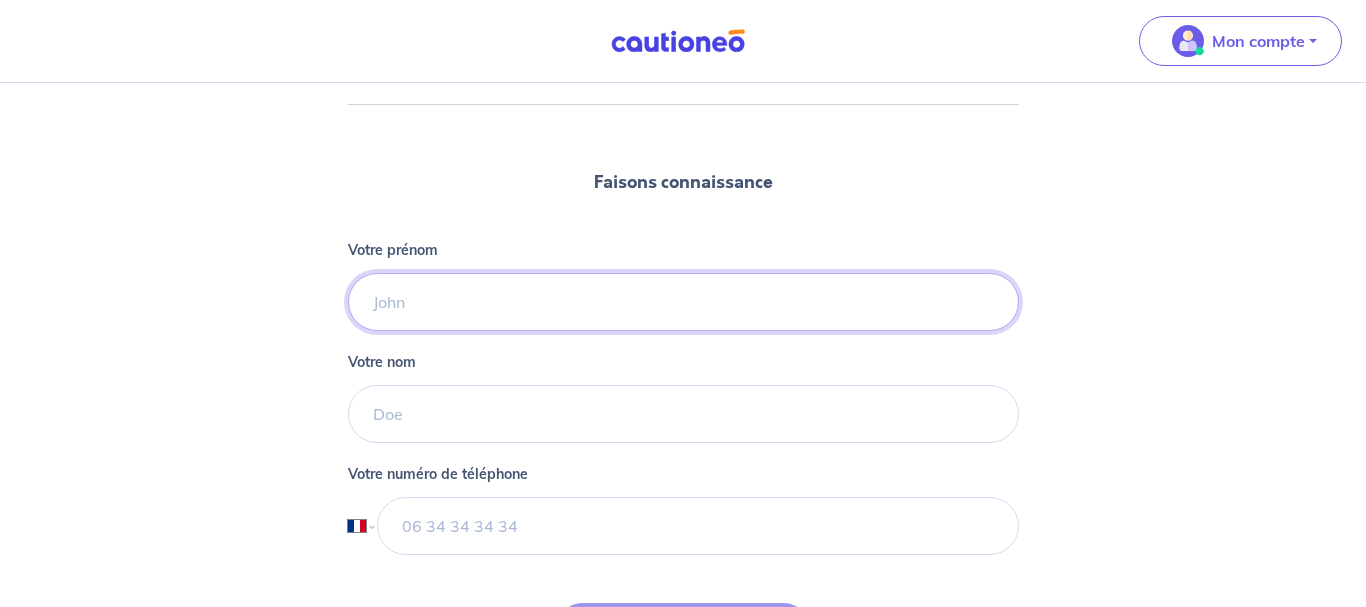 click on "Votre prénom" at bounding box center [683, 302] 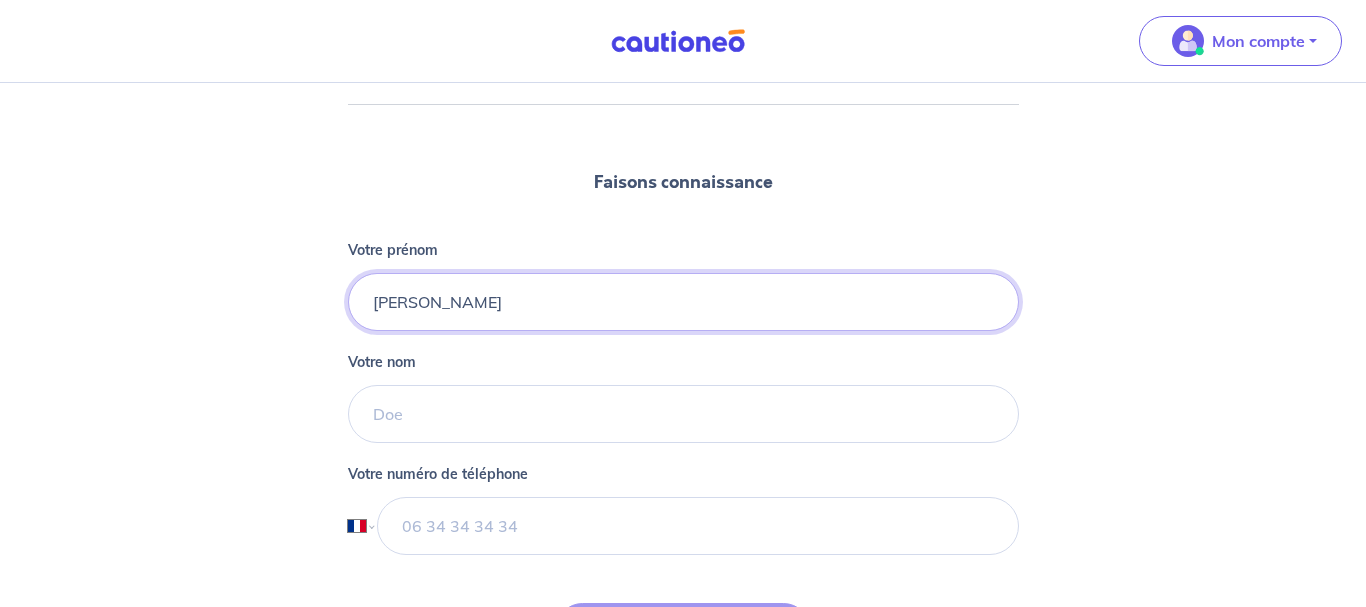 type on "[PERSON_NAME]" 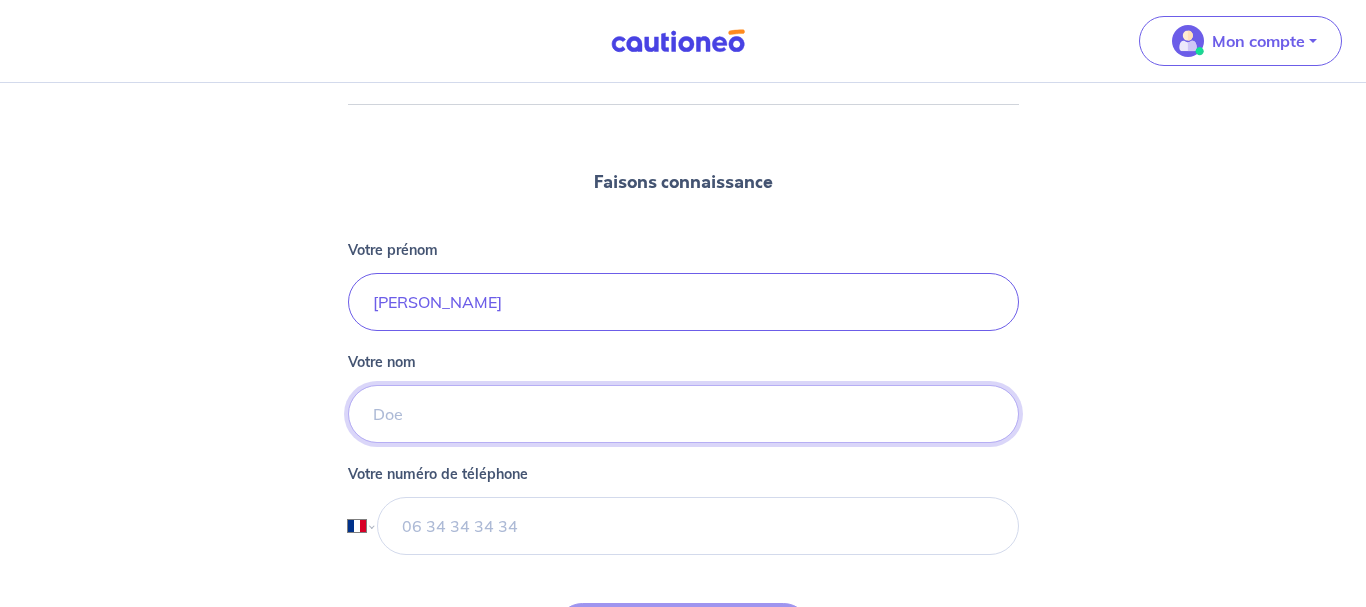 click on "Votre nom" at bounding box center (683, 414) 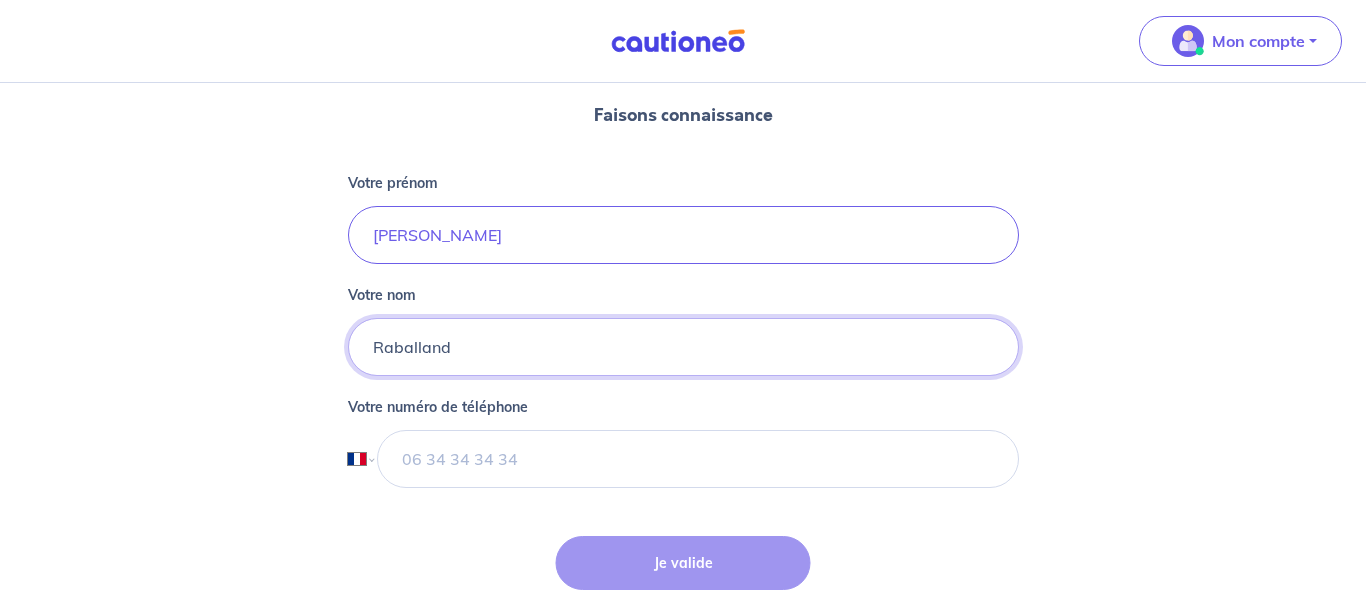 scroll, scrollTop: 333, scrollLeft: 0, axis: vertical 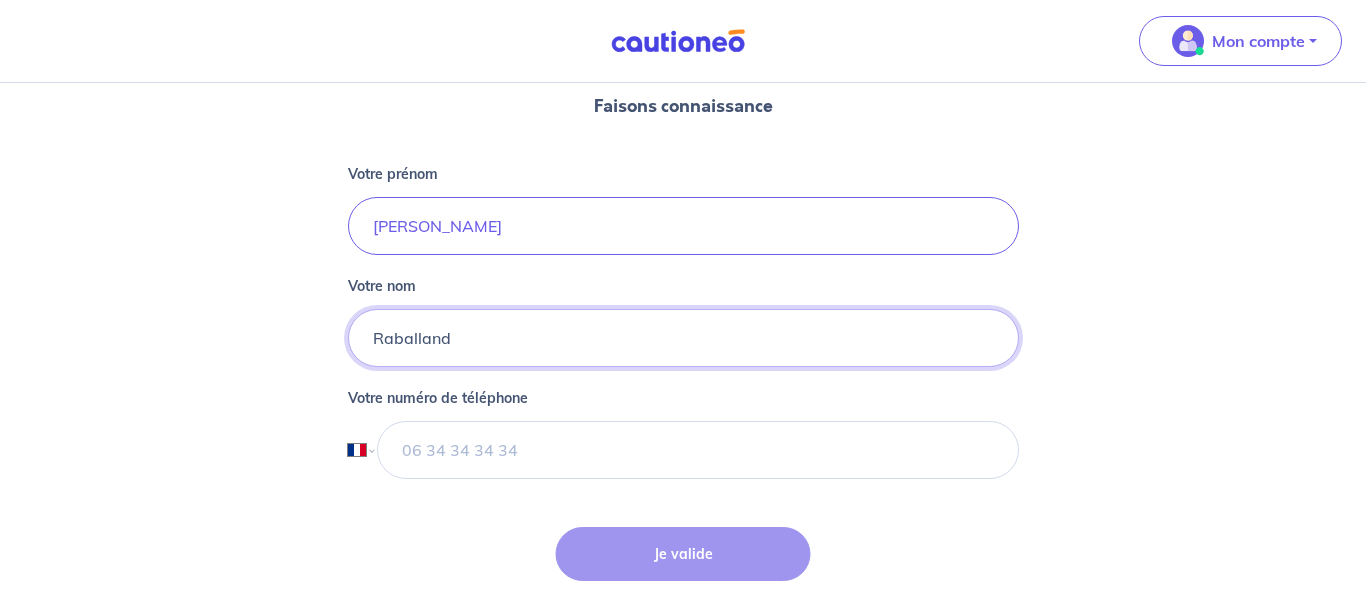 type on "Raballand" 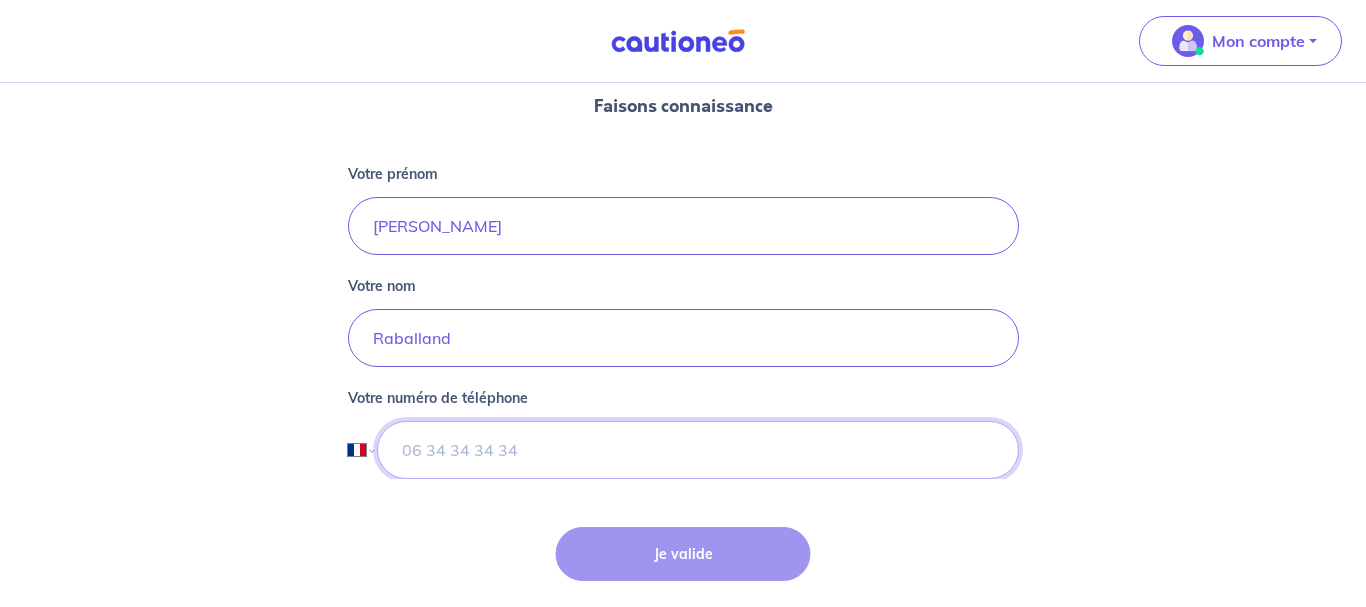 click at bounding box center (697, 450) 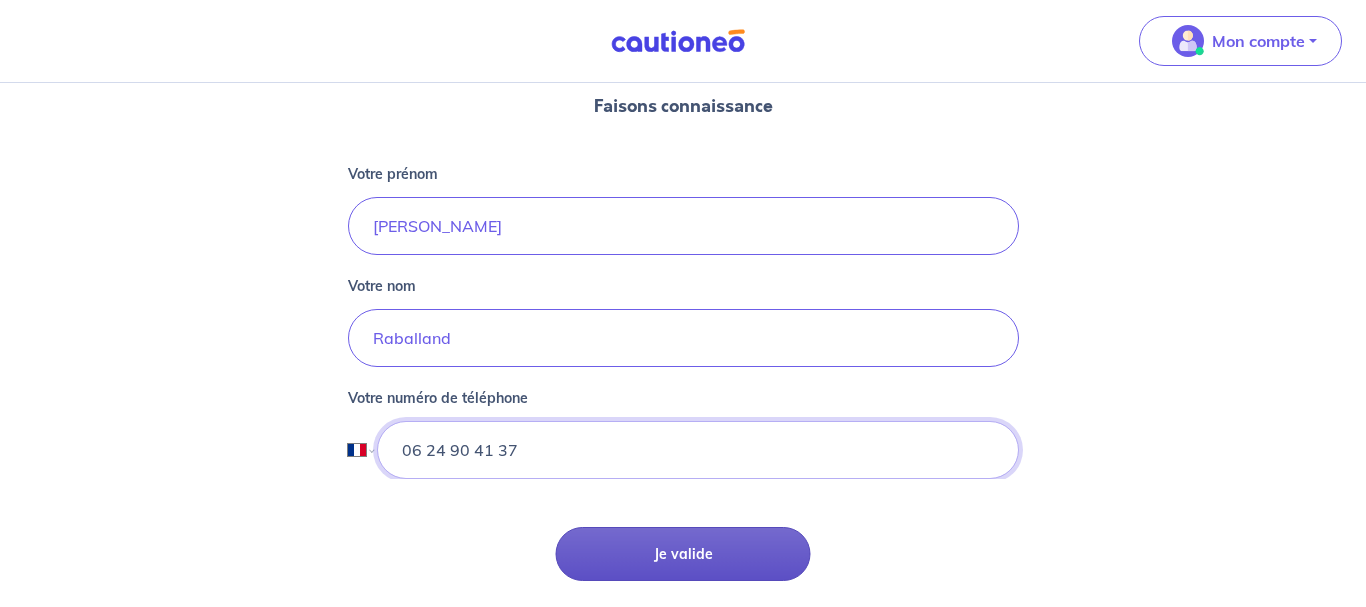 type on "06 24 90 41 37" 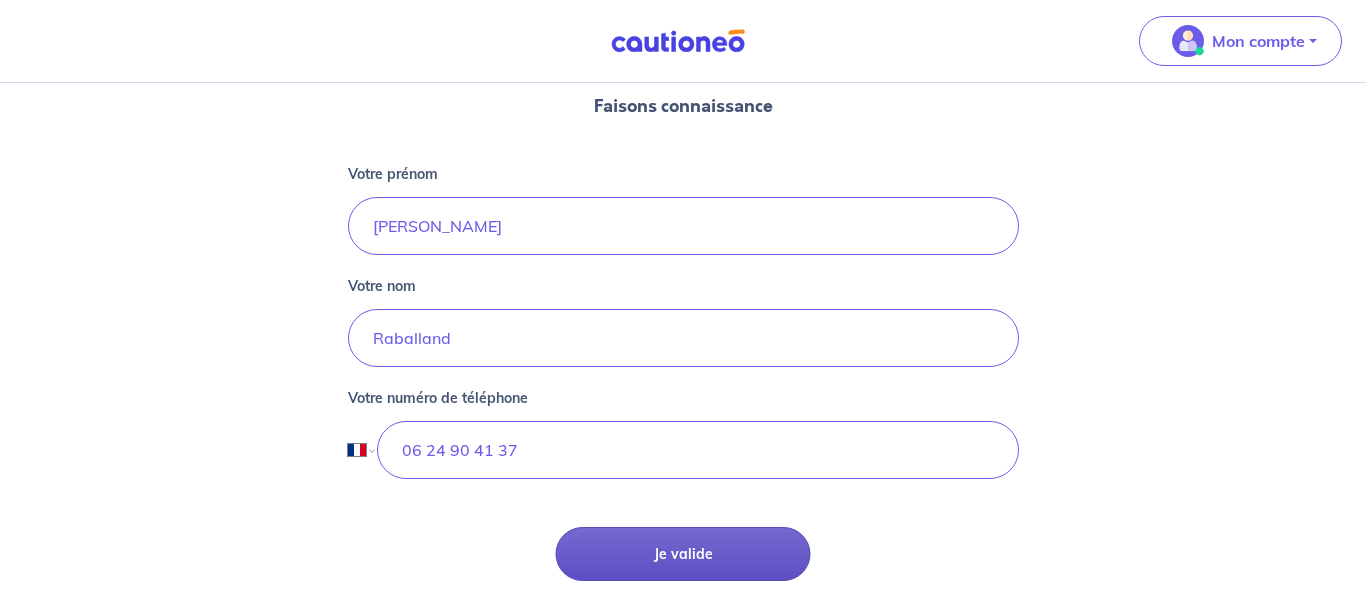 click on "Je valide" at bounding box center [683, 554] 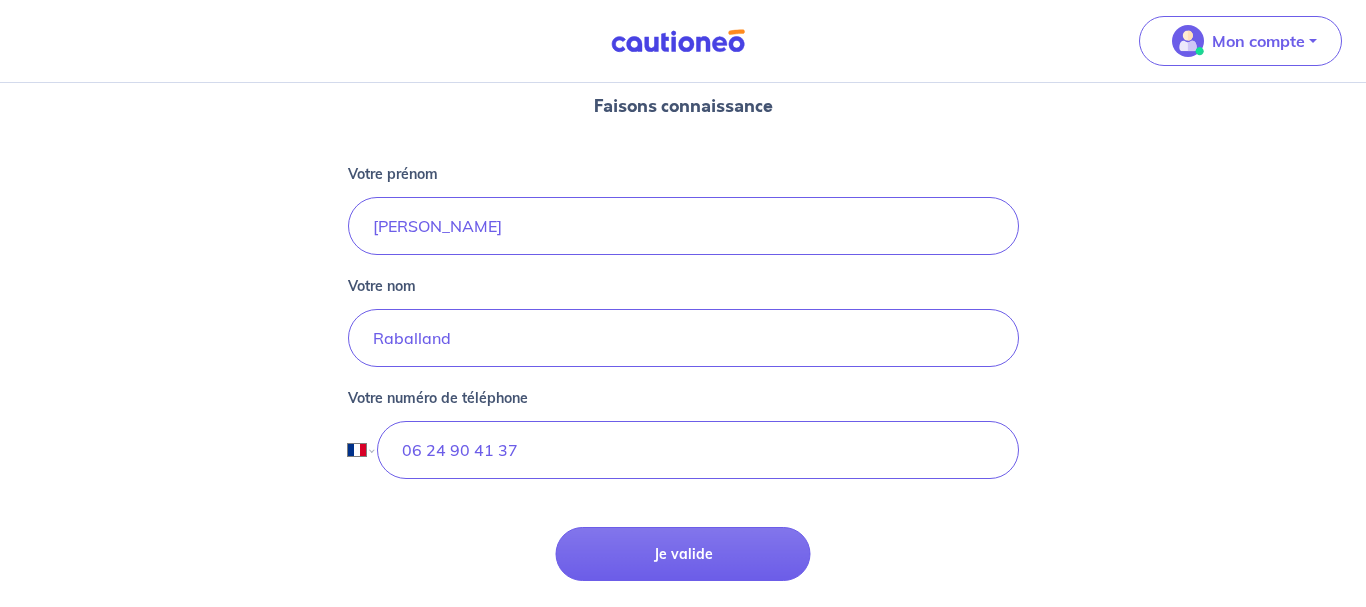 scroll, scrollTop: 0, scrollLeft: 0, axis: both 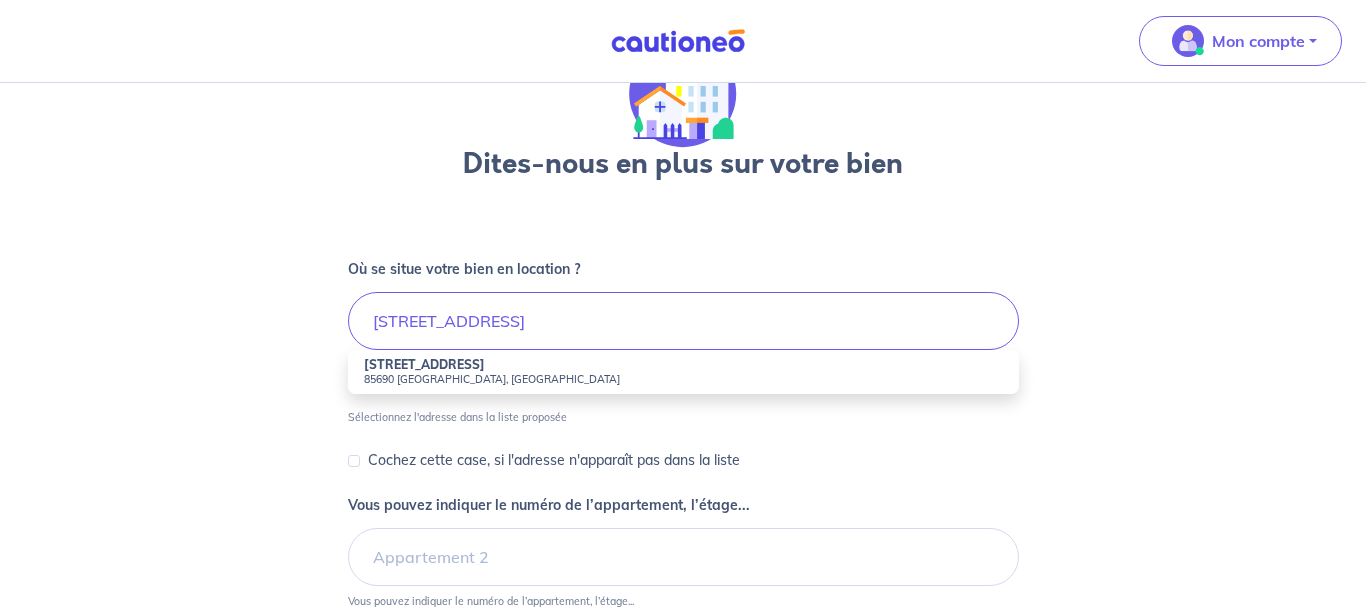 click on "85690 [GEOGRAPHIC_DATA], [GEOGRAPHIC_DATA]" at bounding box center (683, 379) 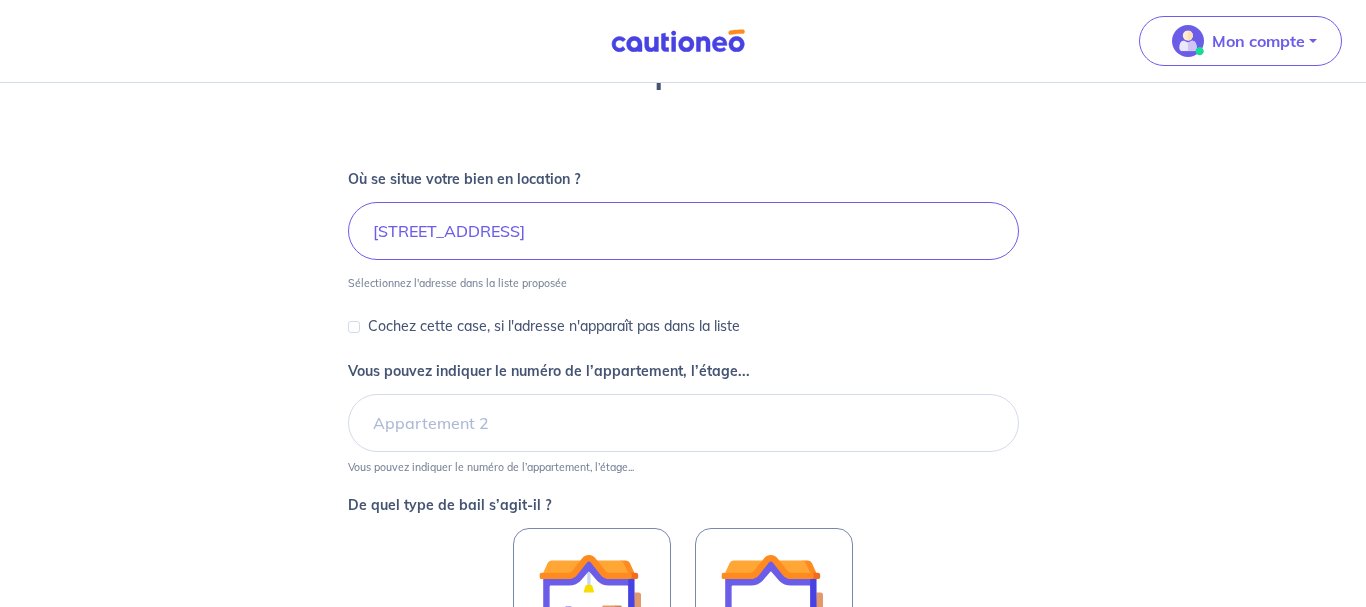 scroll, scrollTop: 237, scrollLeft: 0, axis: vertical 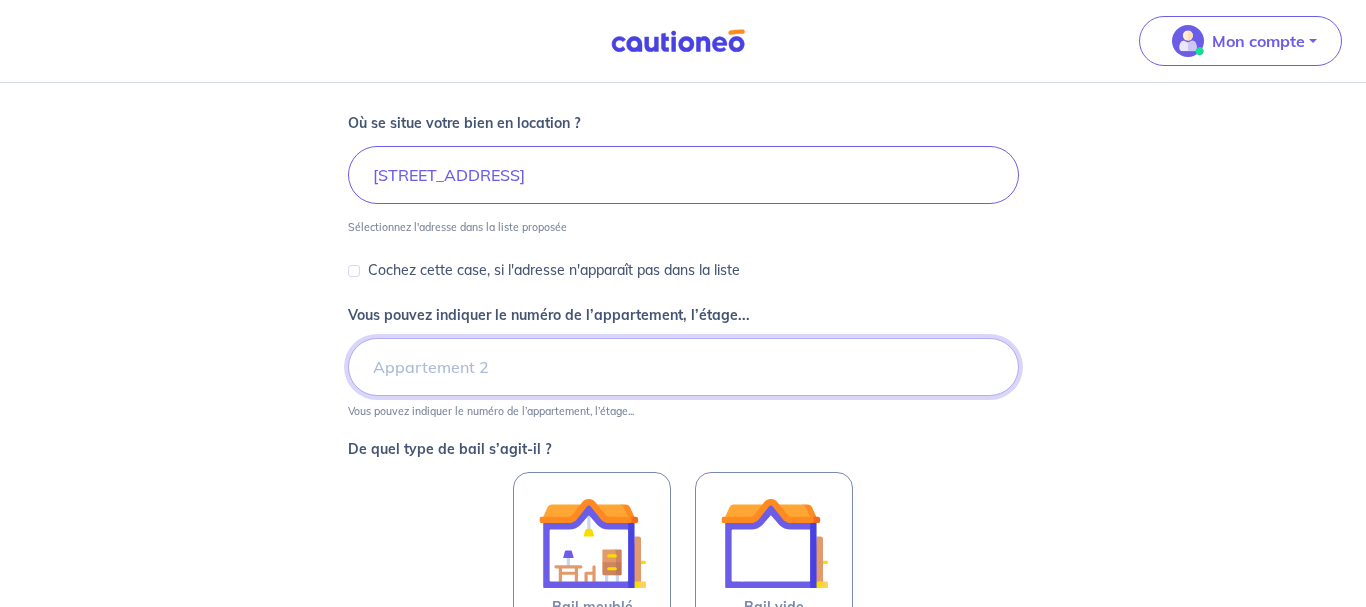 click on "Vous pouvez indiquer le numéro de l’appartement, l’étage..." at bounding box center [683, 367] 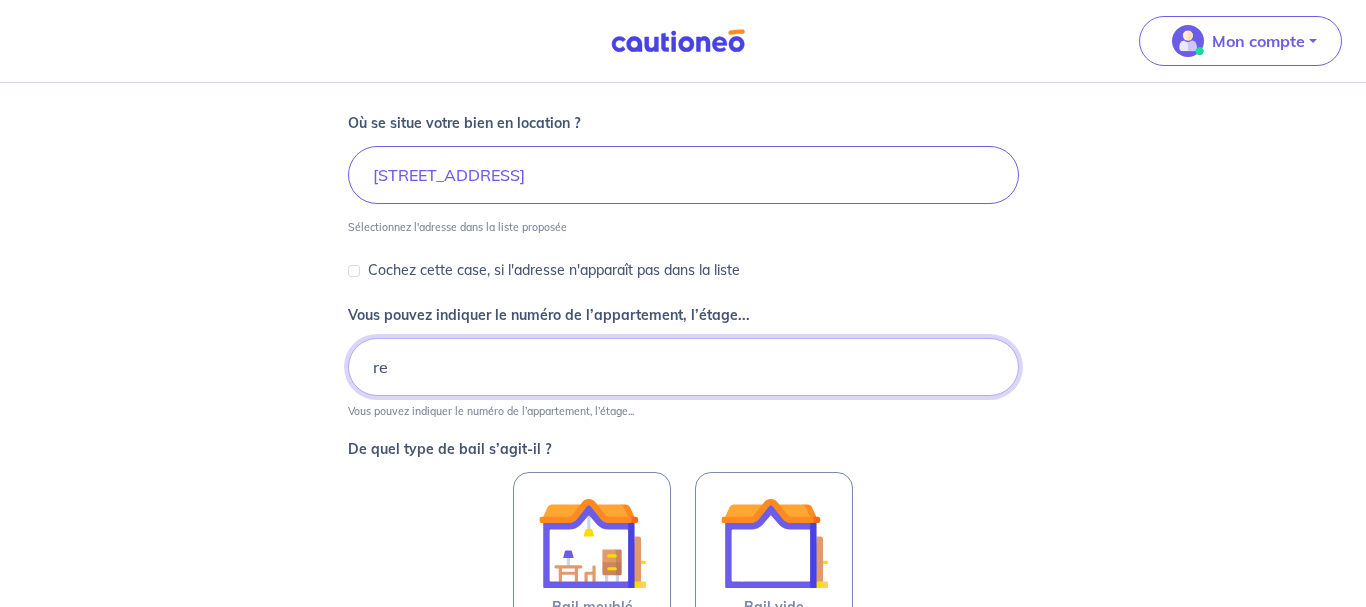type on "r" 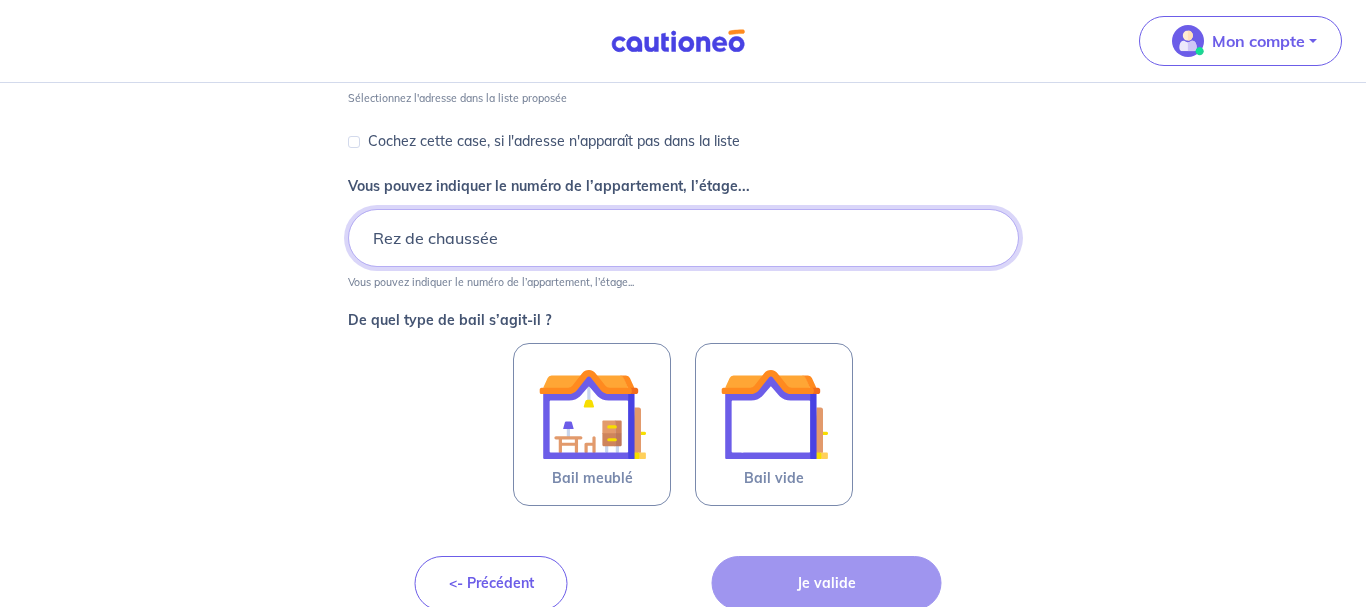 scroll, scrollTop: 395, scrollLeft: 0, axis: vertical 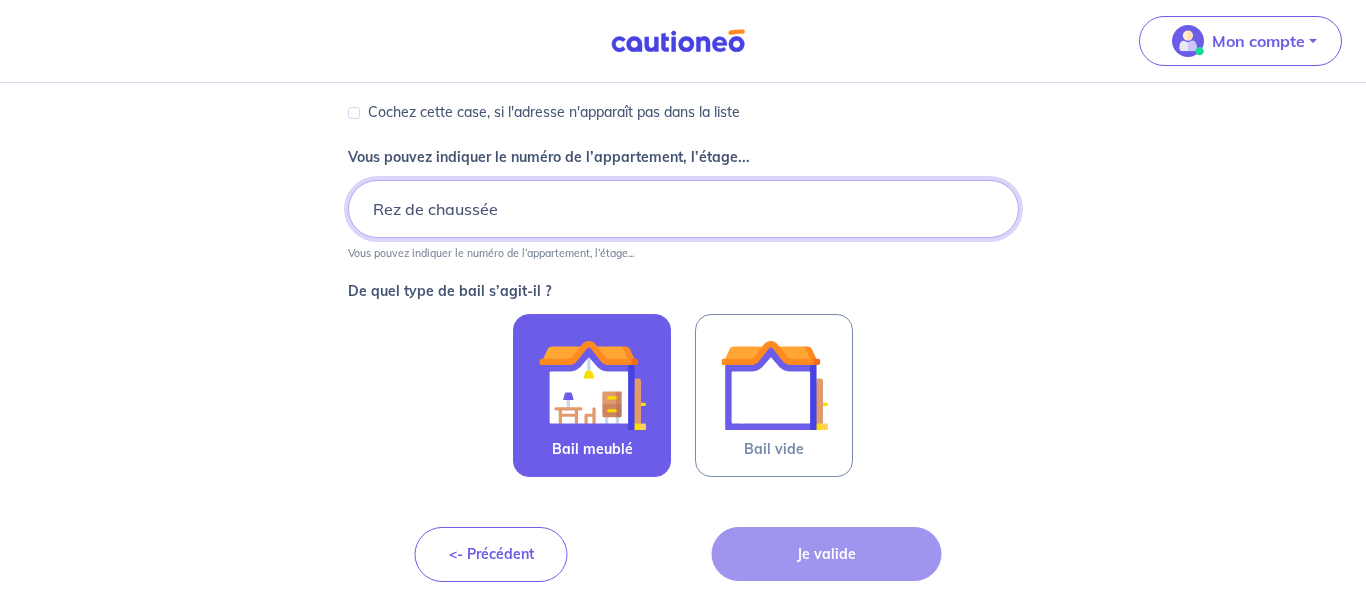 type on "Rez de chaussée" 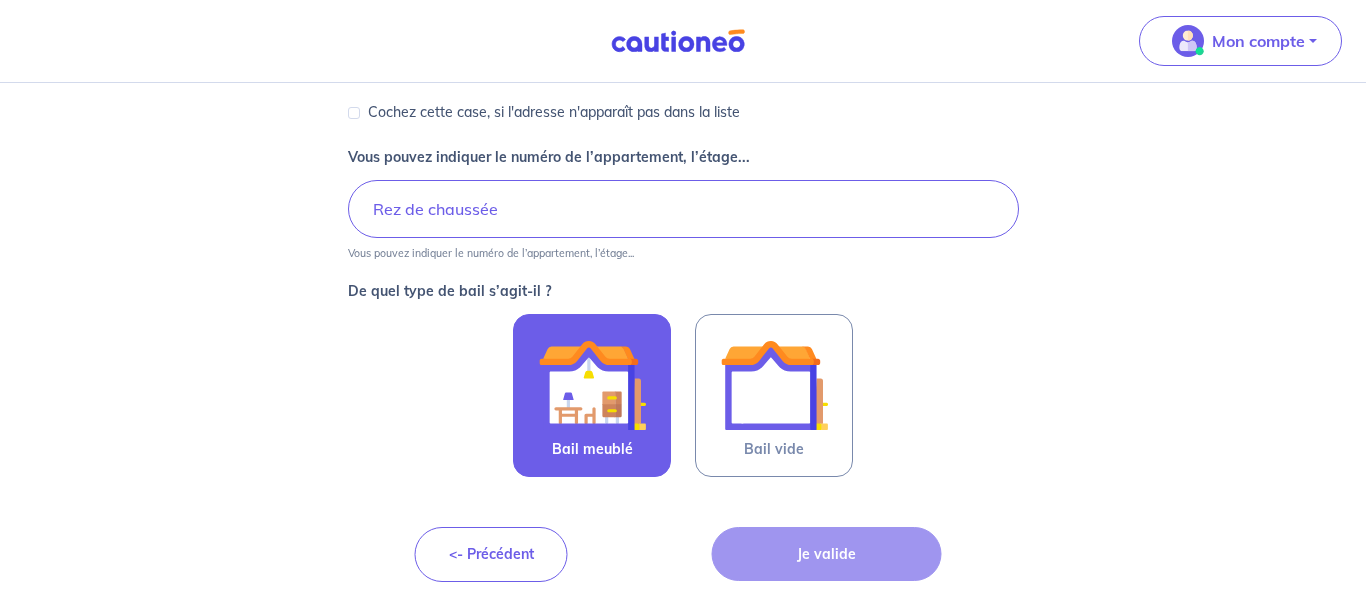 click at bounding box center [592, 385] 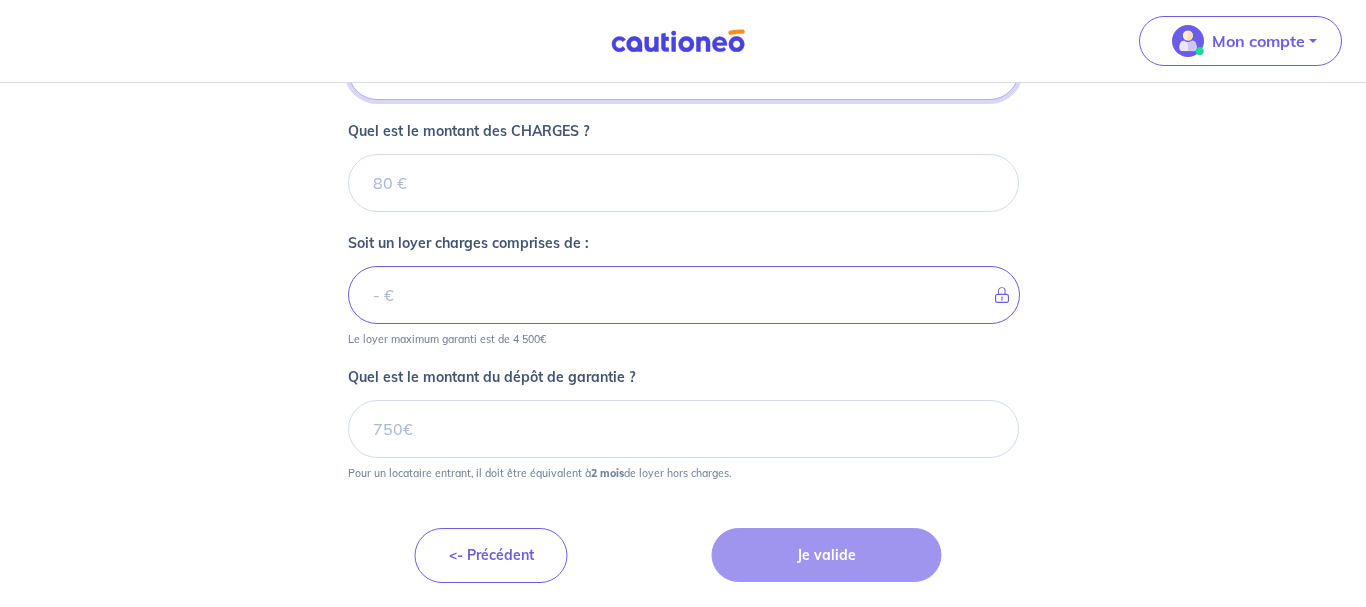 scroll, scrollTop: 889, scrollLeft: 0, axis: vertical 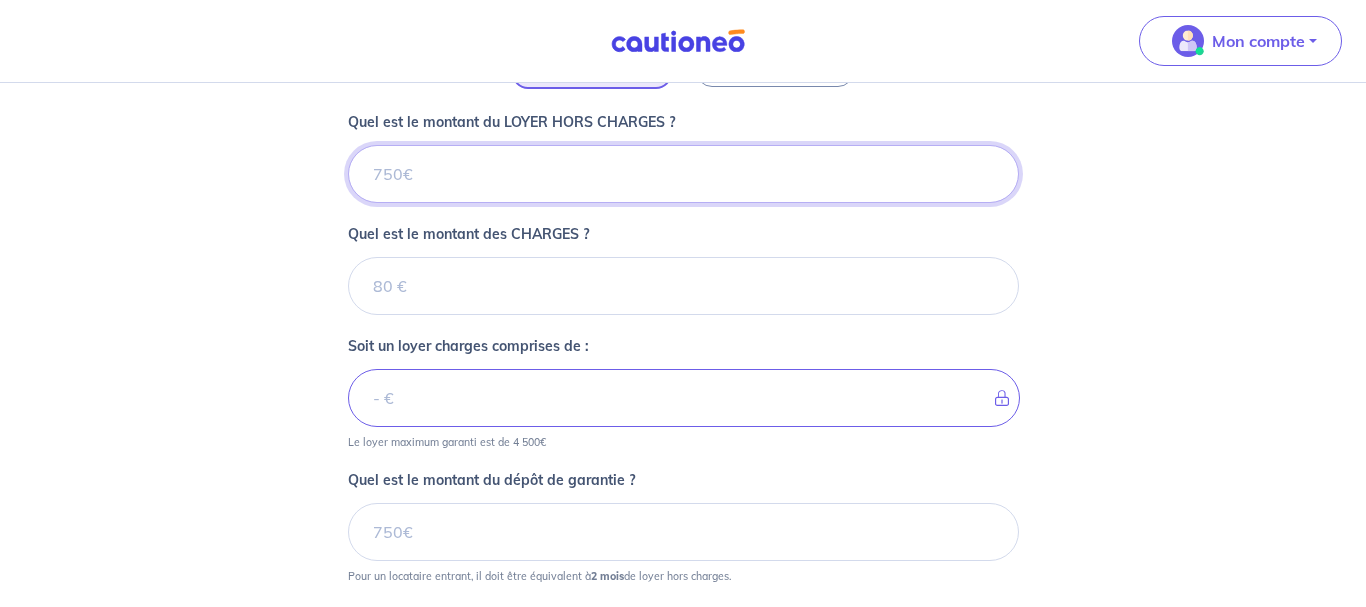 click on "Quel est le montant du LOYER HORS CHARGES ?" at bounding box center [683, 174] 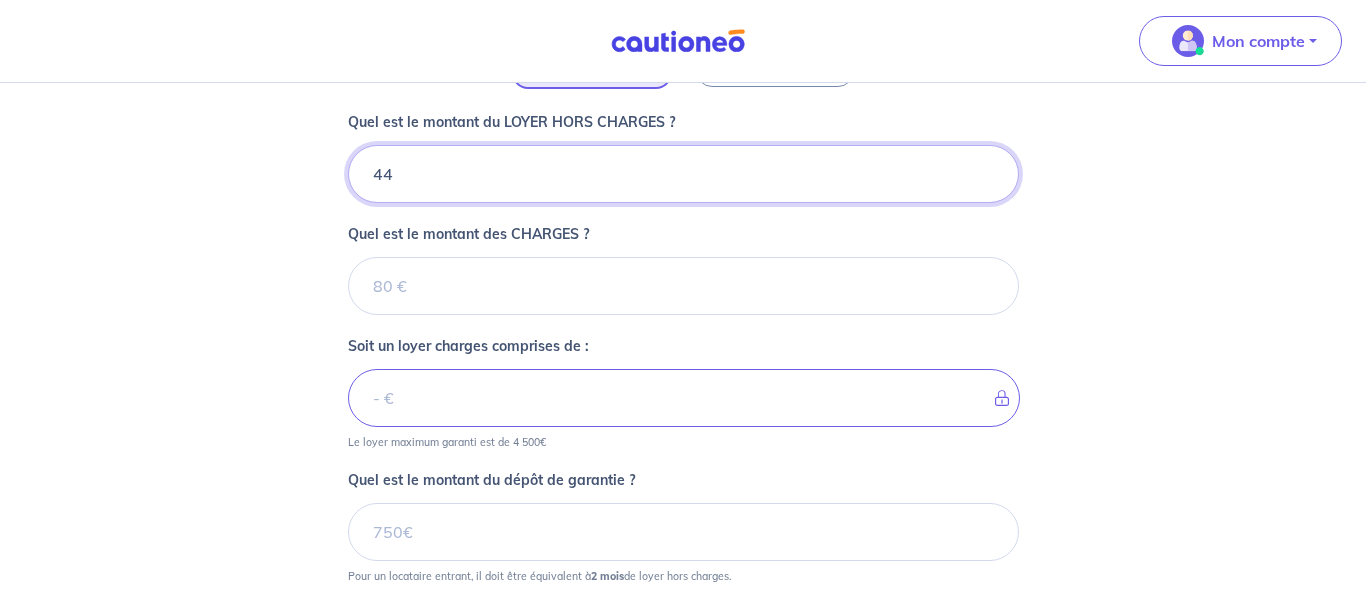 type on "440" 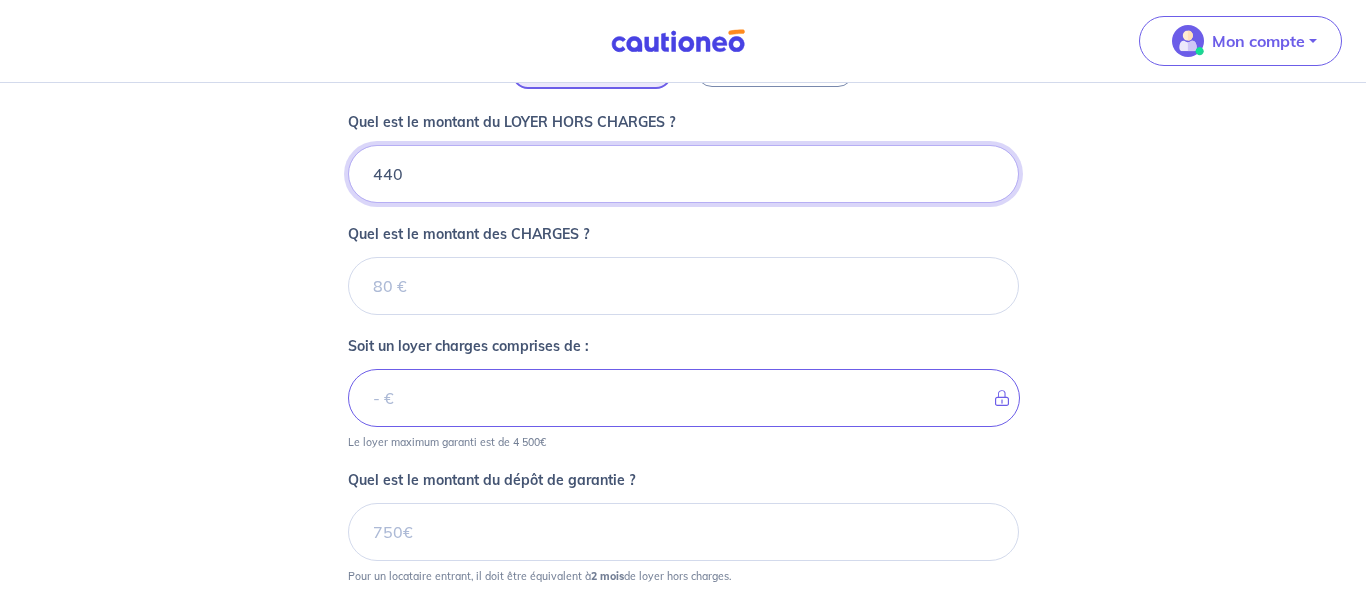 type 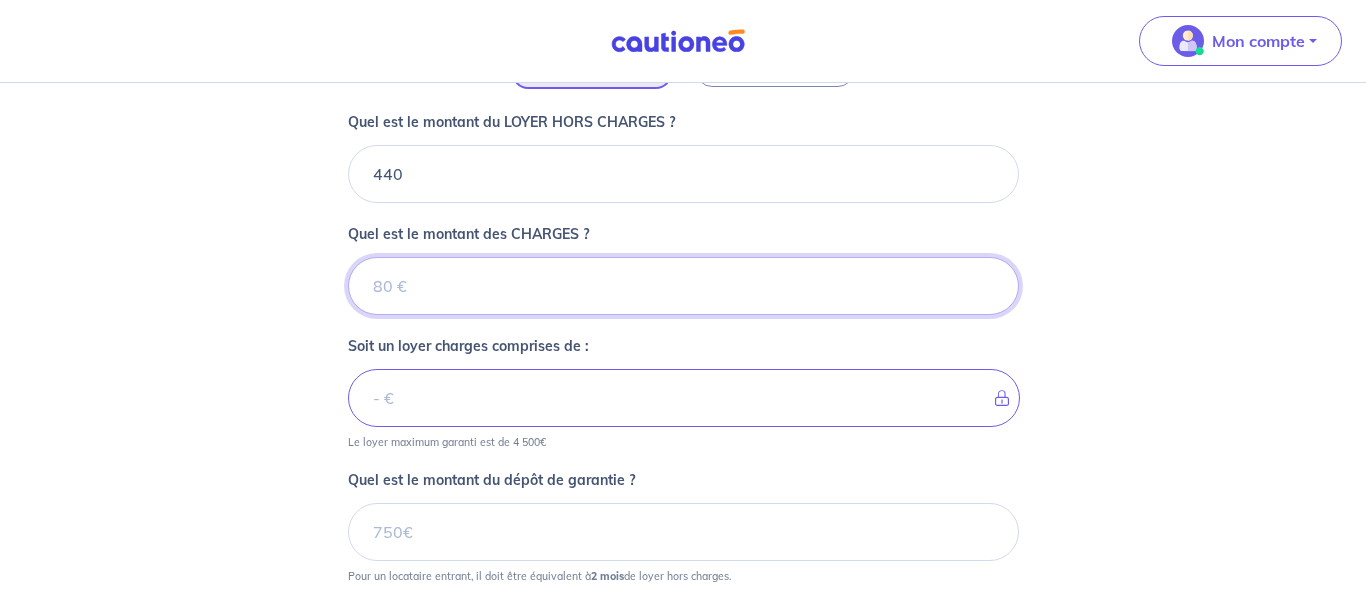 click on "Quel est le montant des CHARGES ?" at bounding box center [683, 286] 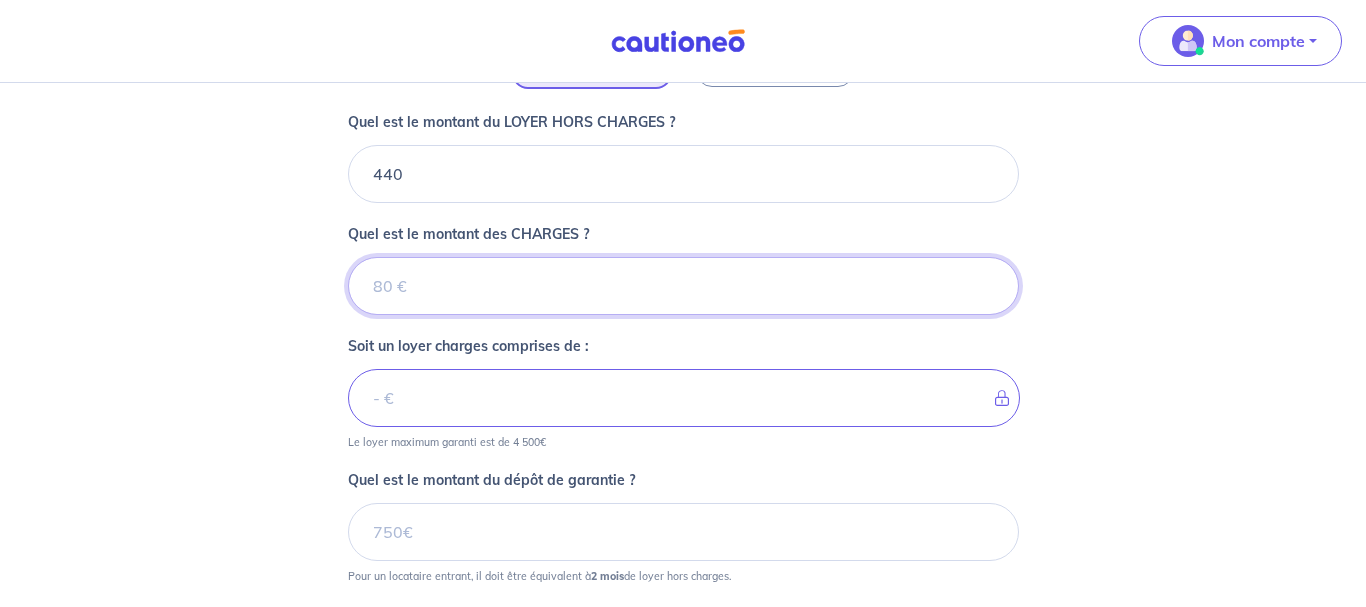 type on "0" 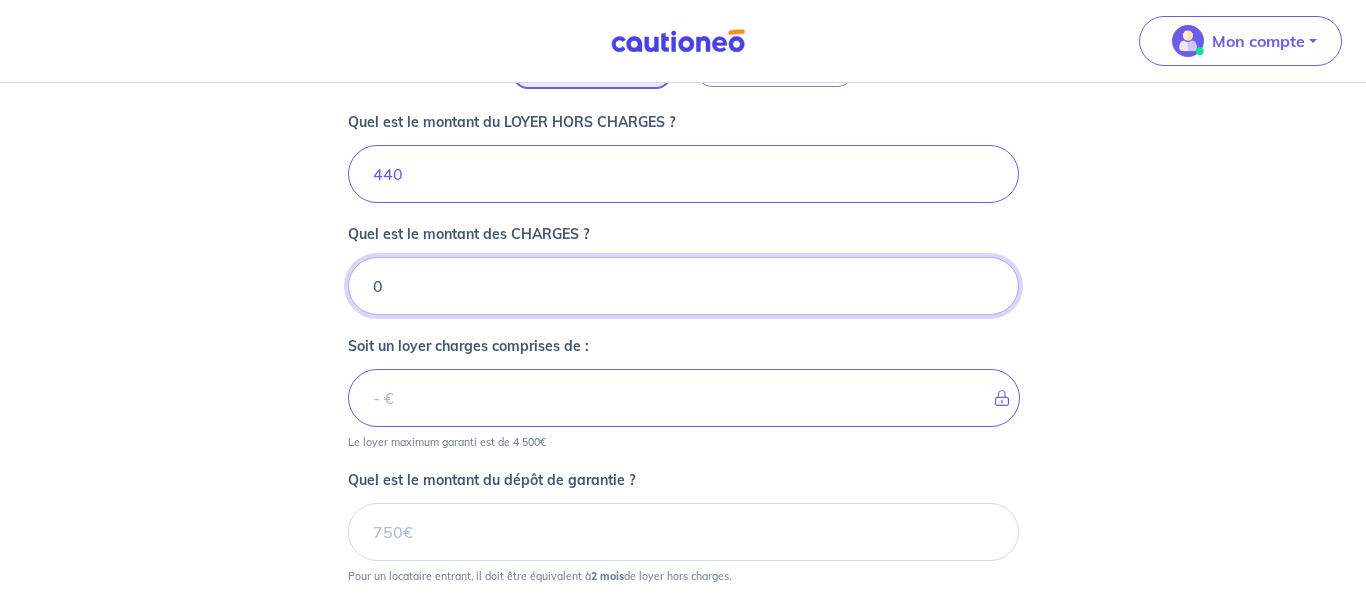 type on "440" 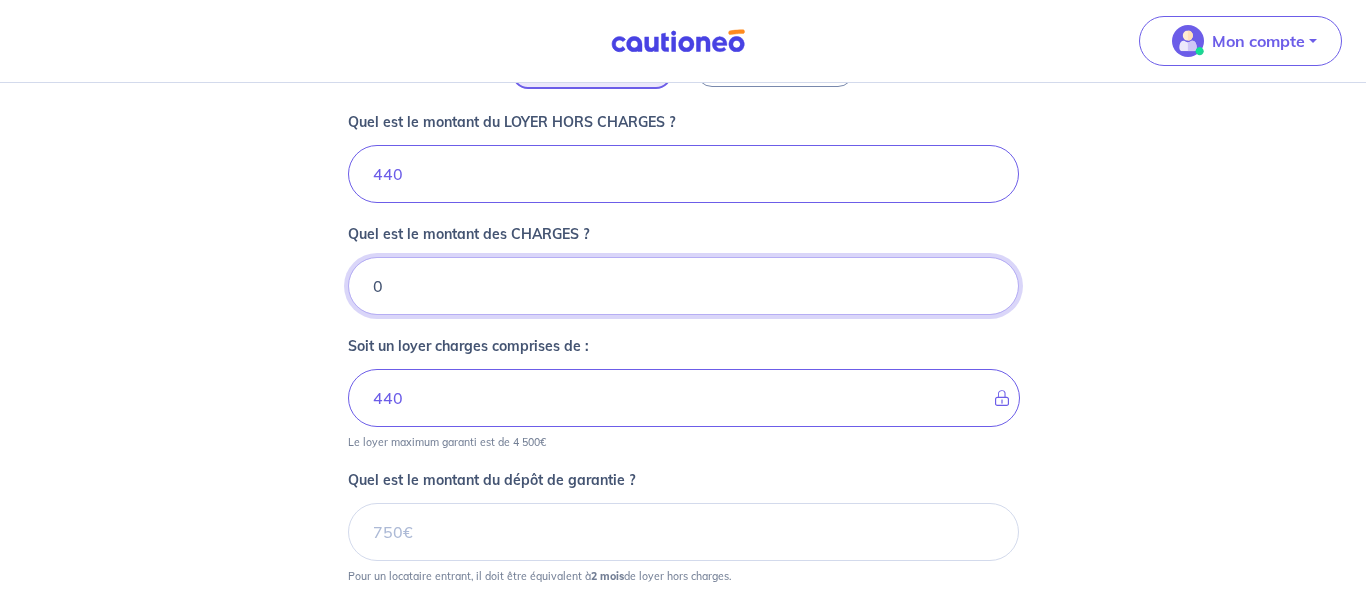 type on "0" 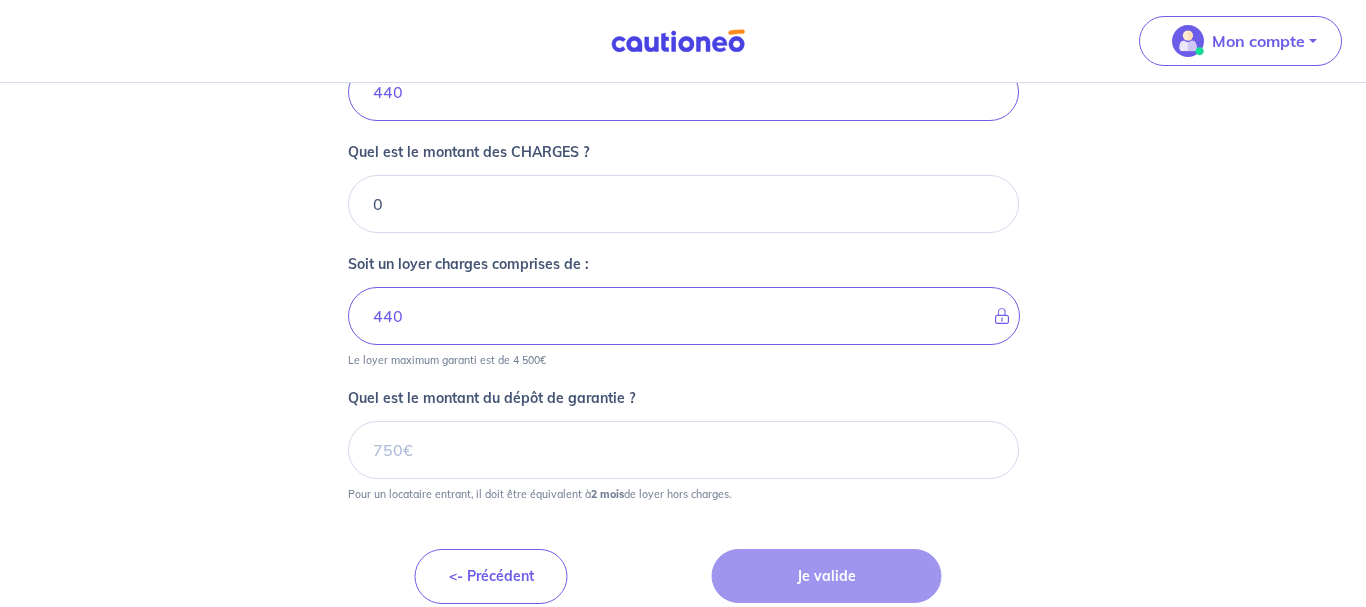 scroll, scrollTop: 889, scrollLeft: 0, axis: vertical 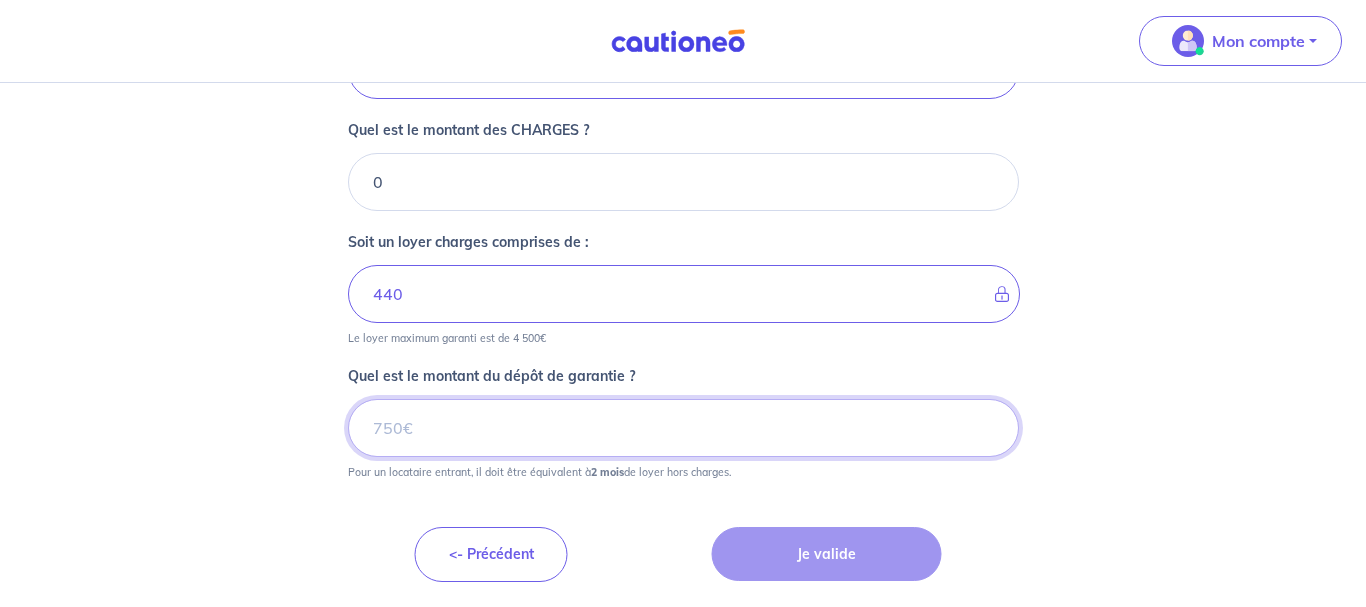 click on "Quel est le montant du dépôt de garantie ?" at bounding box center (683, 428) 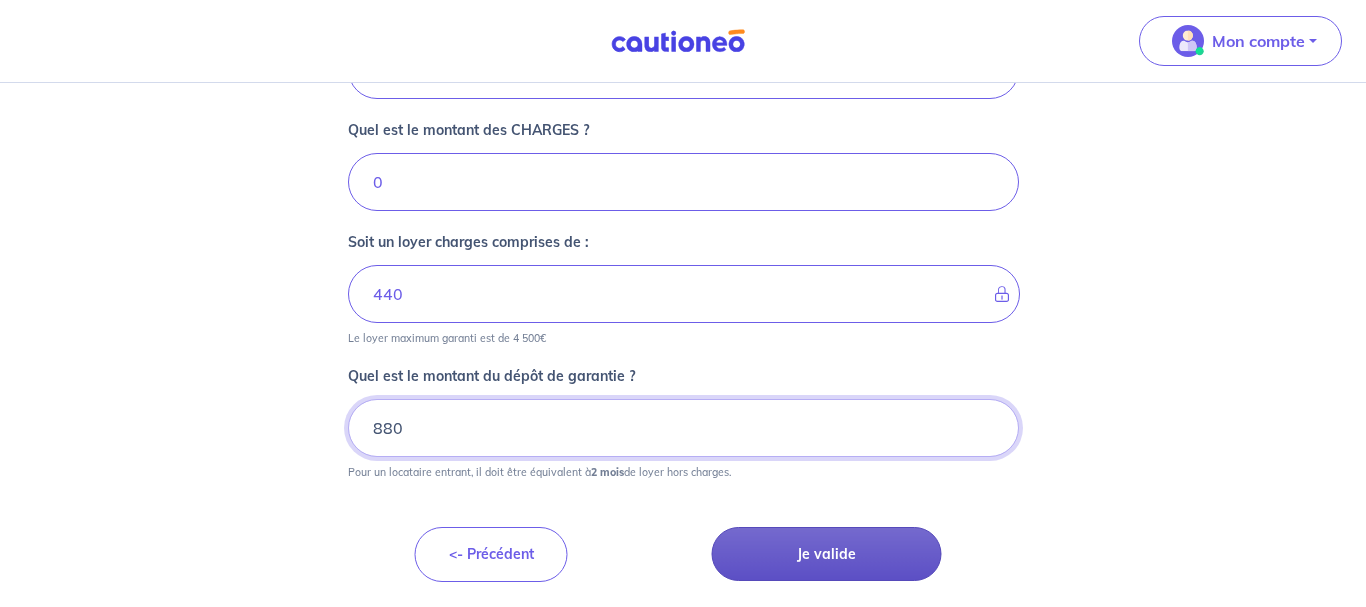 type on "880" 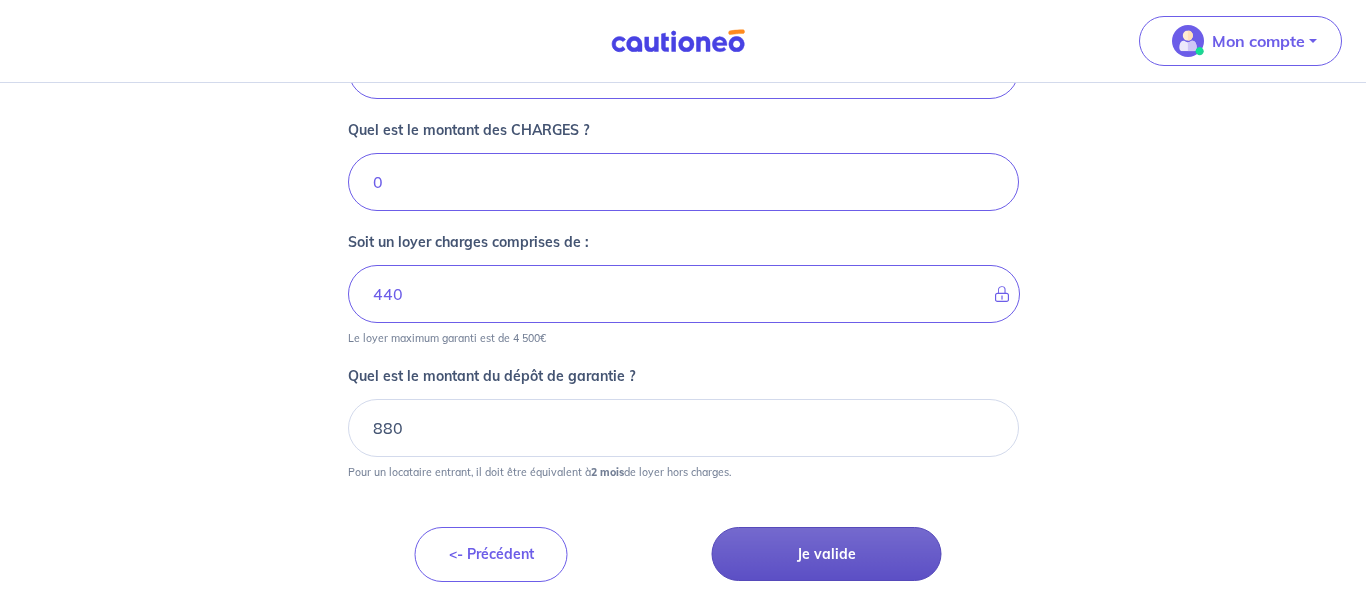 click on "Je valide" at bounding box center [827, 554] 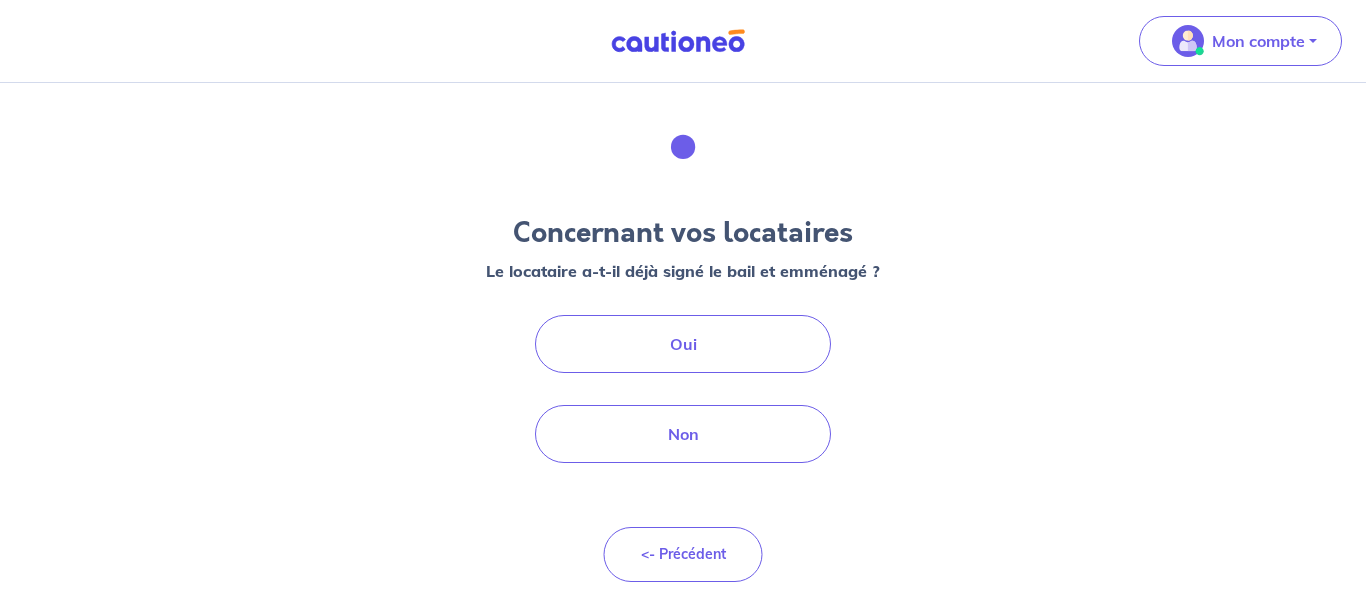 scroll, scrollTop: 0, scrollLeft: 0, axis: both 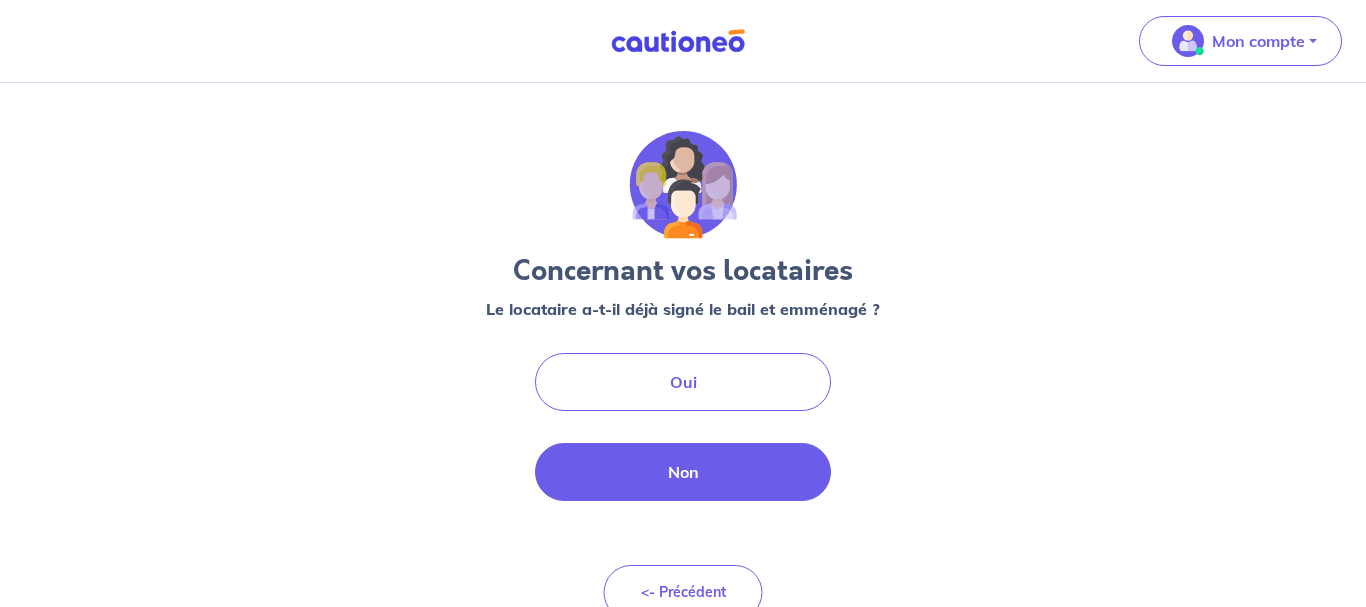 click on "Non" at bounding box center (683, 472) 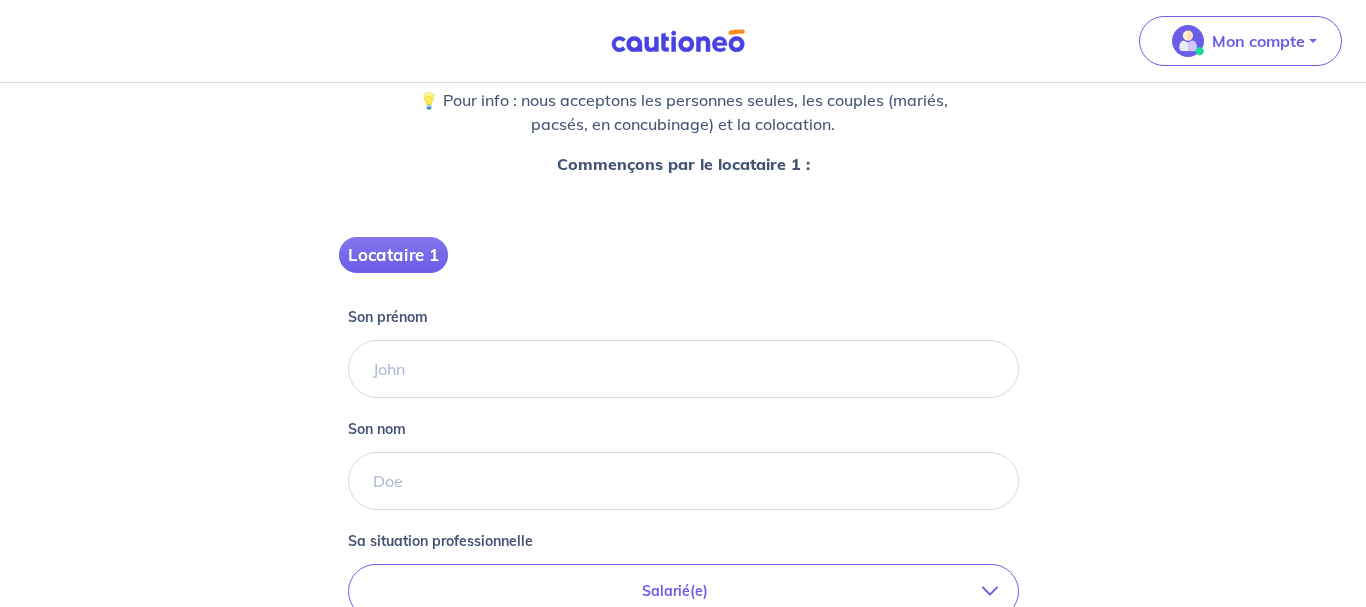 scroll, scrollTop: 221, scrollLeft: 0, axis: vertical 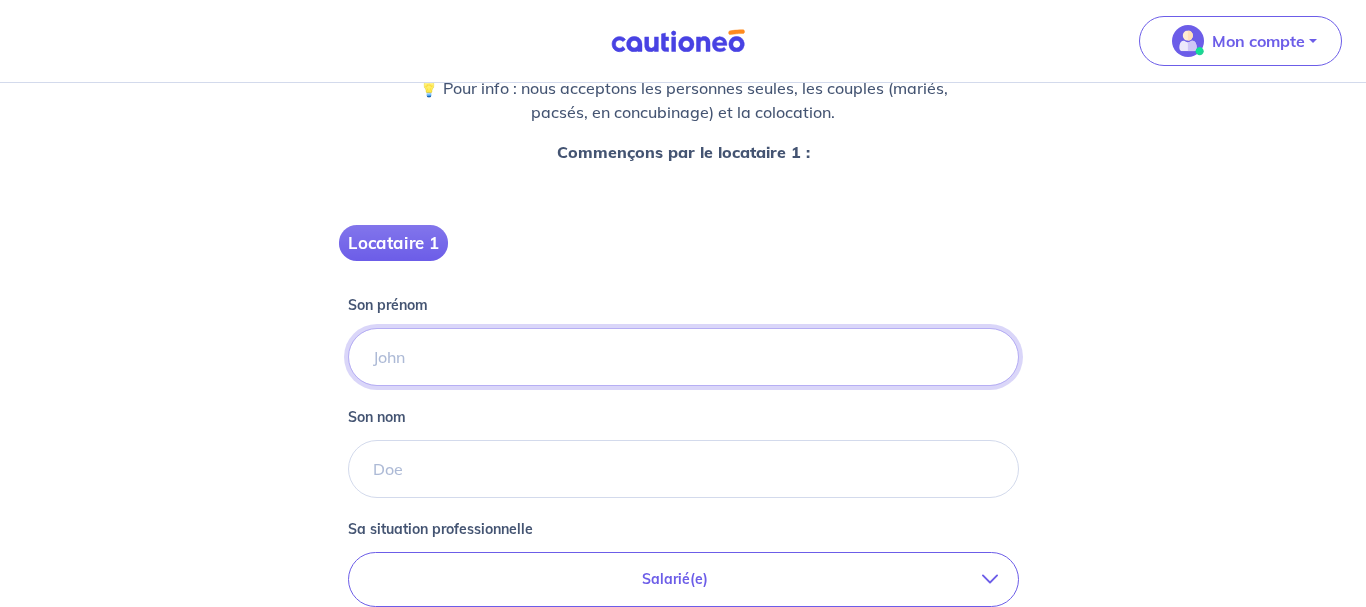 click on "Son prénom" at bounding box center [683, 357] 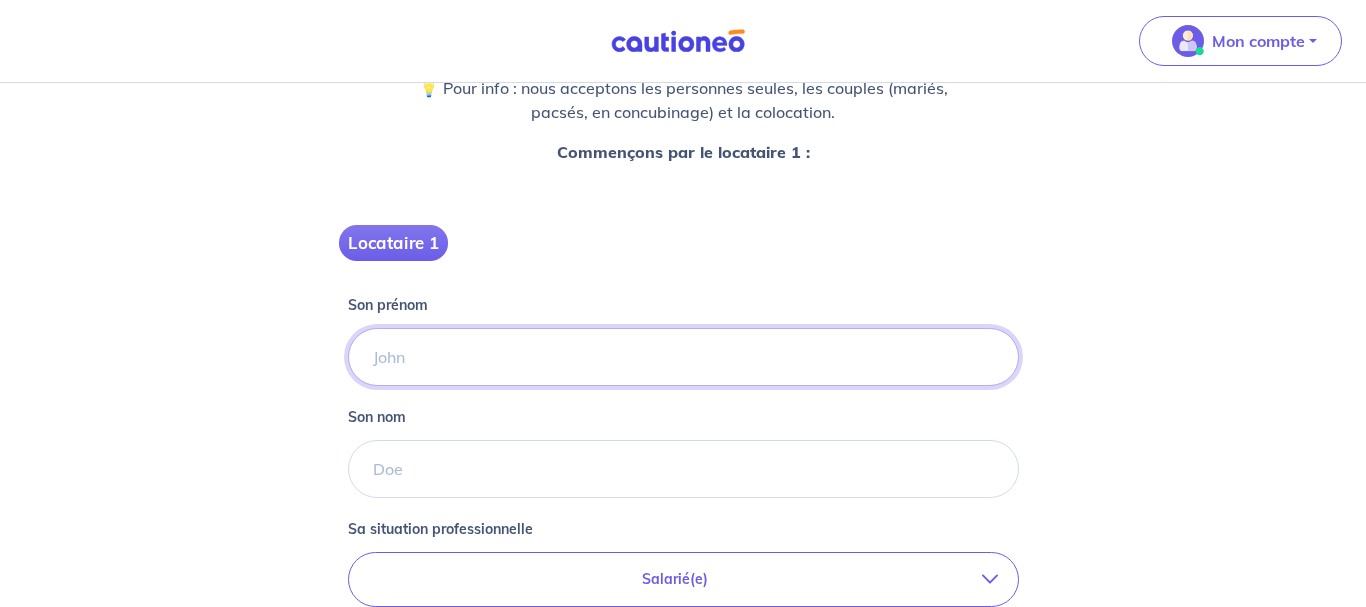 type on "f" 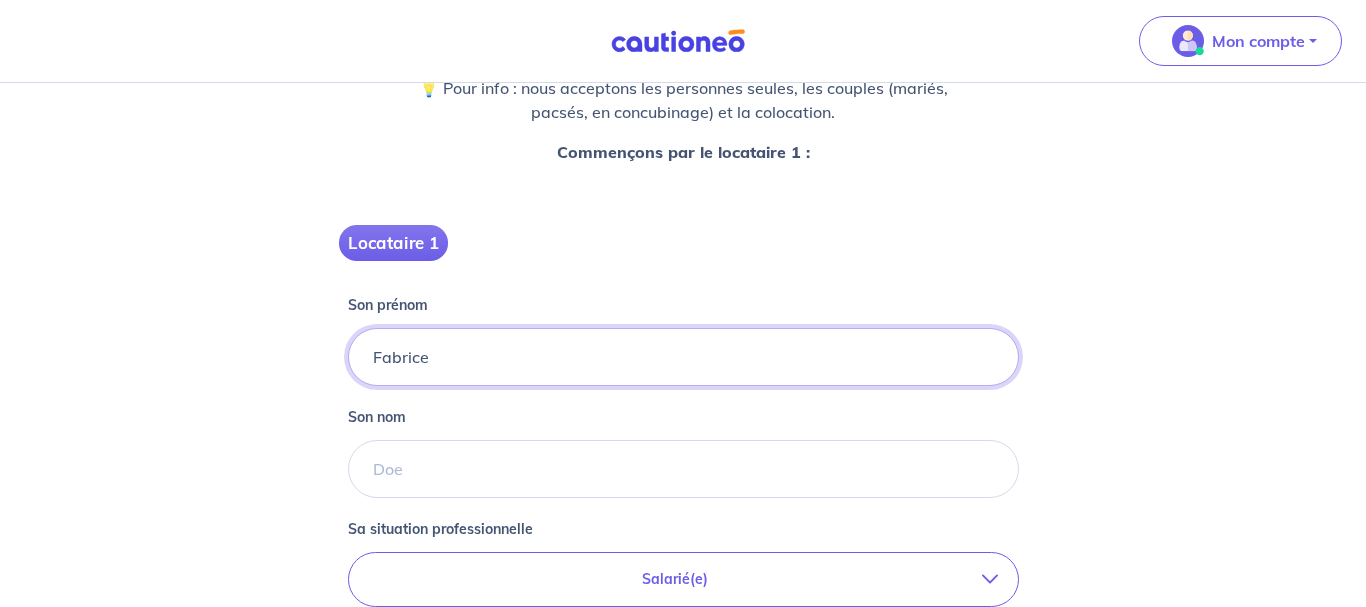 type on "Fabrice" 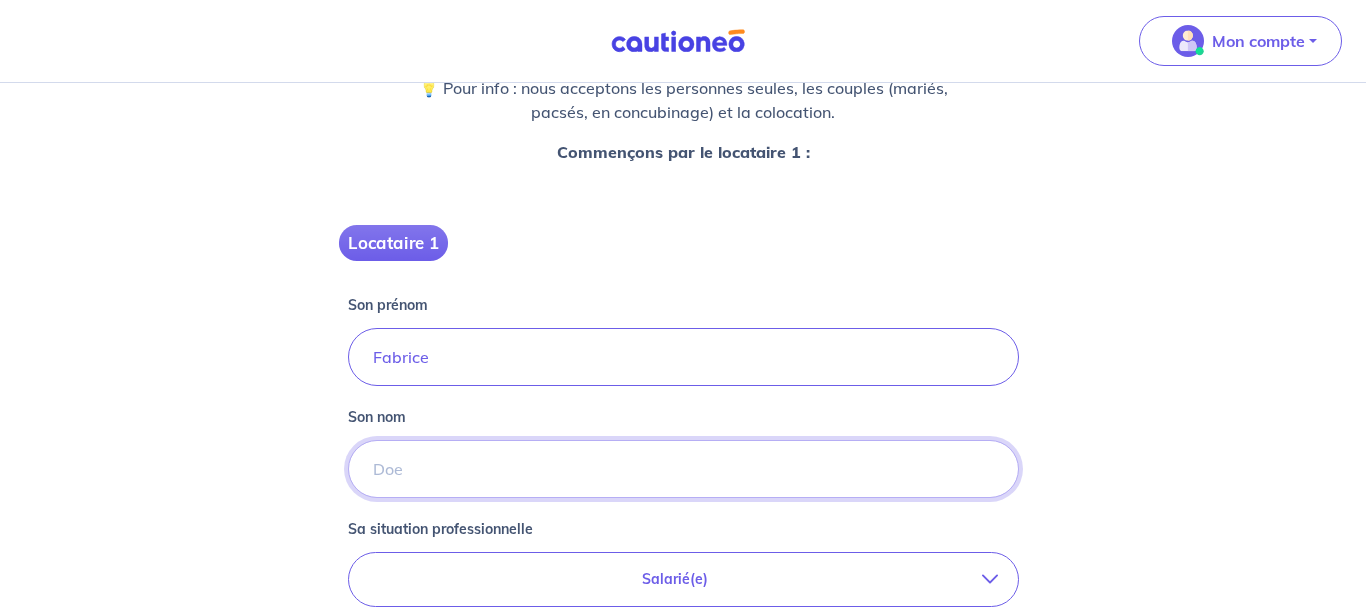 click on "Son nom" at bounding box center [683, 469] 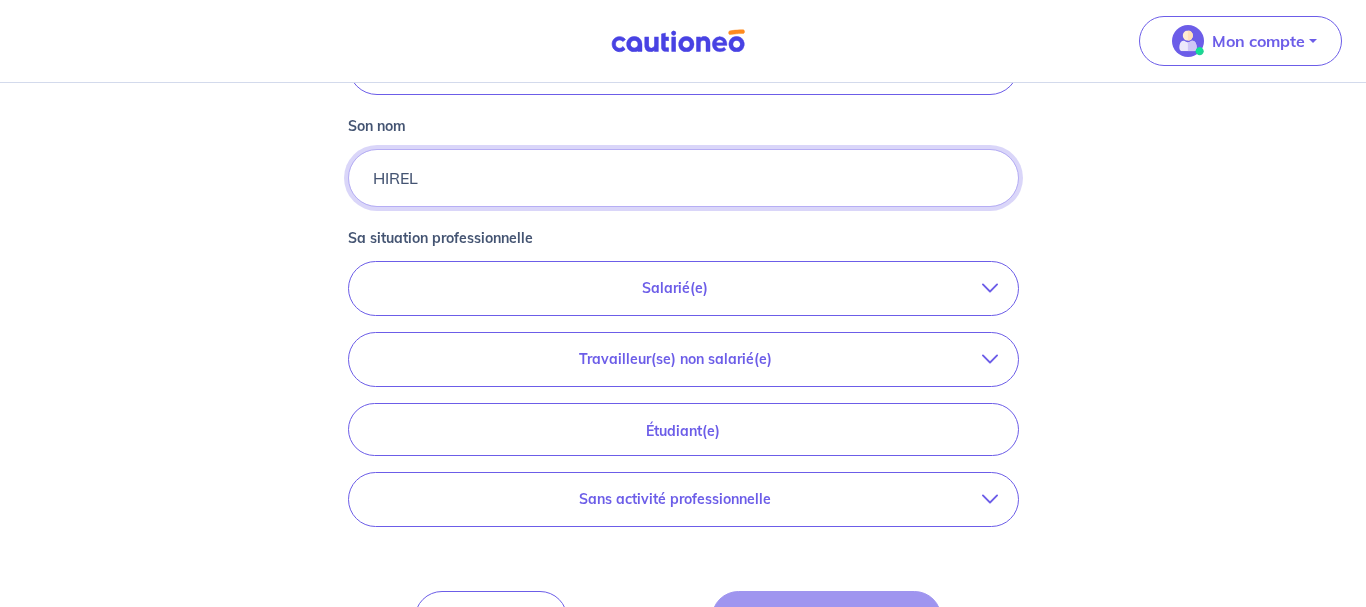 scroll, scrollTop: 576, scrollLeft: 0, axis: vertical 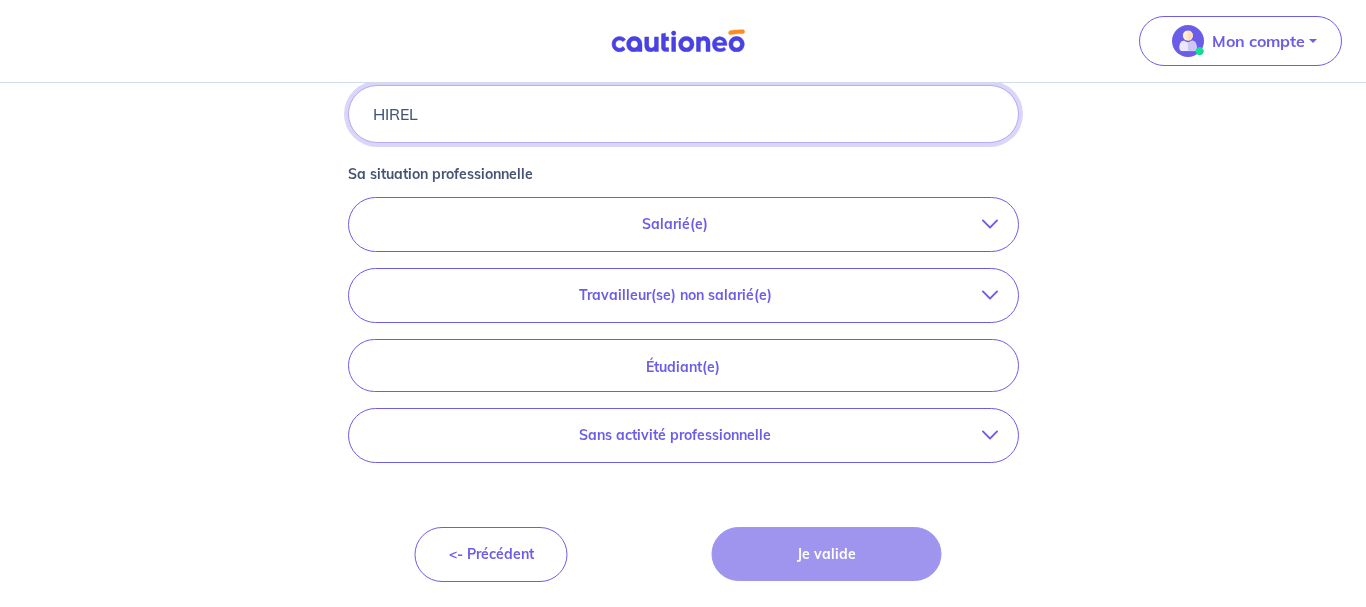 type on "HIREL" 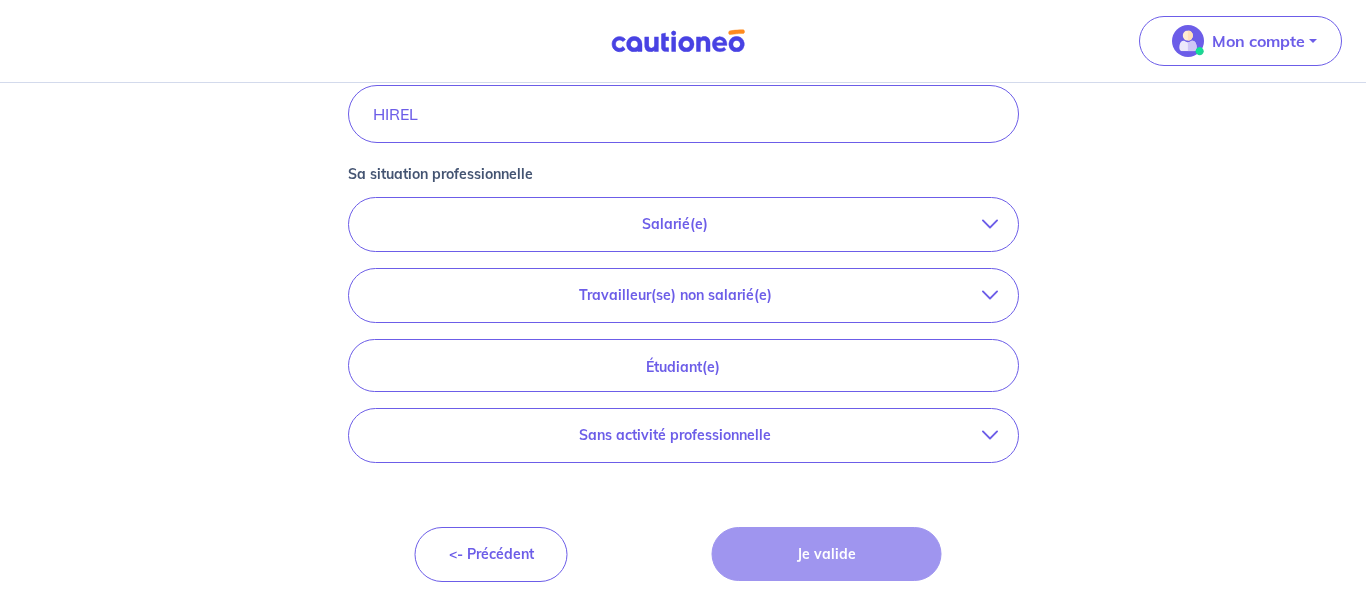 click on "Sans activité professionnelle" at bounding box center (675, 435) 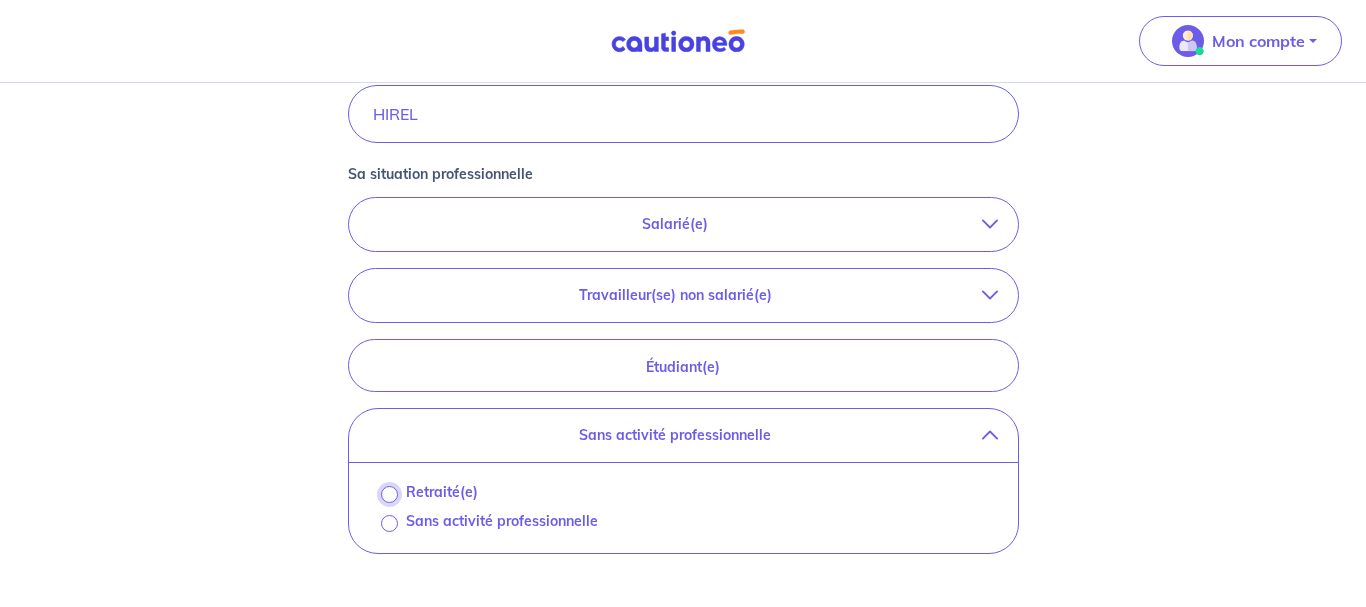 click on "Retraité(e)" at bounding box center (389, 494) 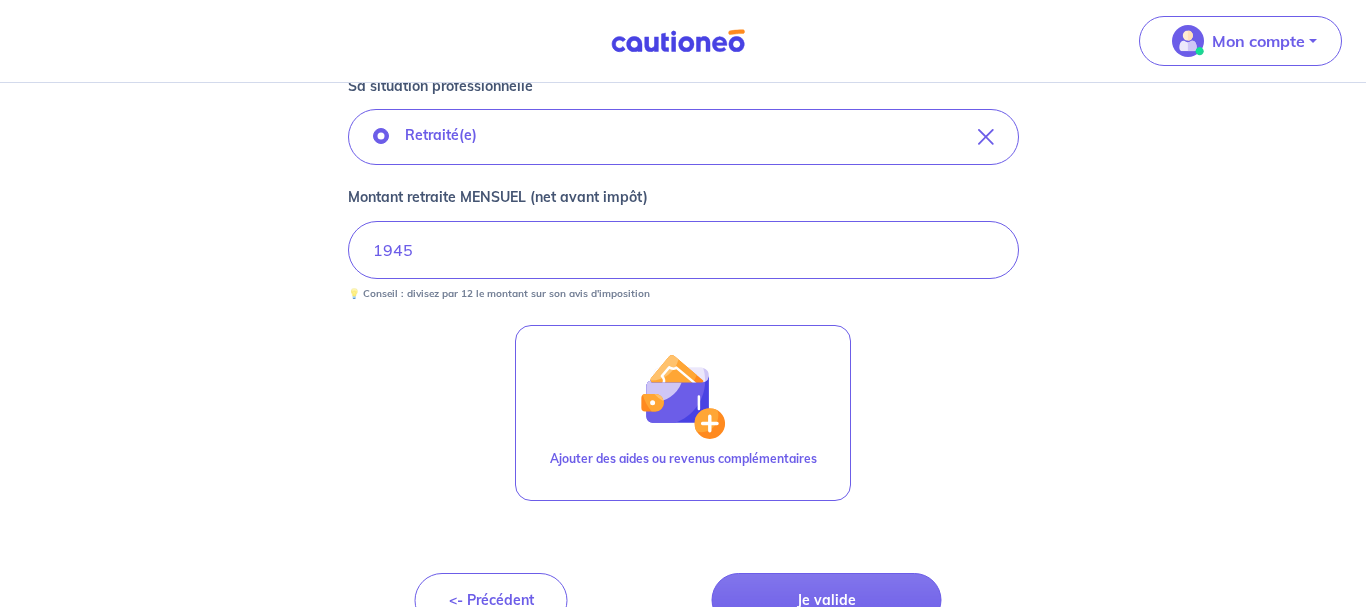 scroll, scrollTop: 710, scrollLeft: 0, axis: vertical 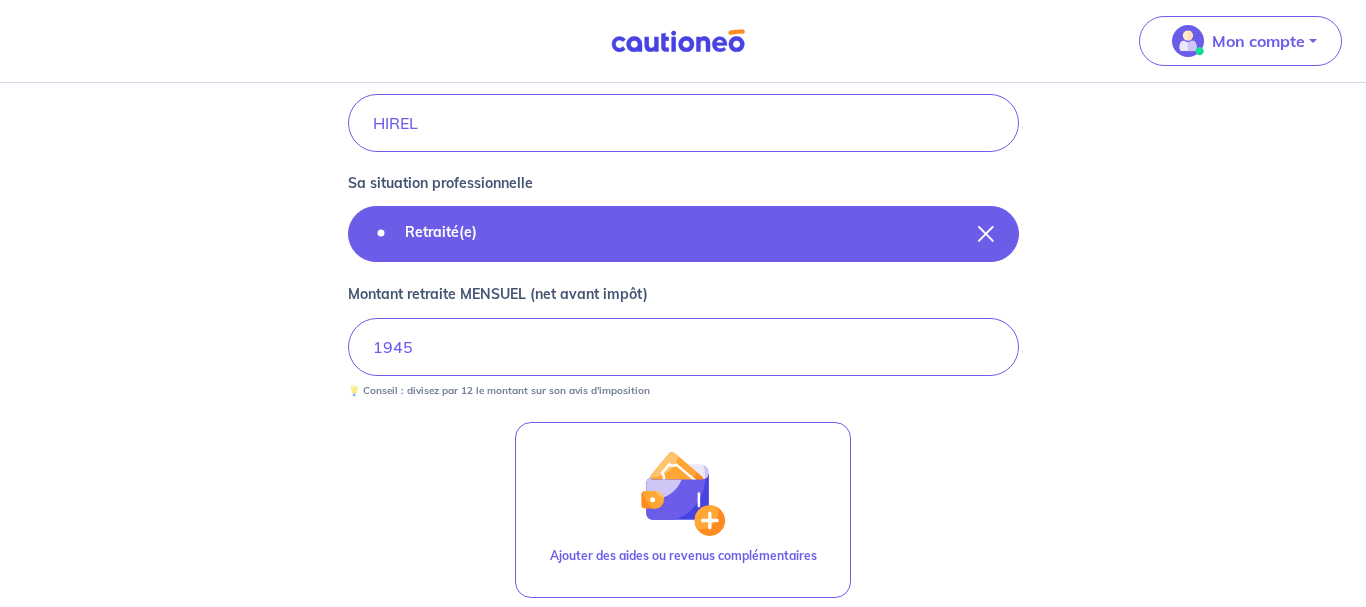 click on "Retraité(e)" at bounding box center (683, 234) 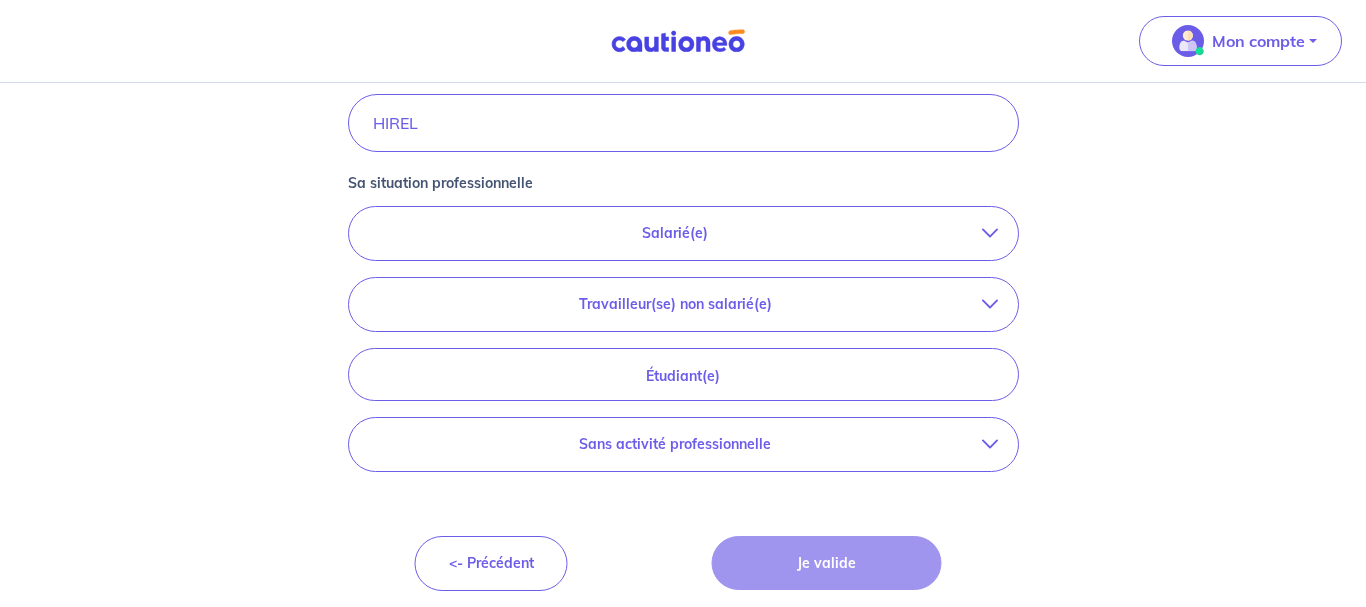 click on "Salarié(e)" at bounding box center (675, 233) 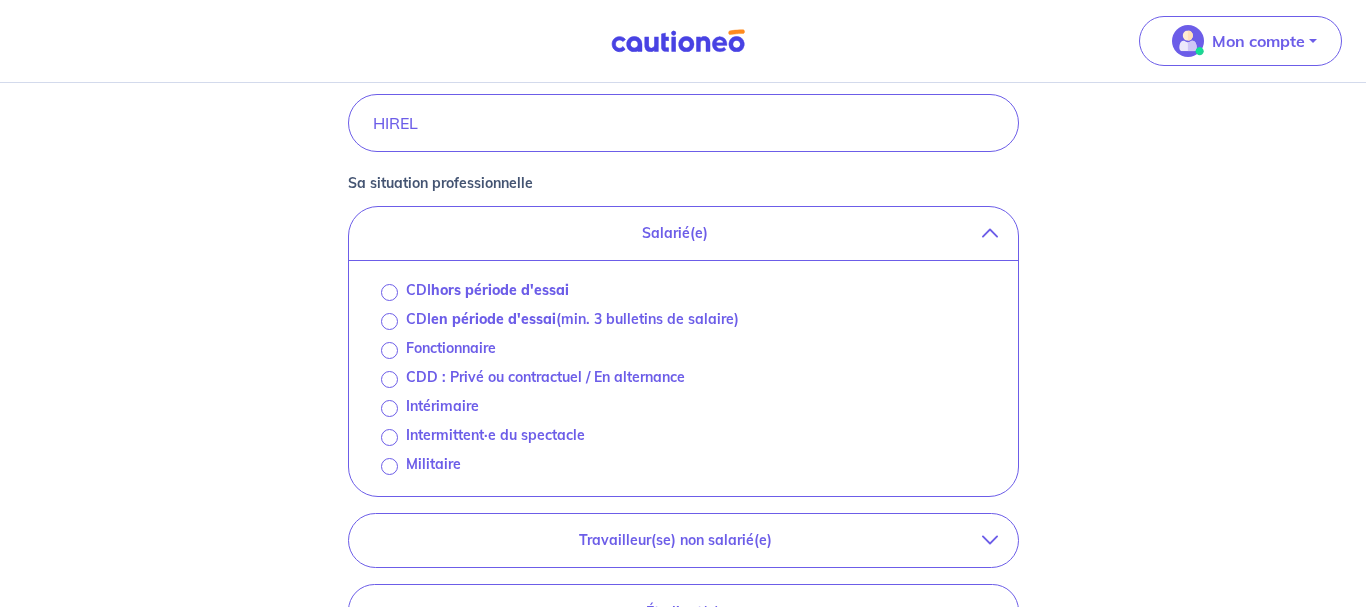click on "Salarié(e)" at bounding box center (675, 233) 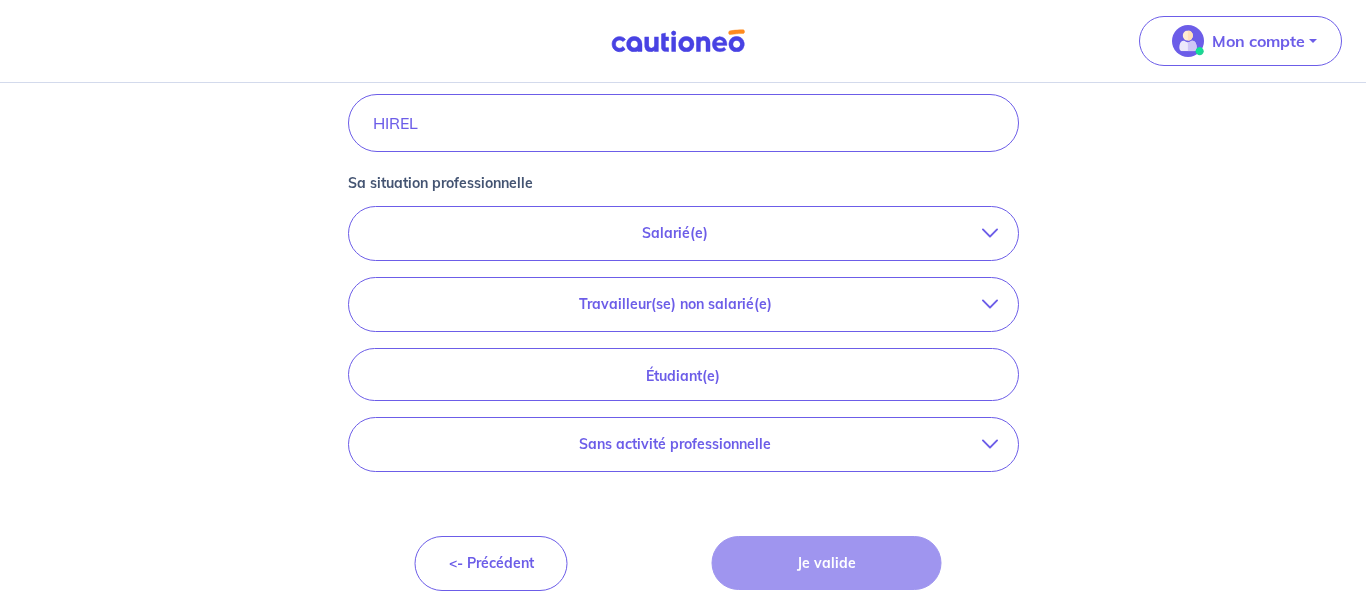 click on "Travailleur(se) non salarié(e)" at bounding box center (675, 304) 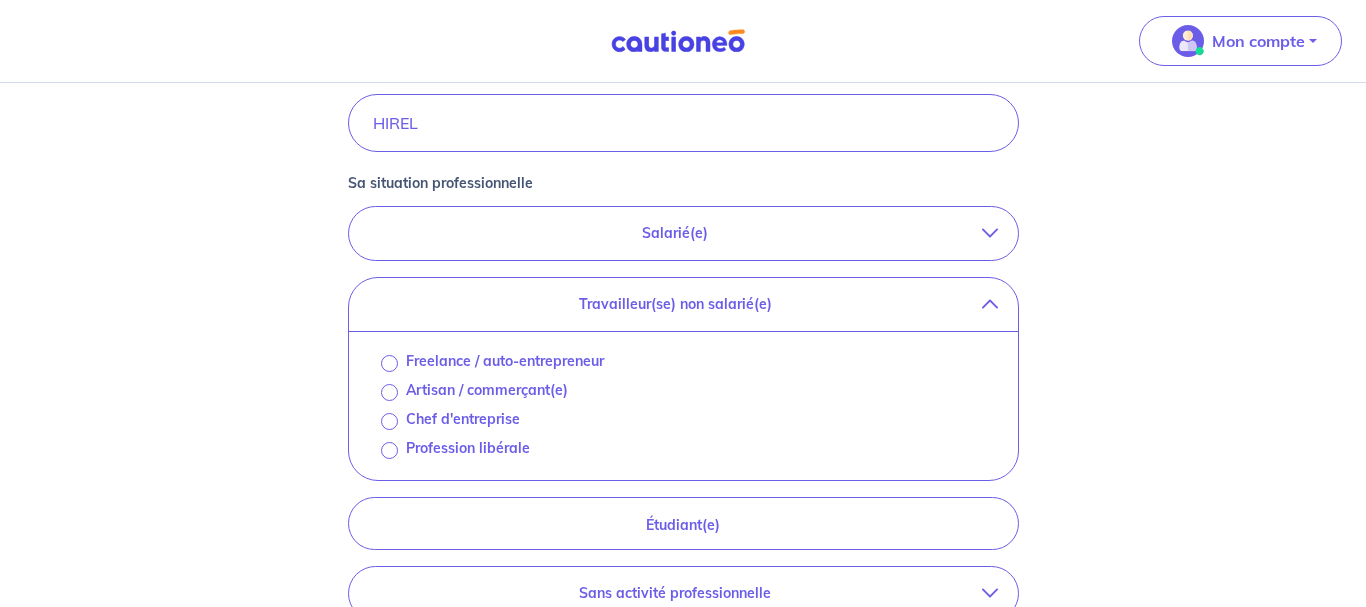click on "Travailleur(se) non salarié(e)" at bounding box center [675, 304] 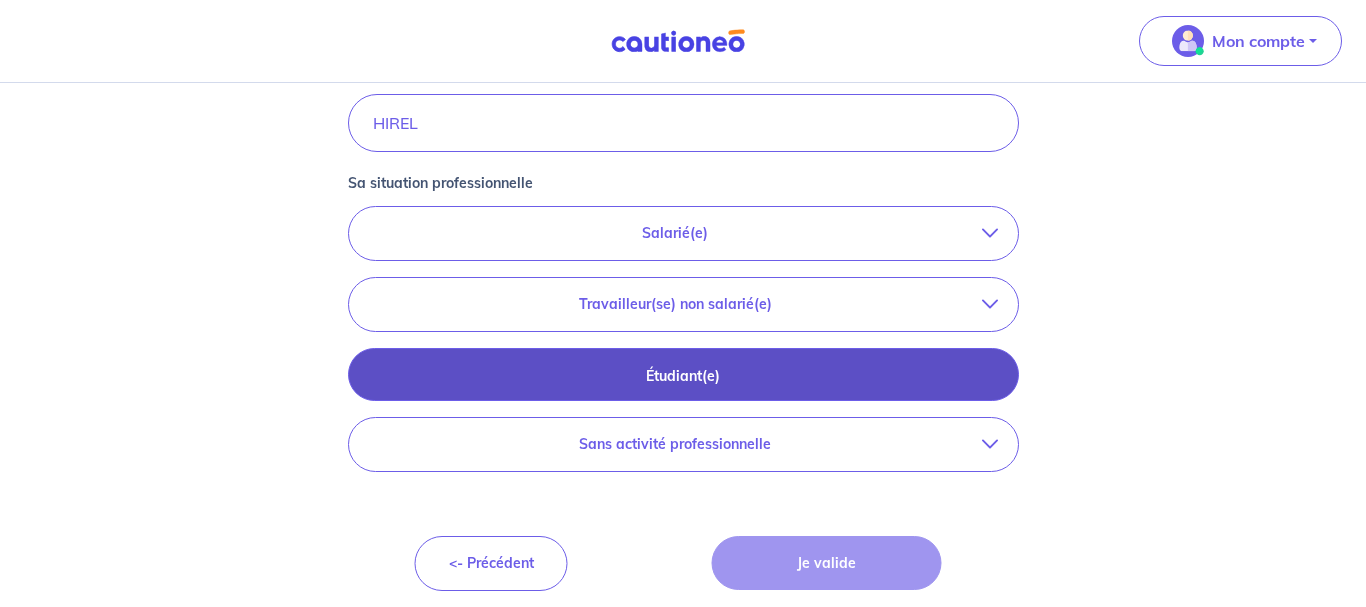 click on "Étudiant(e)" at bounding box center (683, 376) 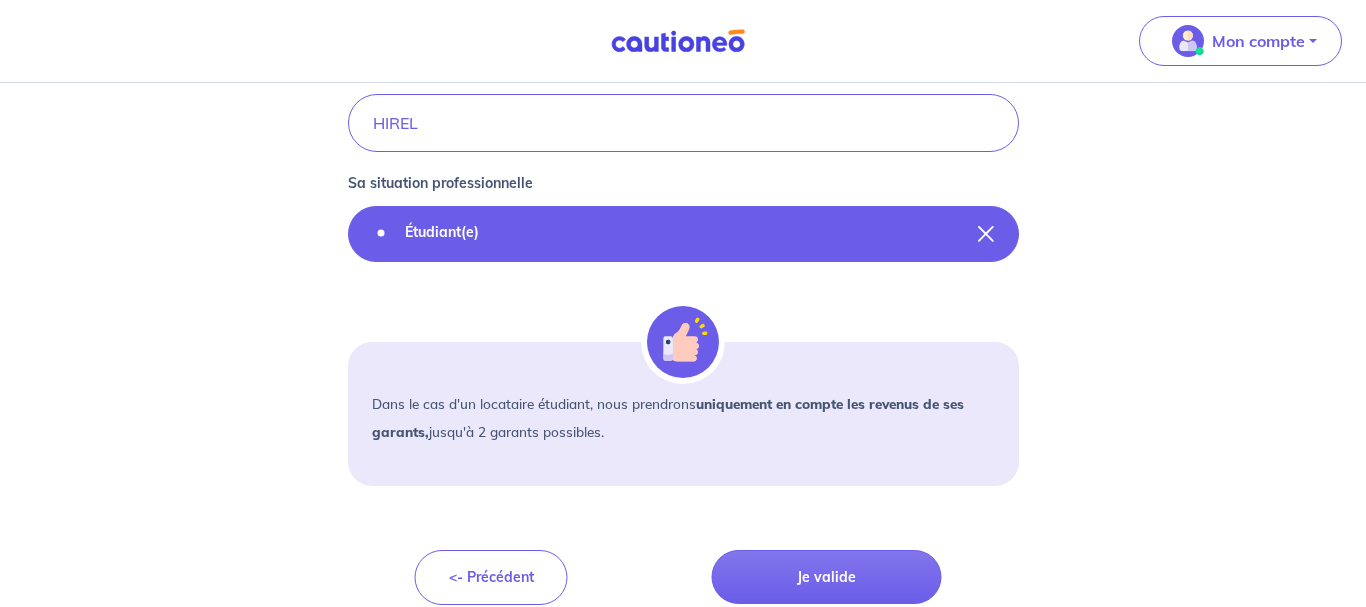 click on "Étudiant(e)" at bounding box center (683, 234) 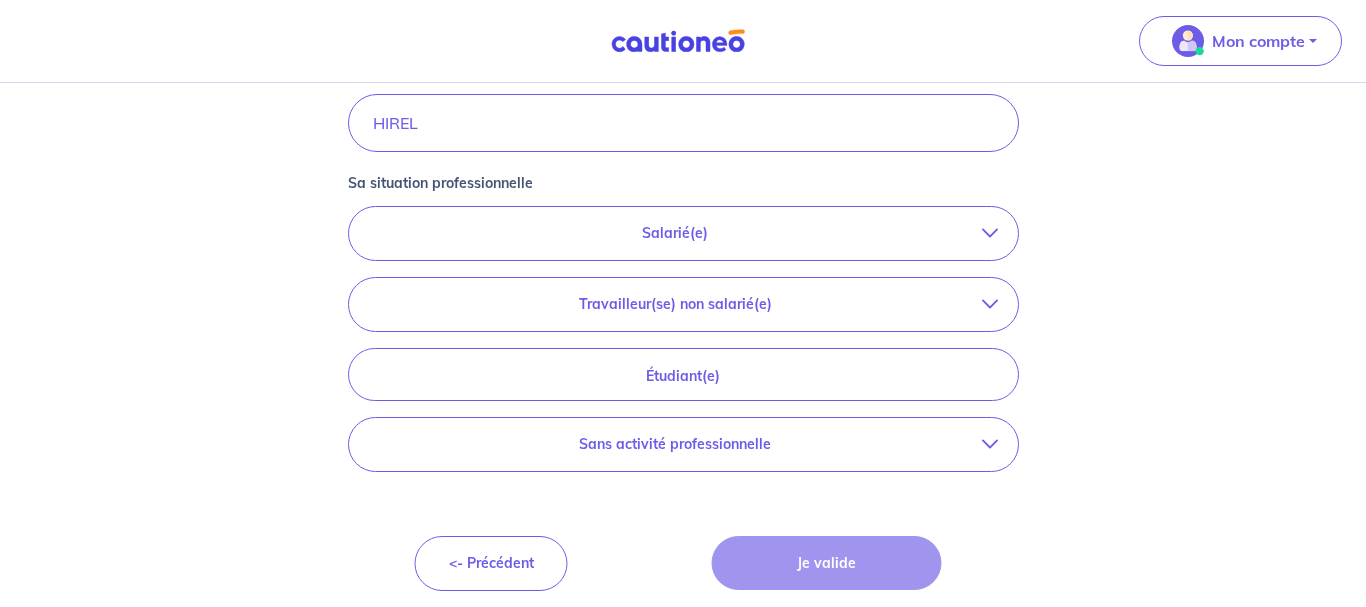 click on "Sans activité professionnelle" at bounding box center (675, 444) 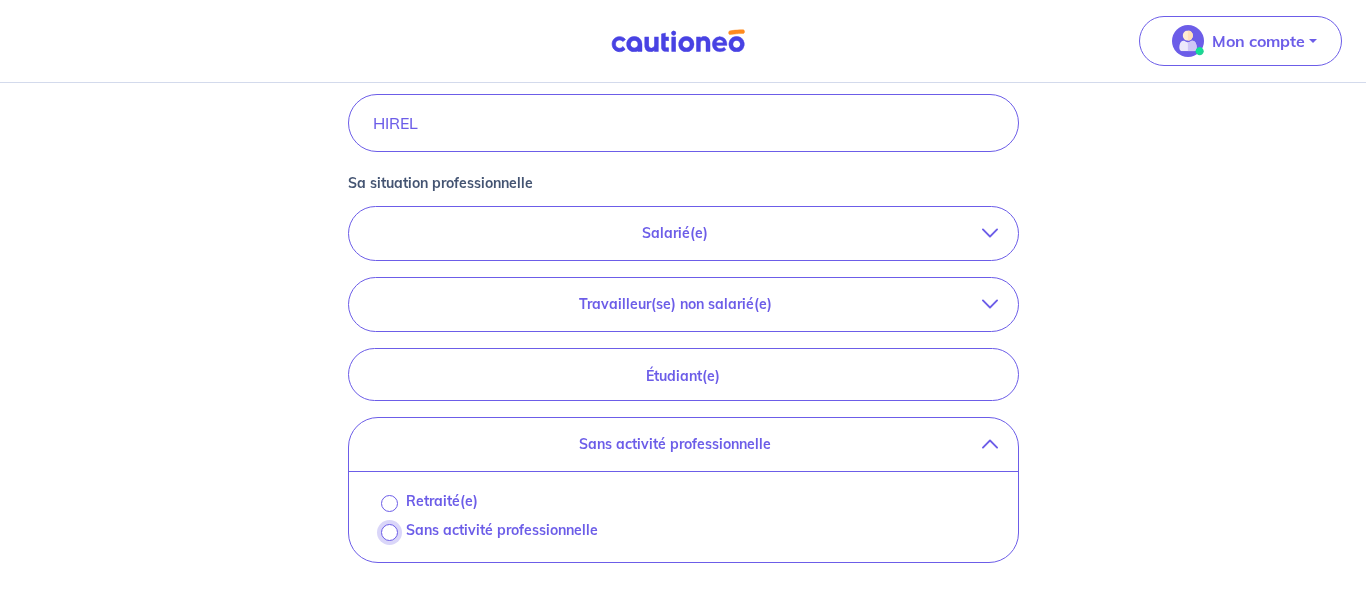 click on "Sans activité professionnelle" at bounding box center [389, 532] 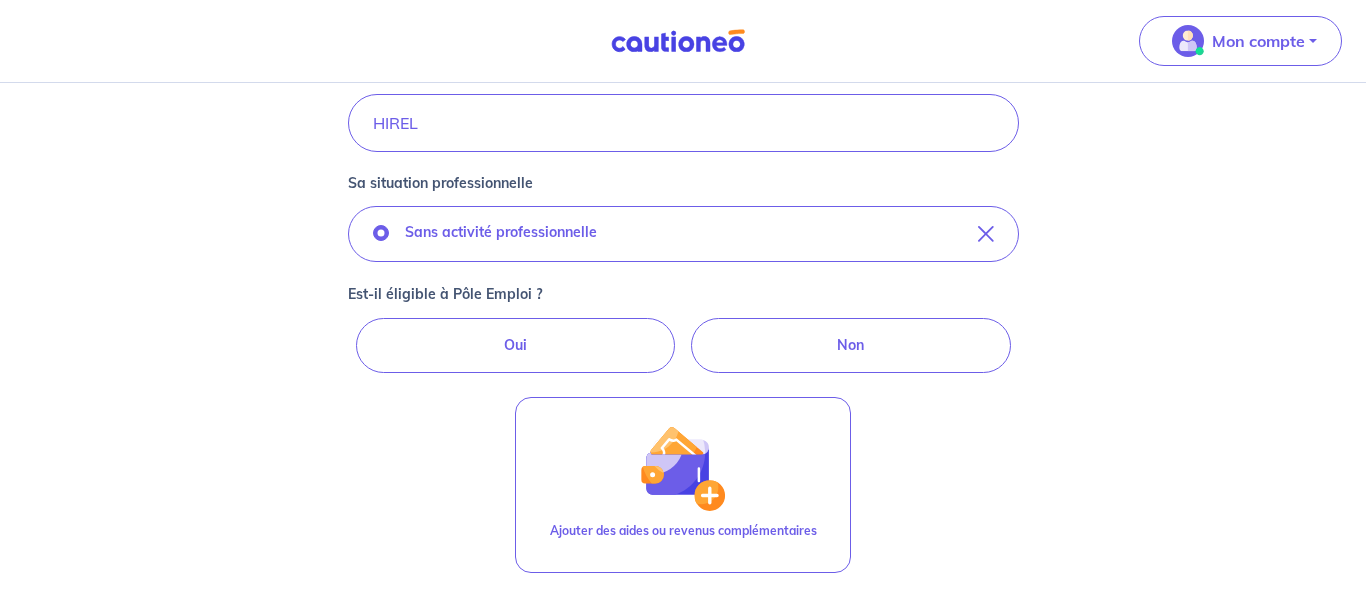 click on "Non" at bounding box center (851, 345) 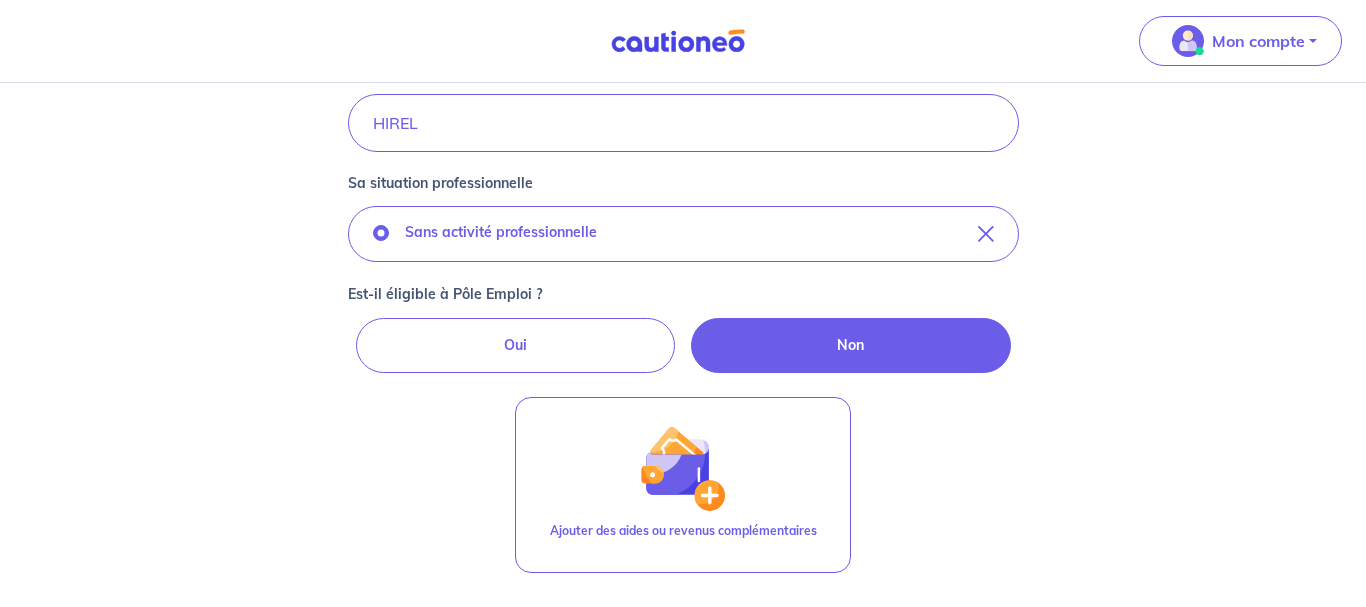 radio on "true" 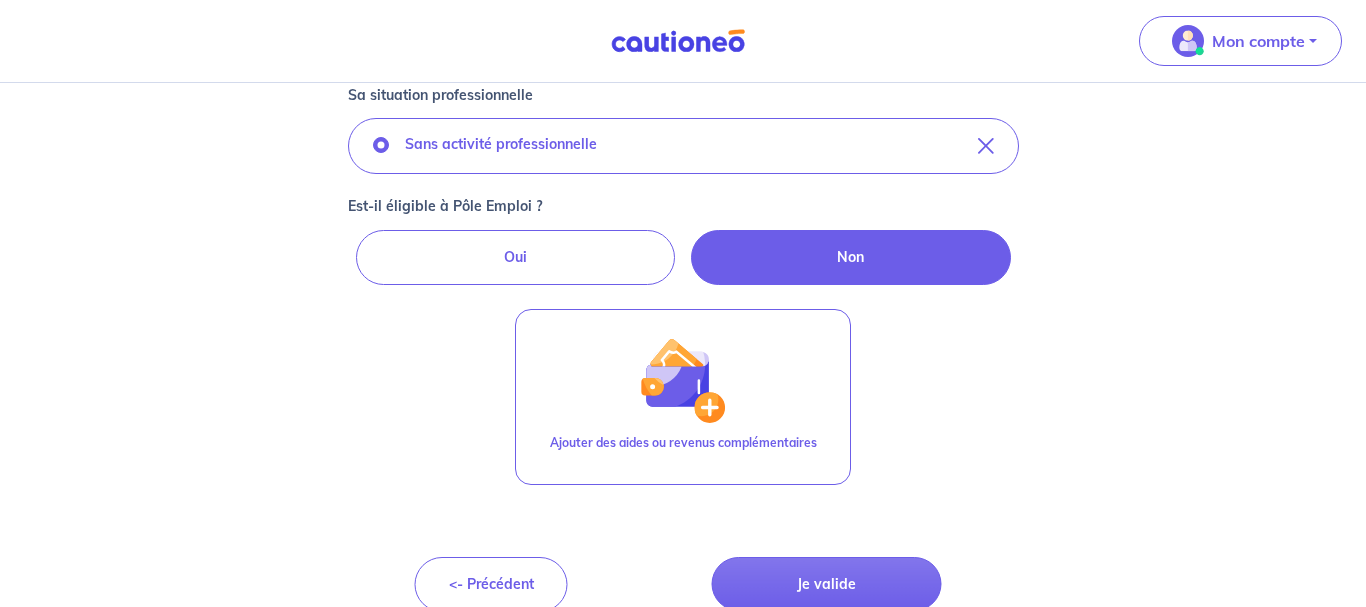 scroll, scrollTop: 685, scrollLeft: 0, axis: vertical 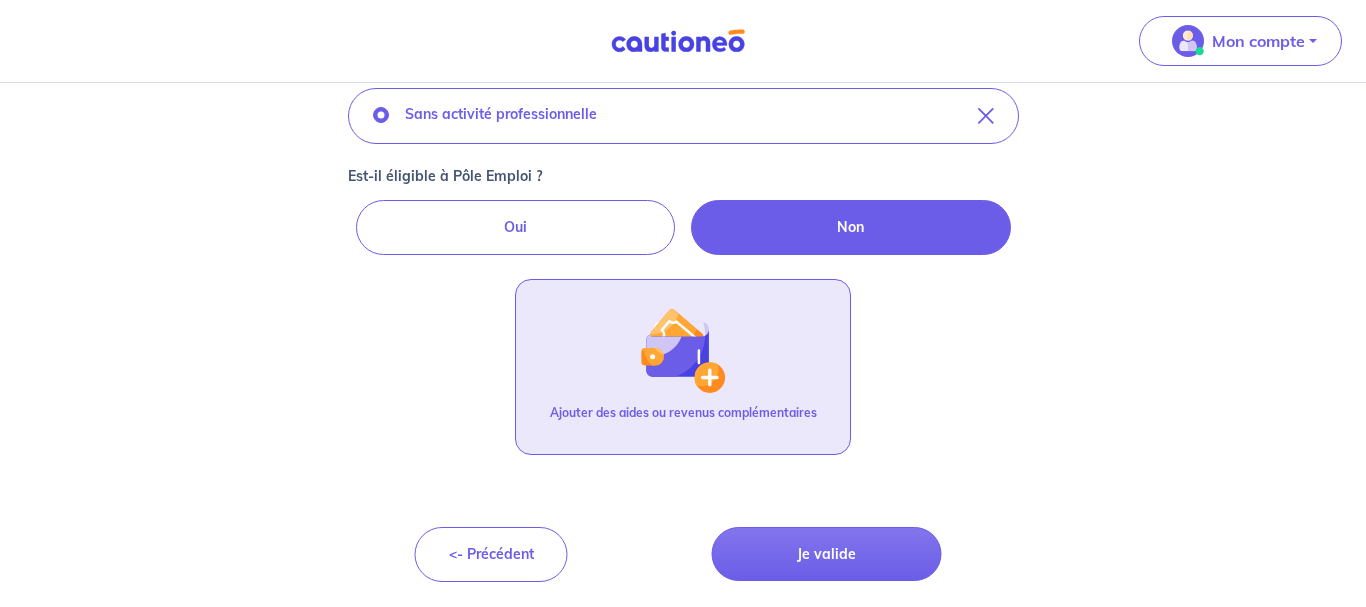 click at bounding box center (683, 349) 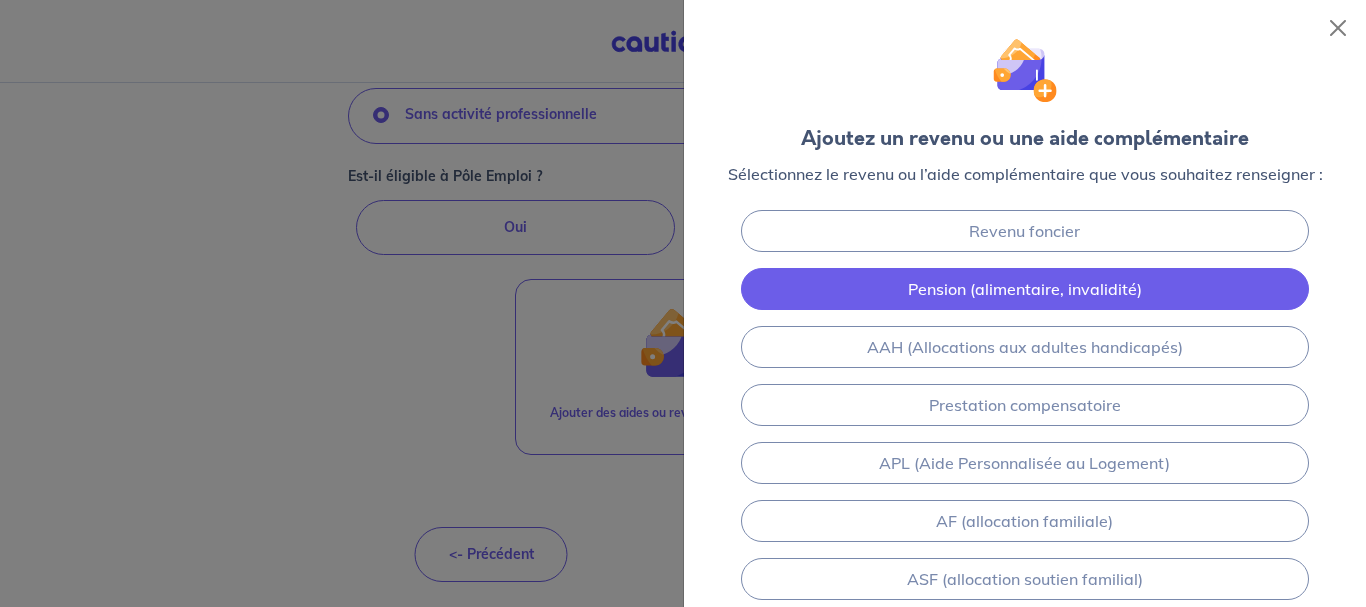 click on "Pension (alimentaire, invalidité)" at bounding box center [1025, 289] 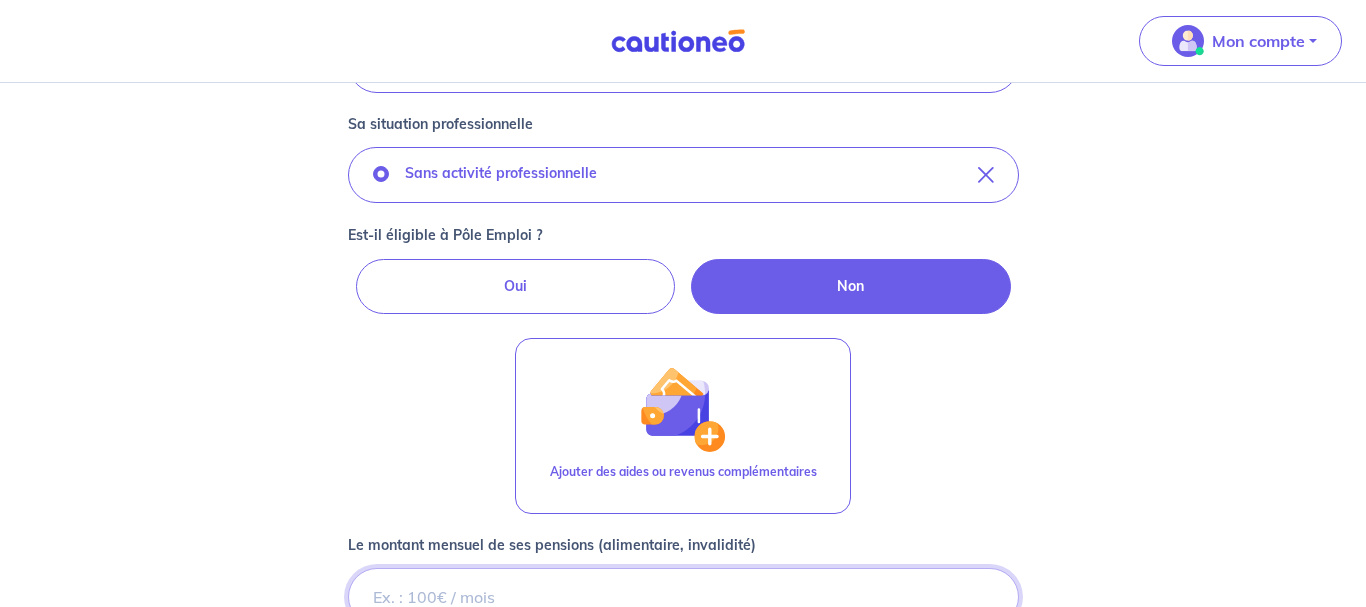 scroll, scrollTop: 795, scrollLeft: 0, axis: vertical 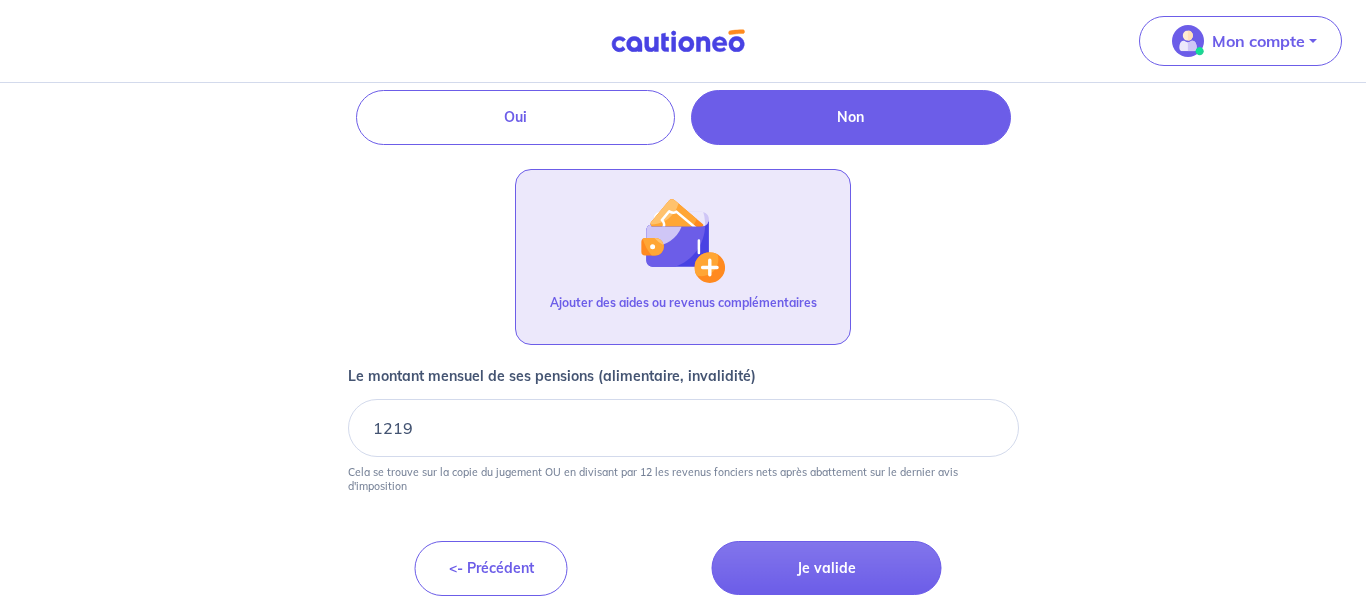 click at bounding box center [683, 239] 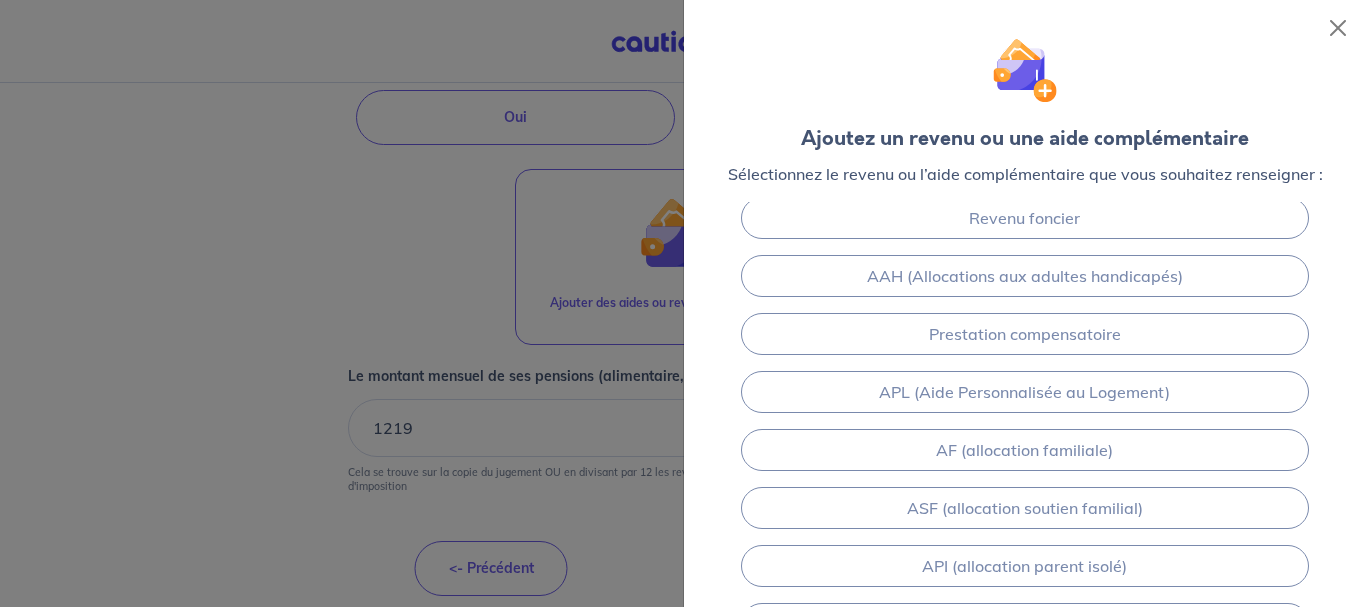 scroll, scrollTop: 0, scrollLeft: 0, axis: both 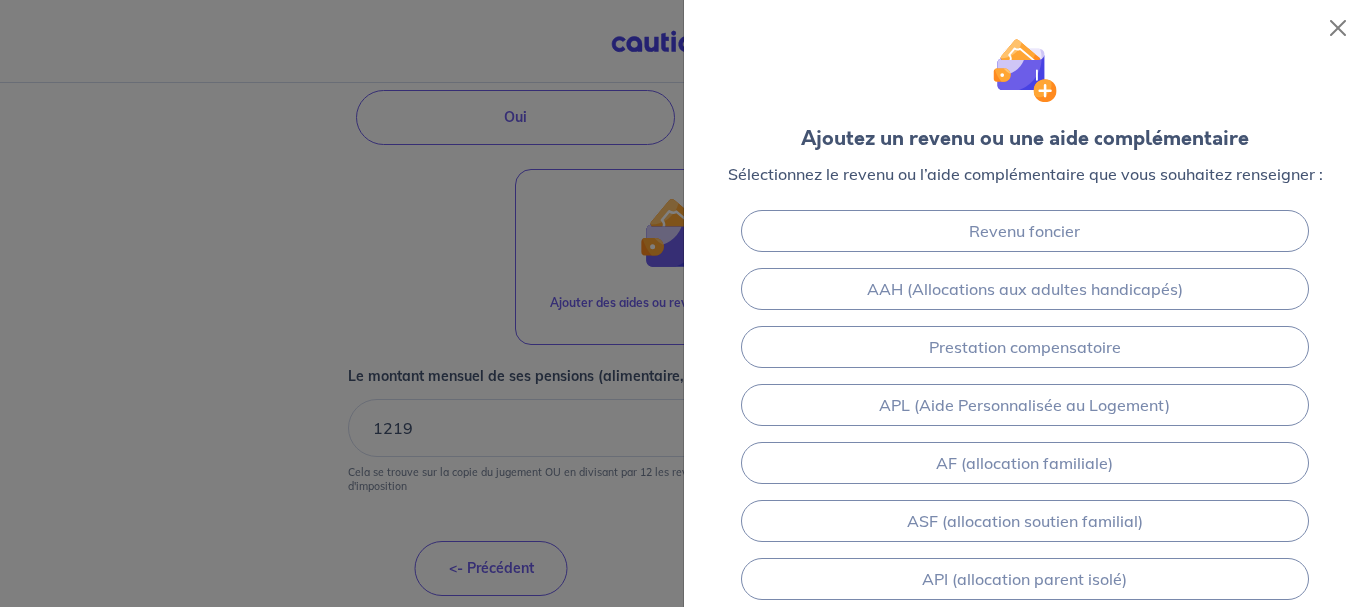 click at bounding box center (683, 303) 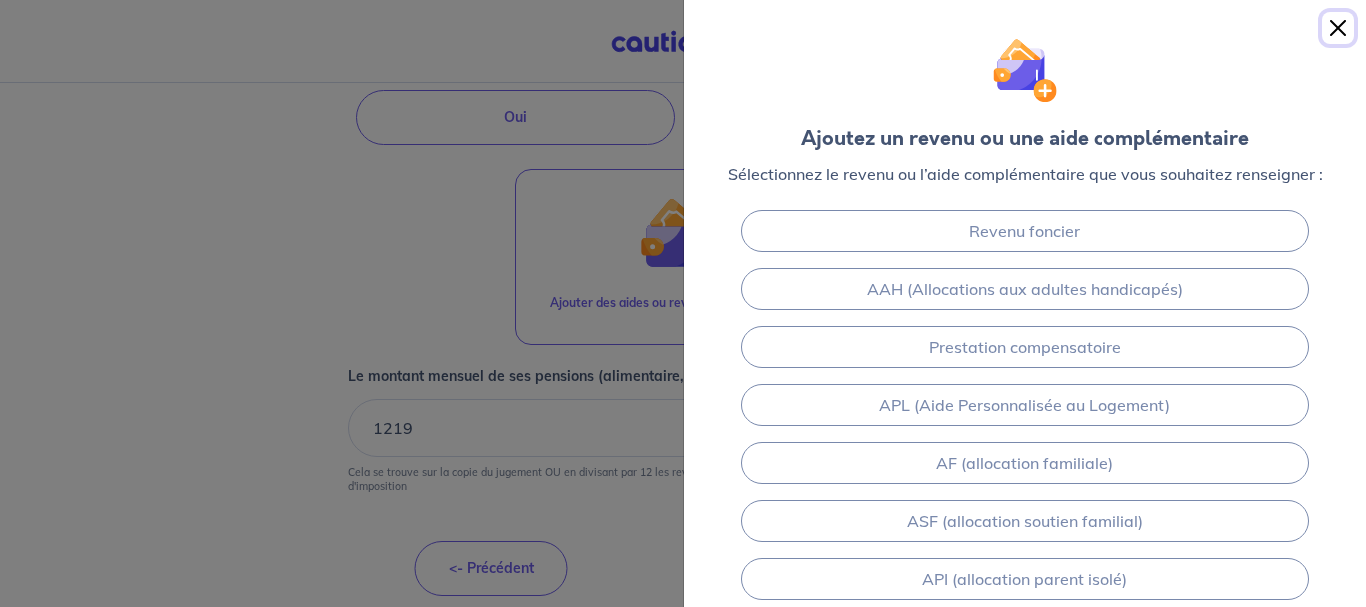 click at bounding box center [1338, 28] 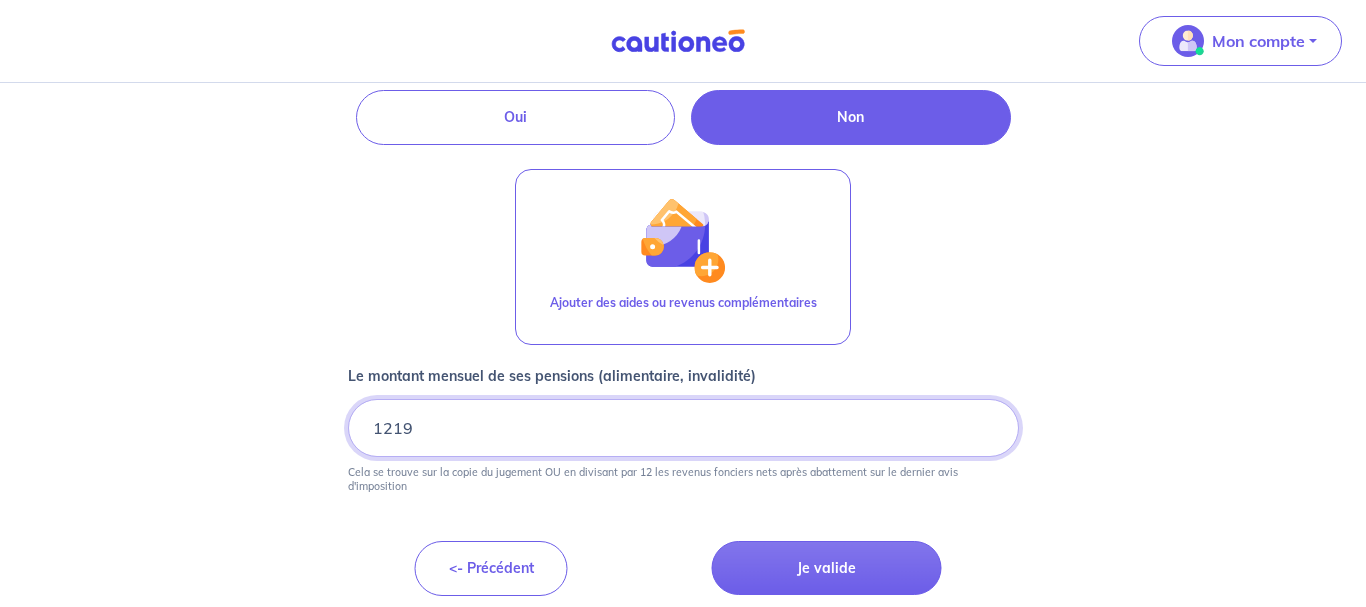 drag, startPoint x: 541, startPoint y: 445, endPoint x: 349, endPoint y: 445, distance: 192 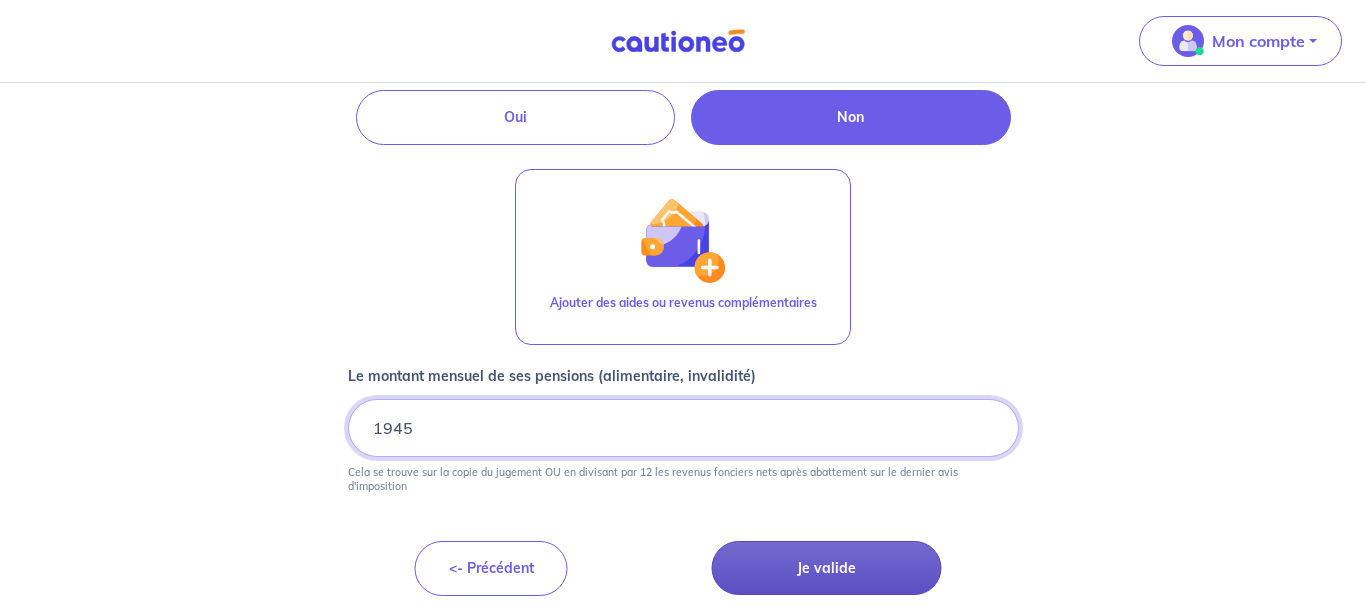 type on "1945" 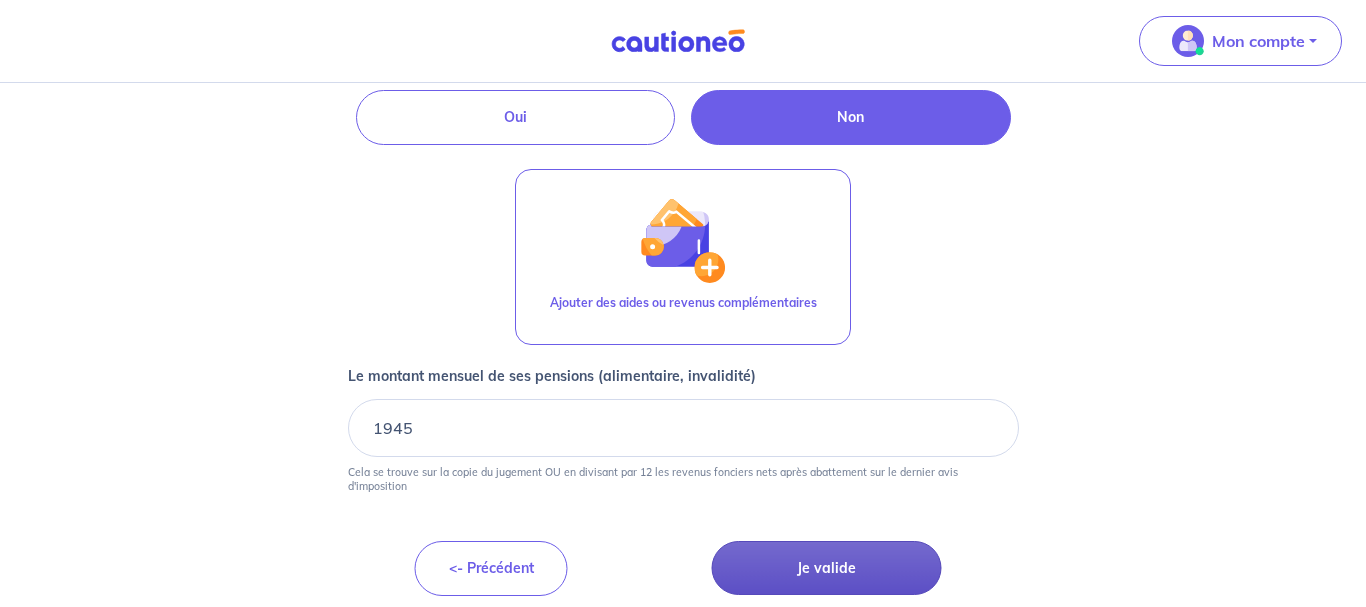 click on "Je valide" at bounding box center [827, 568] 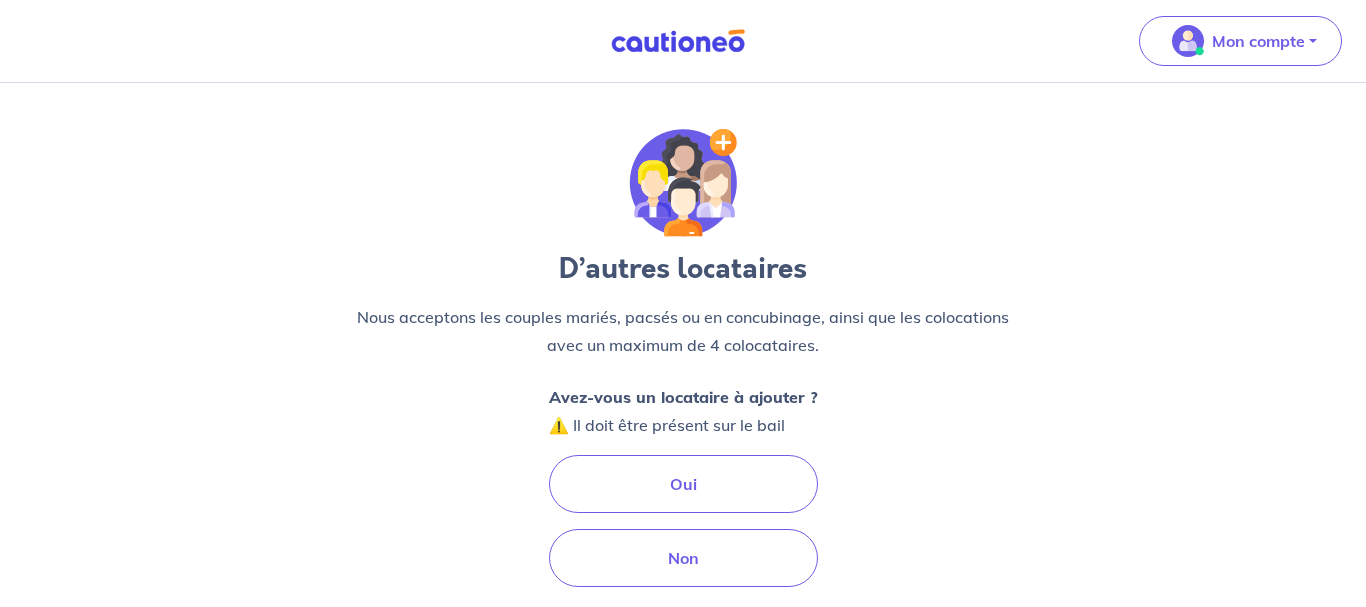 scroll, scrollTop: 0, scrollLeft: 0, axis: both 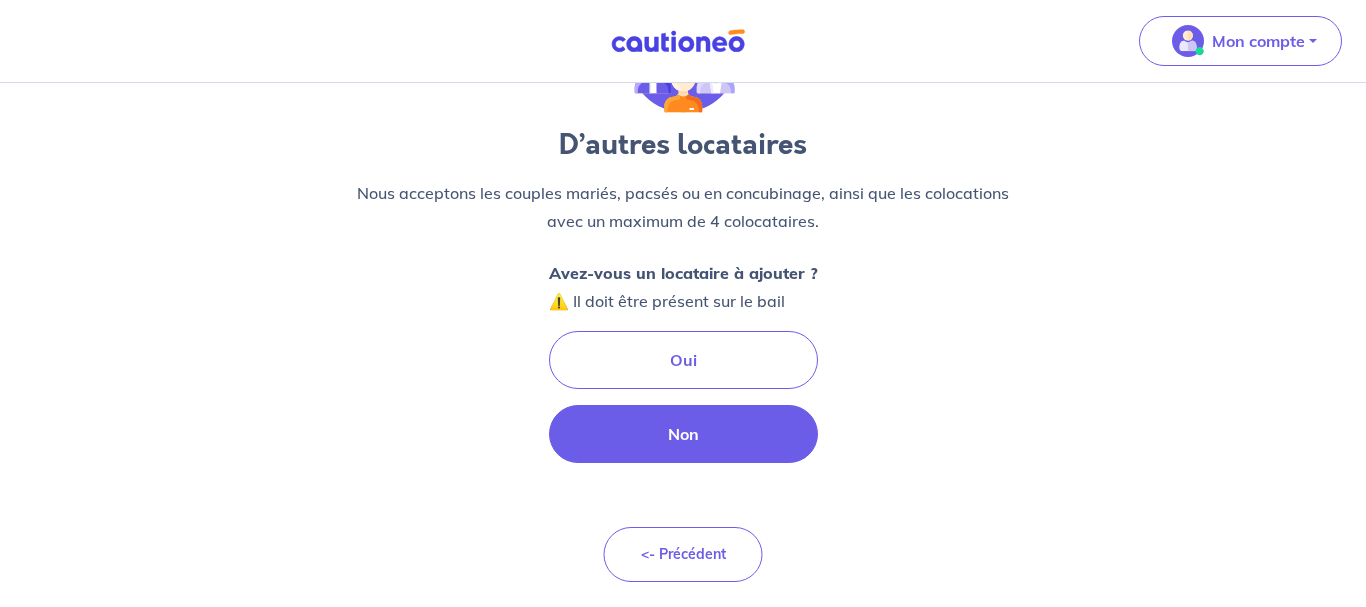 click on "Non" at bounding box center [683, 434] 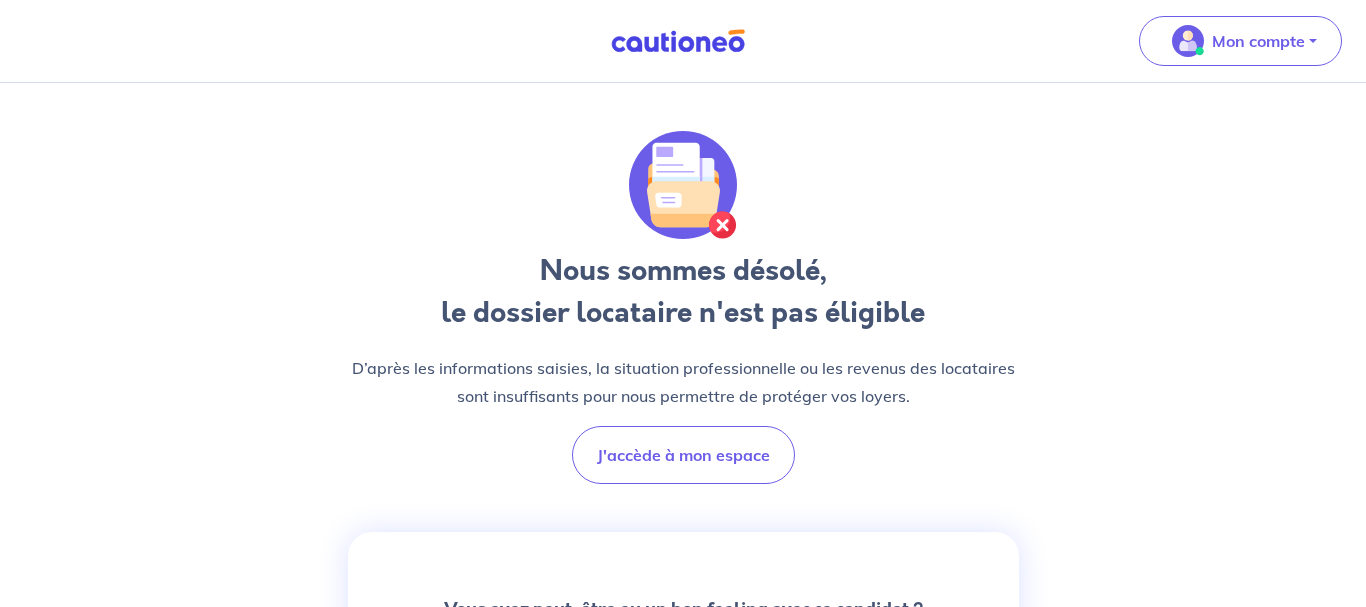 click on "J'accède à mon espace" at bounding box center [683, 455] 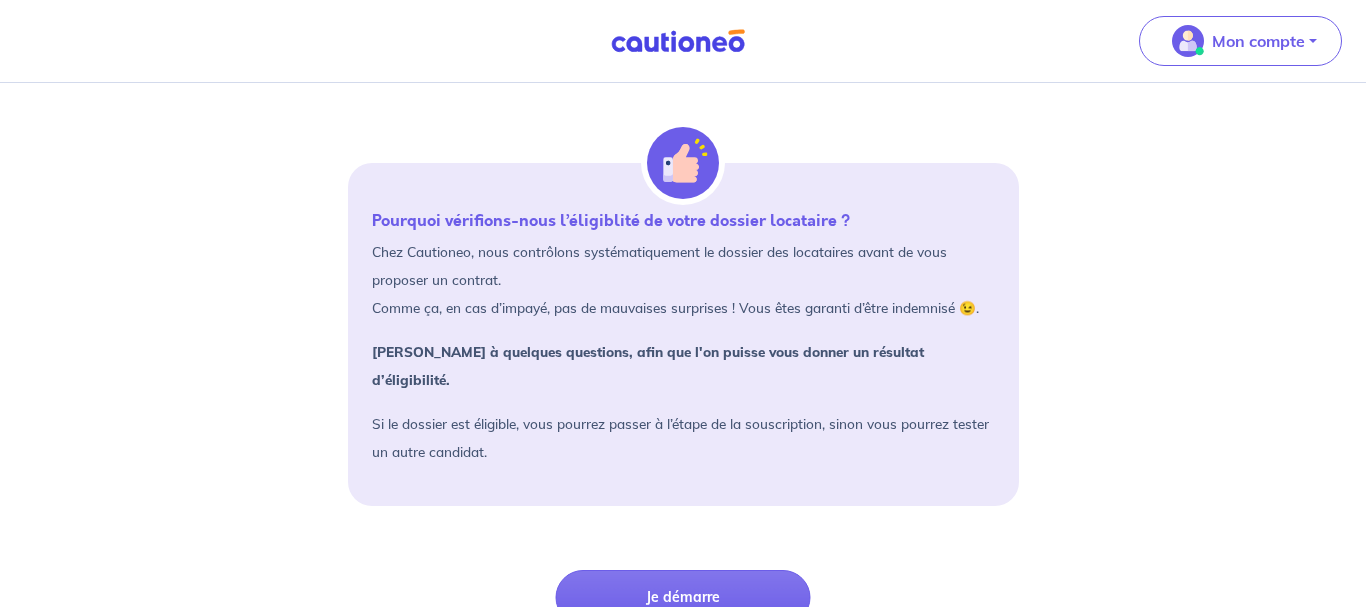 scroll, scrollTop: 189, scrollLeft: 0, axis: vertical 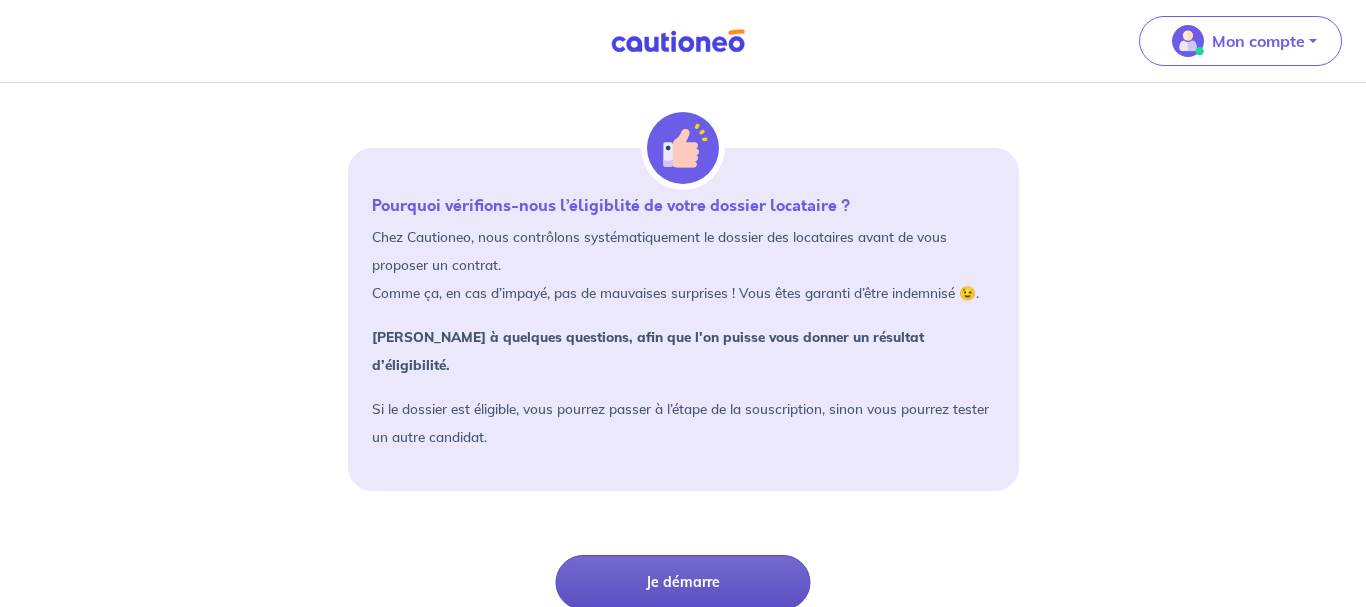 click on "Je démarre" at bounding box center [683, 582] 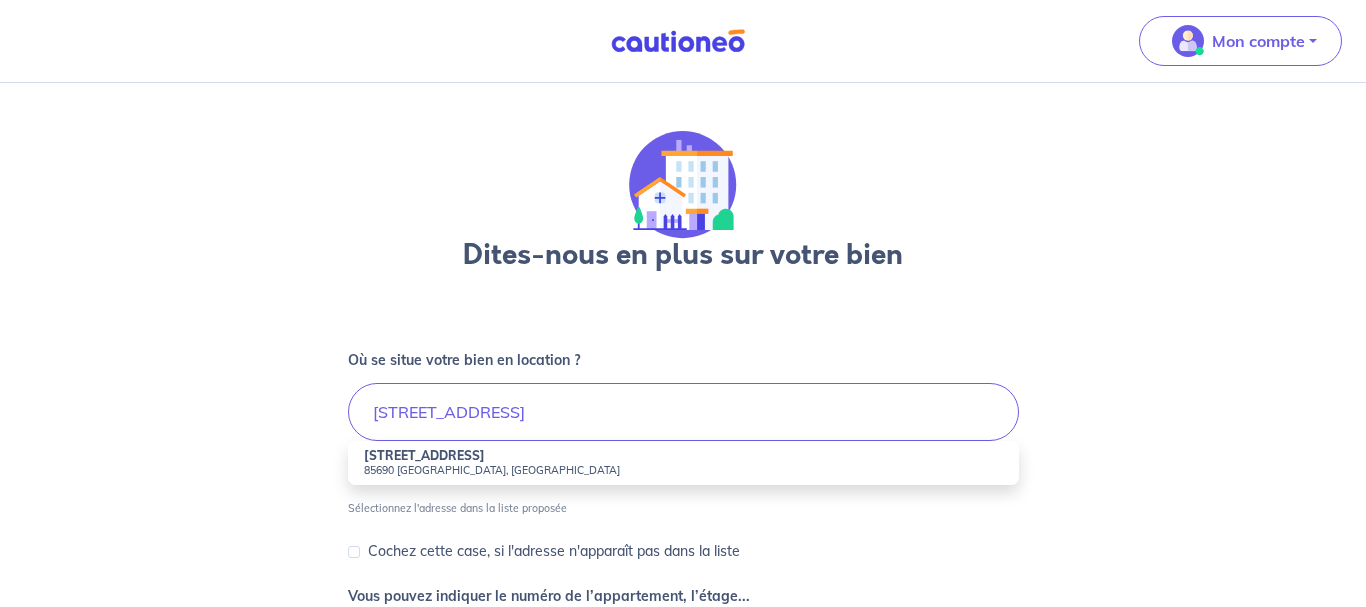 click on "[STREET_ADDRESS]" at bounding box center [683, 463] 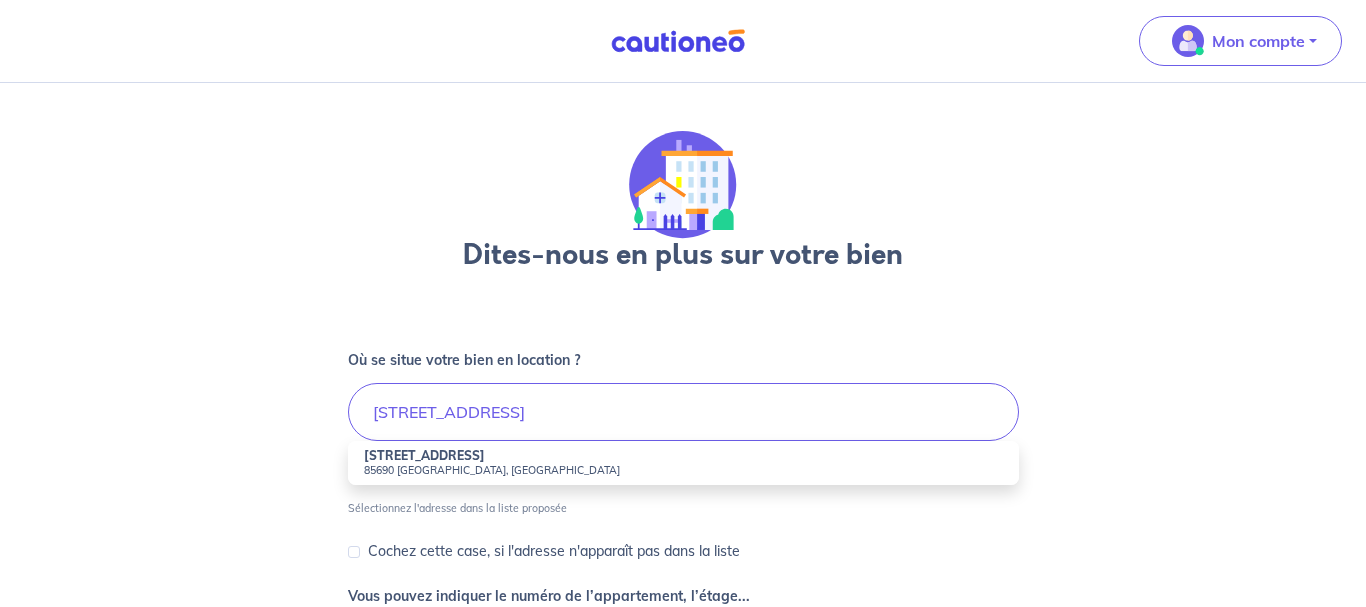 type on "[STREET_ADDRESS]" 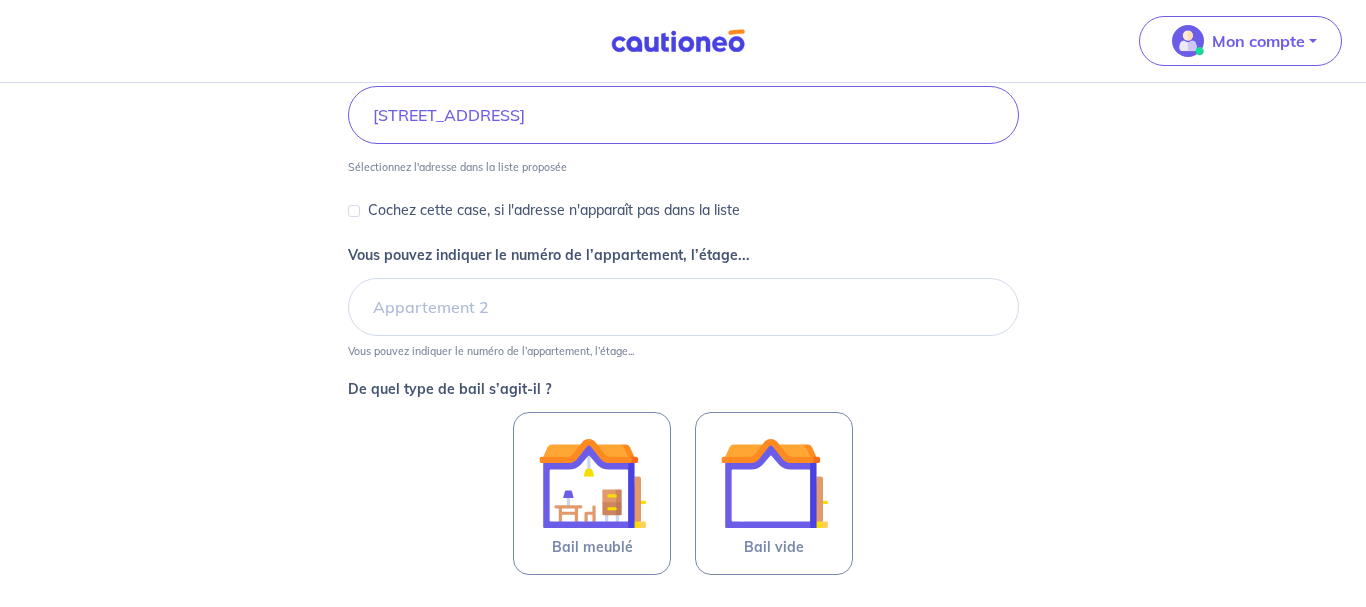 scroll, scrollTop: 302, scrollLeft: 0, axis: vertical 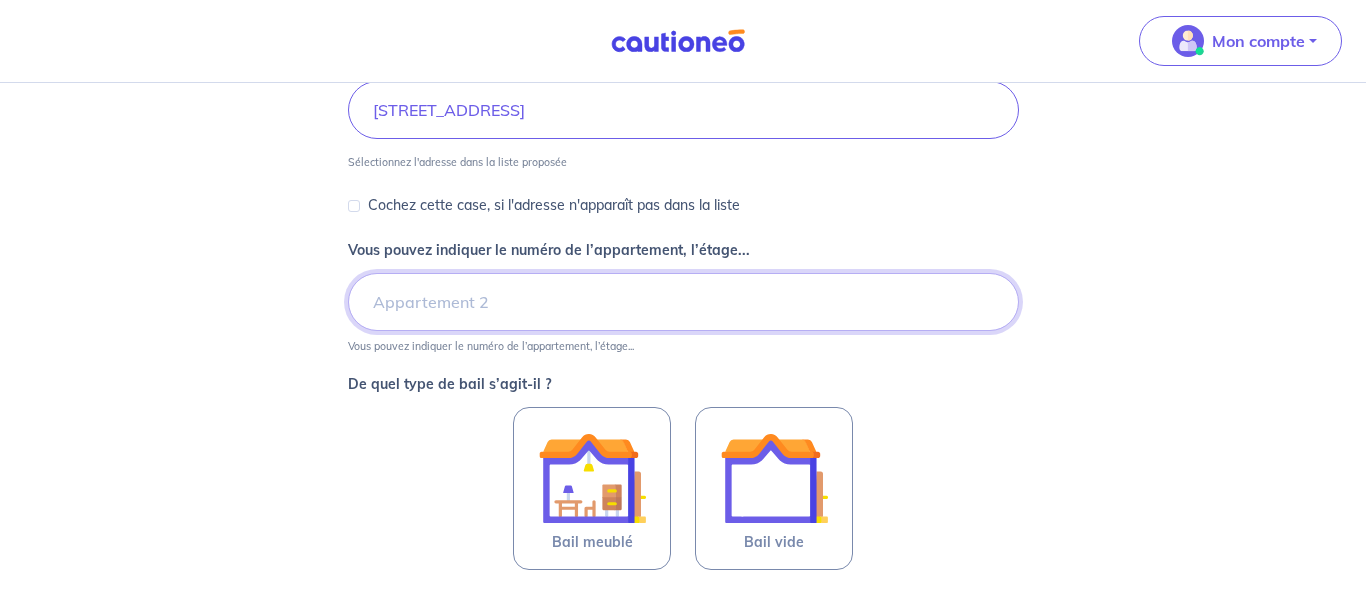 click on "Vous pouvez indiquer le numéro de l’appartement, l’étage..." at bounding box center [683, 302] 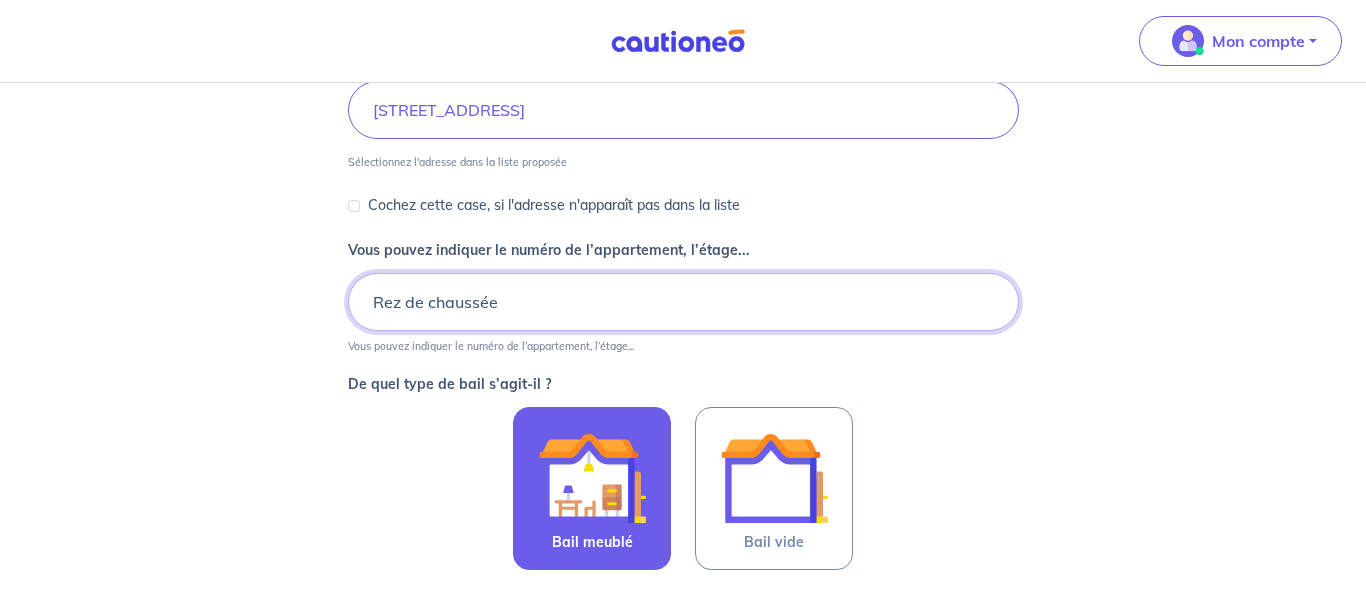 type on "Rez de chaussée" 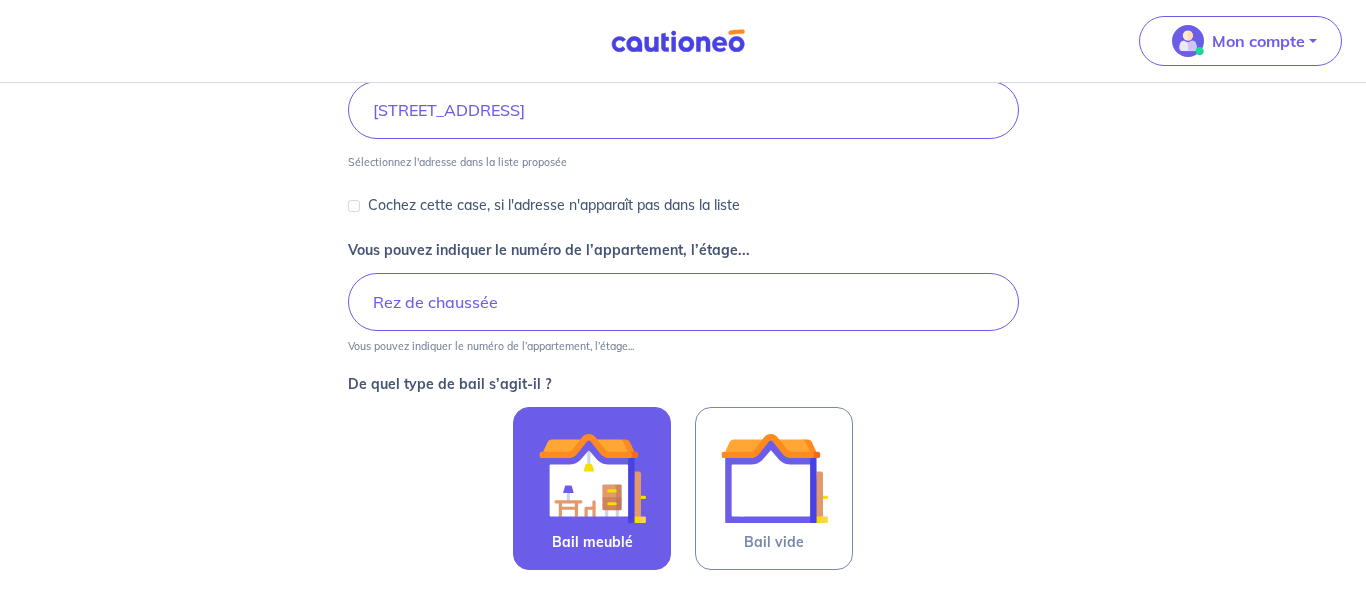 click on "Bail meublé" at bounding box center [592, 488] 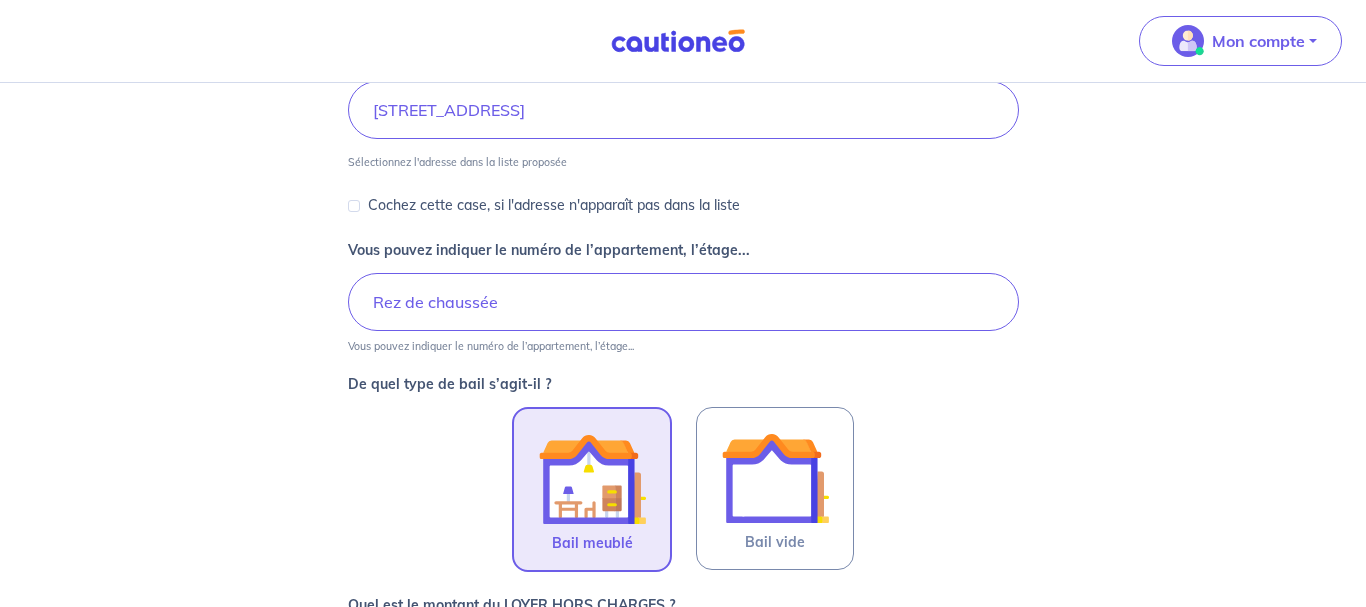 scroll, scrollTop: 655, scrollLeft: 0, axis: vertical 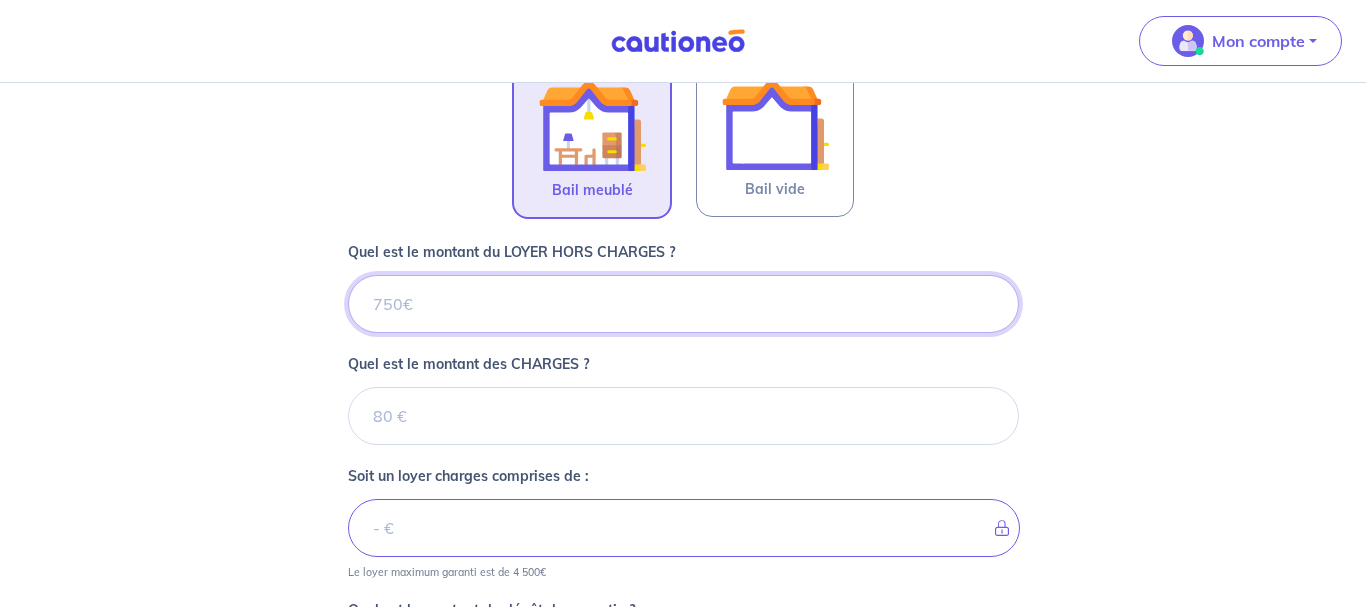 click on "Quel est le montant du LOYER HORS CHARGES ?" at bounding box center [683, 304] 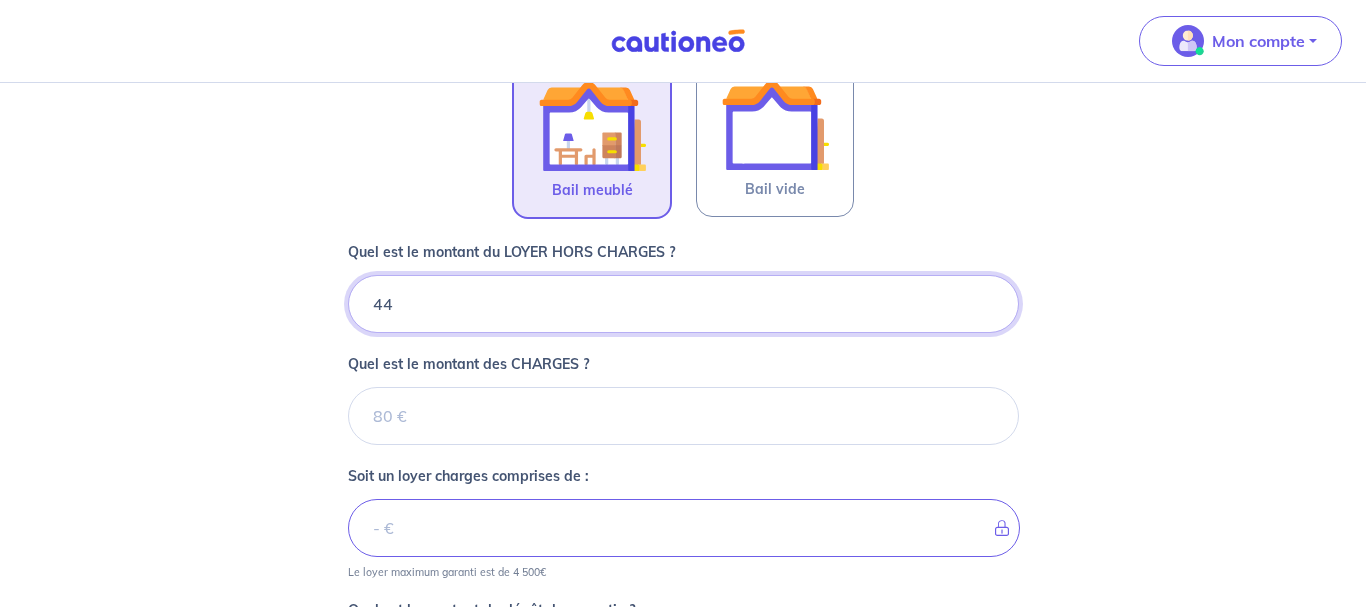 type on "440" 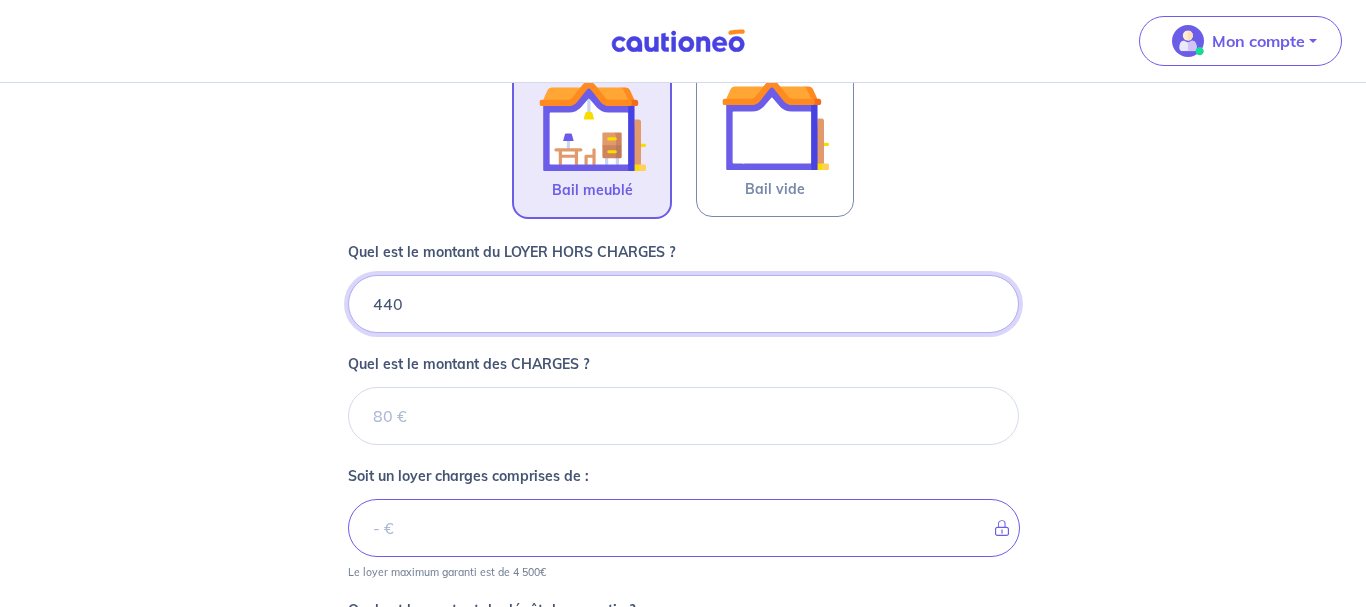 type 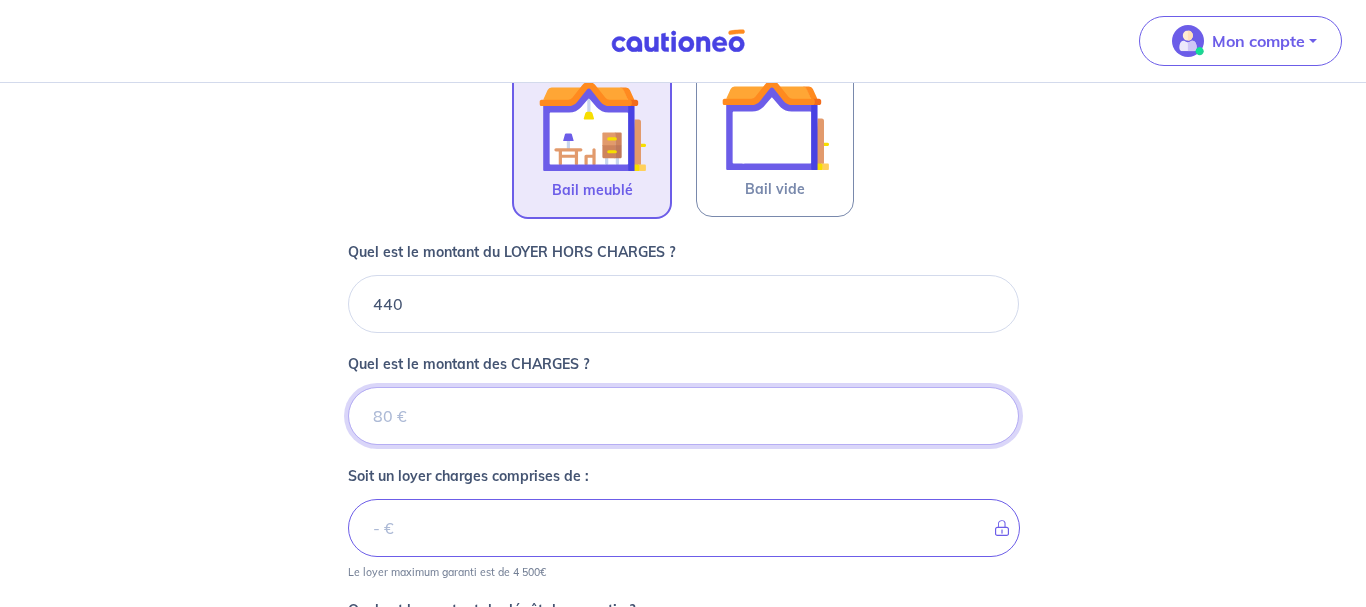click on "Quel est le montant des CHARGES ?" at bounding box center [683, 416] 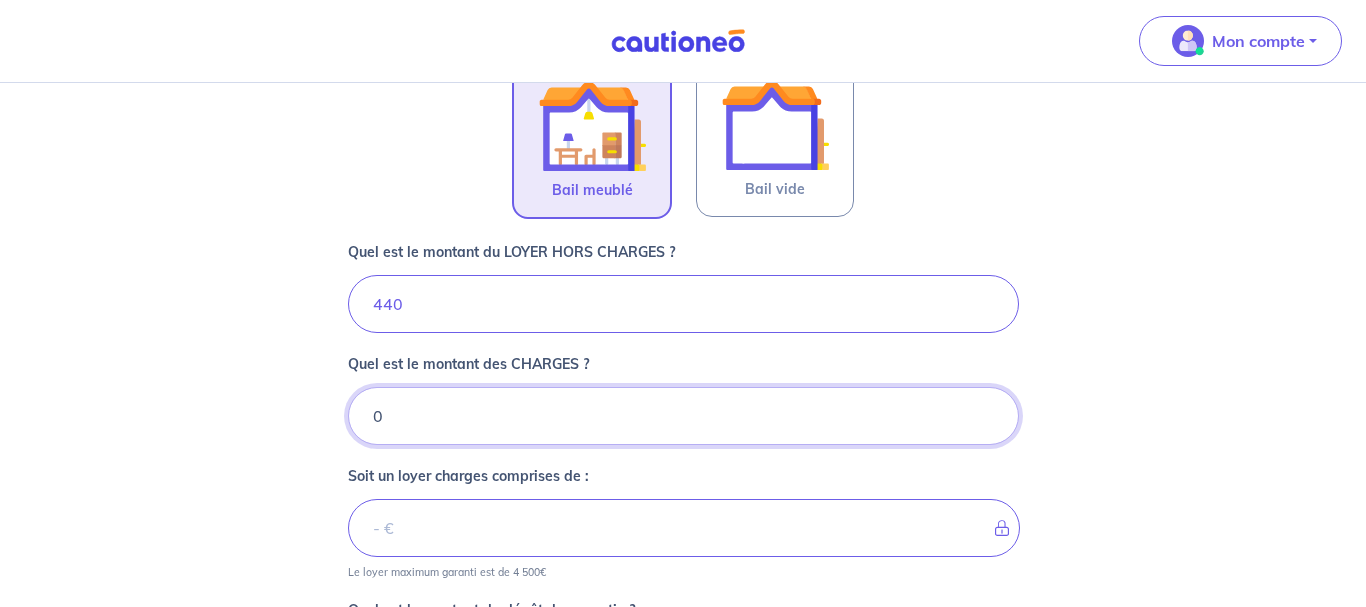 type on "440" 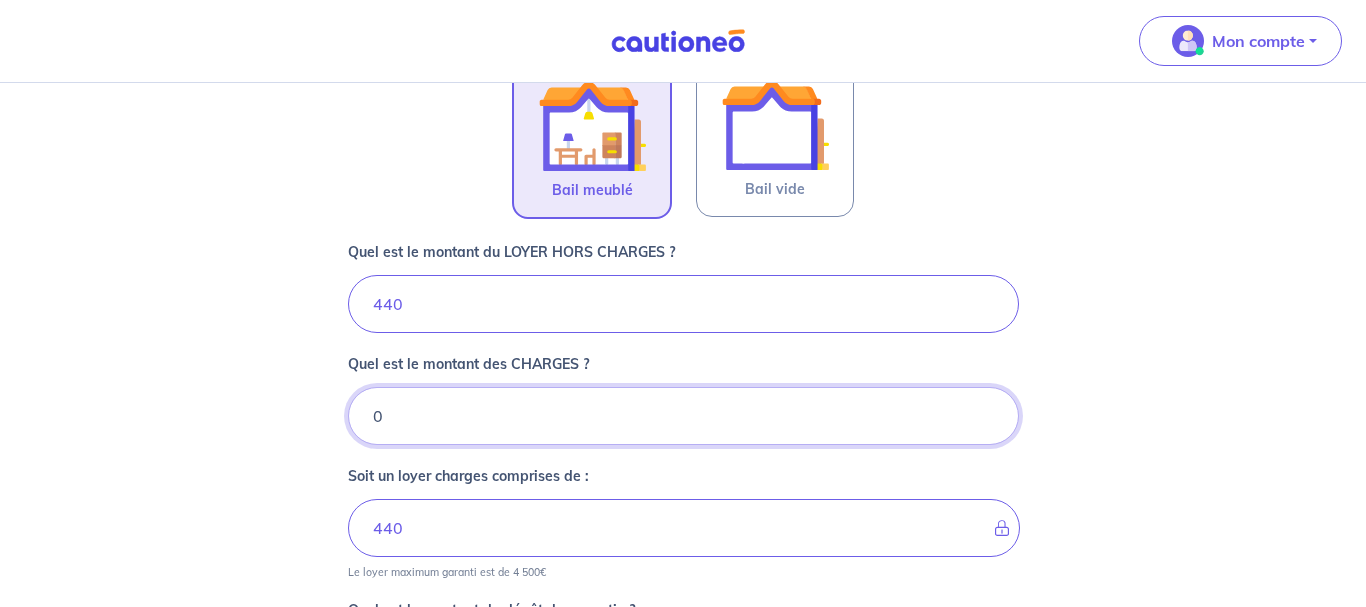 type on "0" 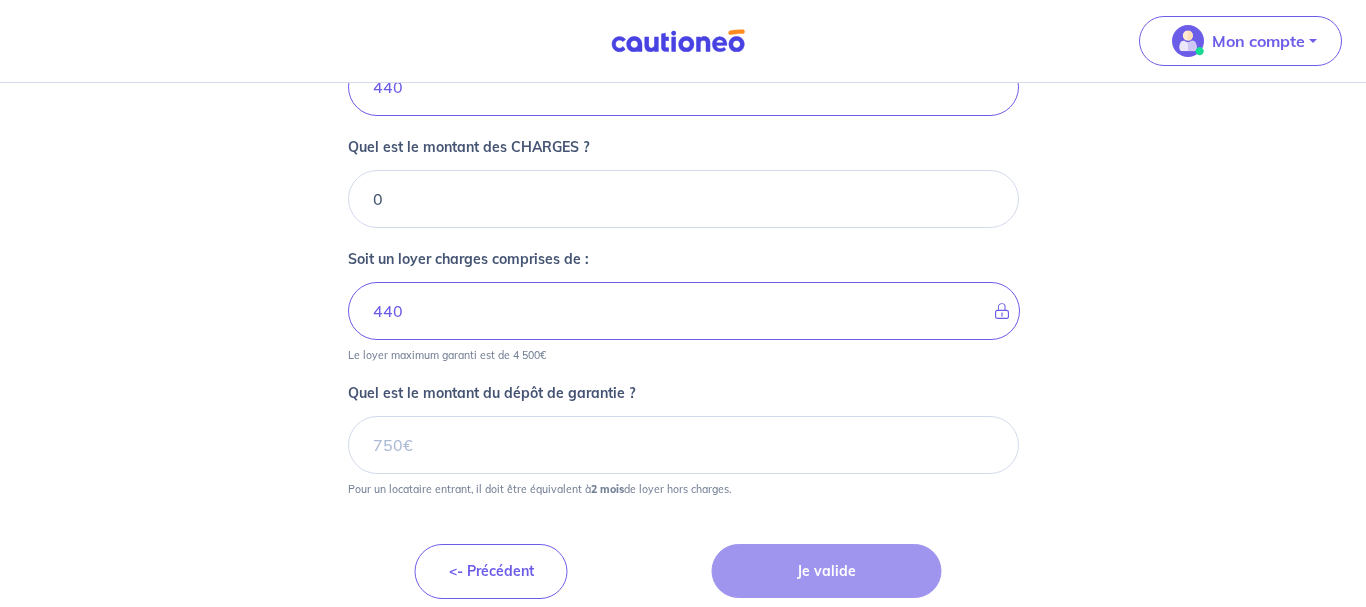 scroll, scrollTop: 879, scrollLeft: 0, axis: vertical 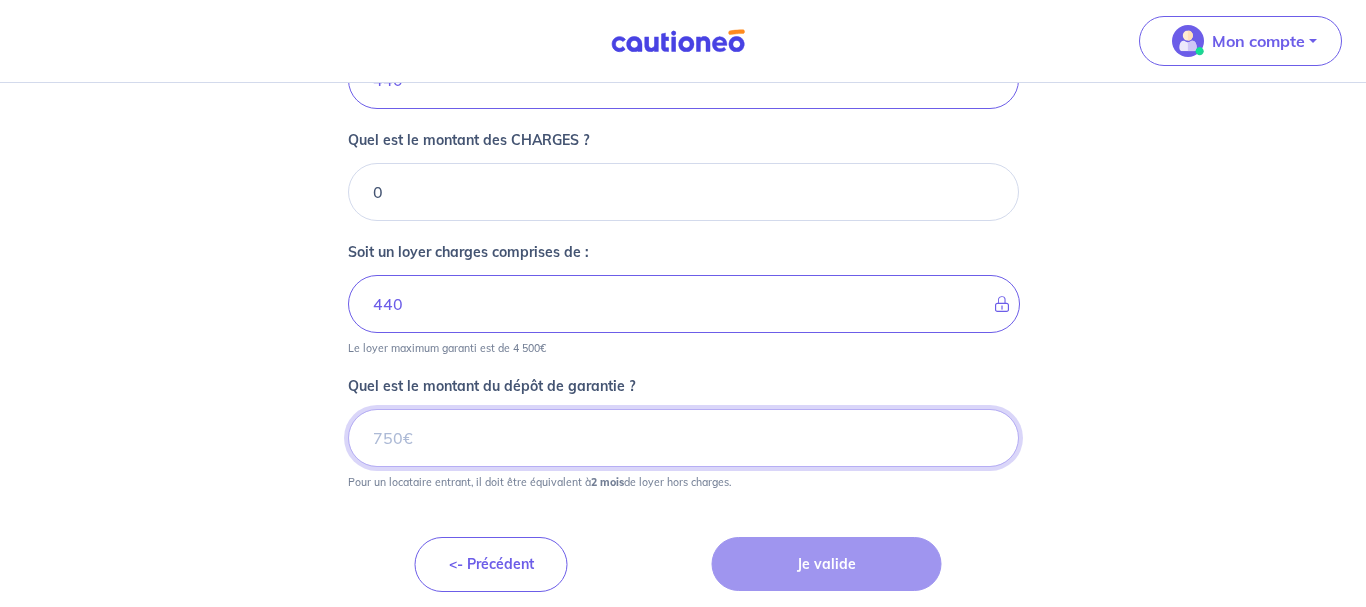 click on "Quel est le montant du dépôt de garantie ?" at bounding box center (683, 438) 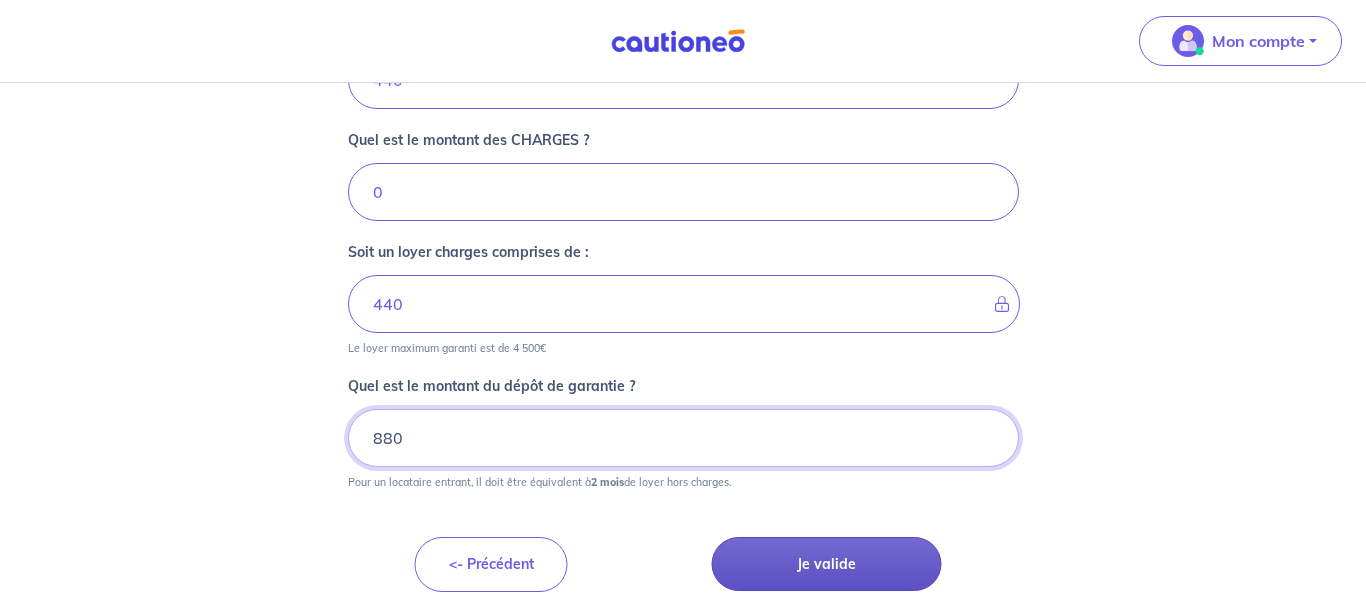 type on "880" 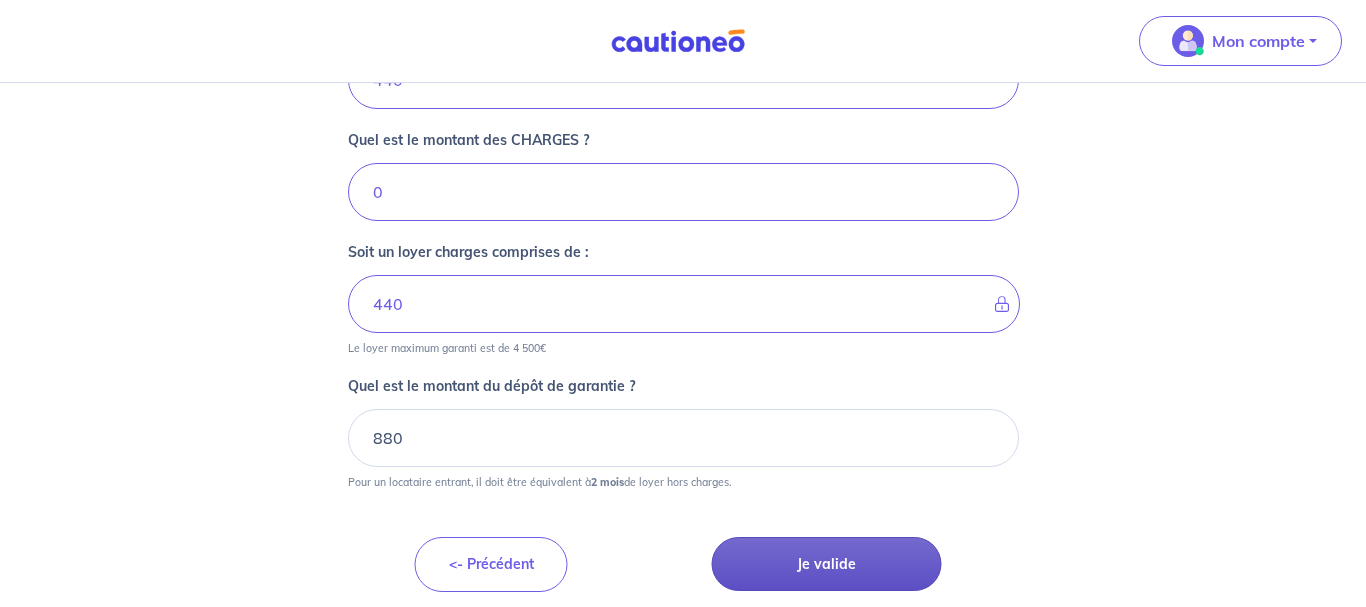 click on "Je valide" at bounding box center [827, 564] 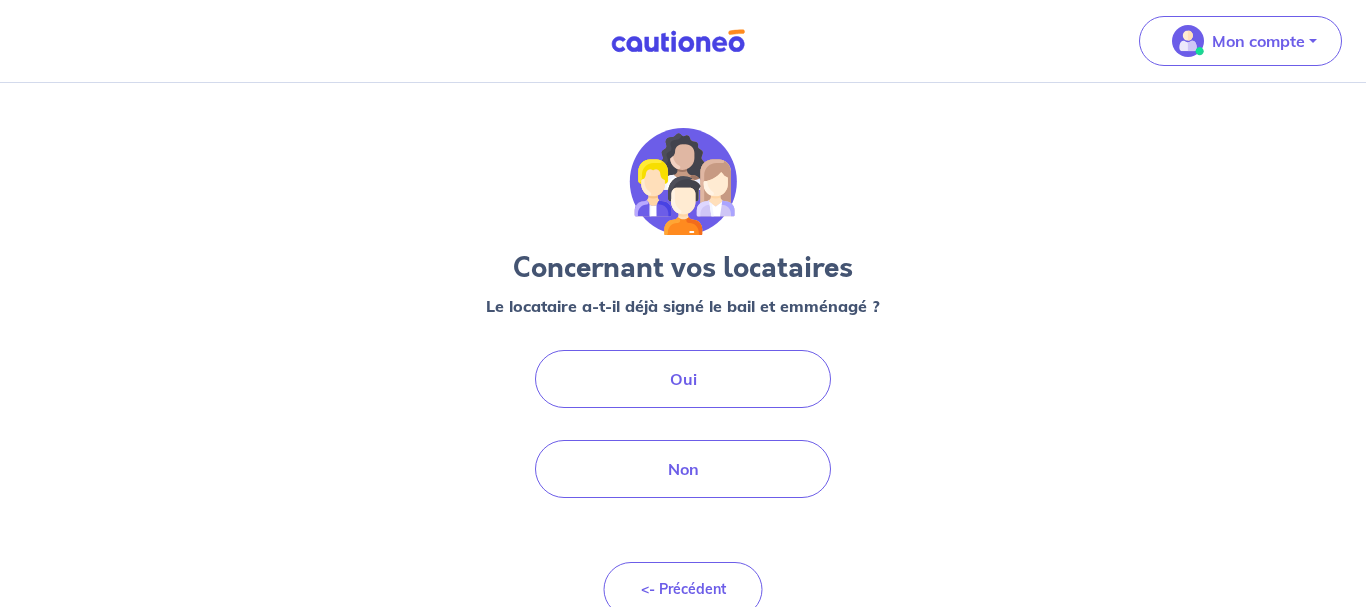 scroll, scrollTop: 0, scrollLeft: 0, axis: both 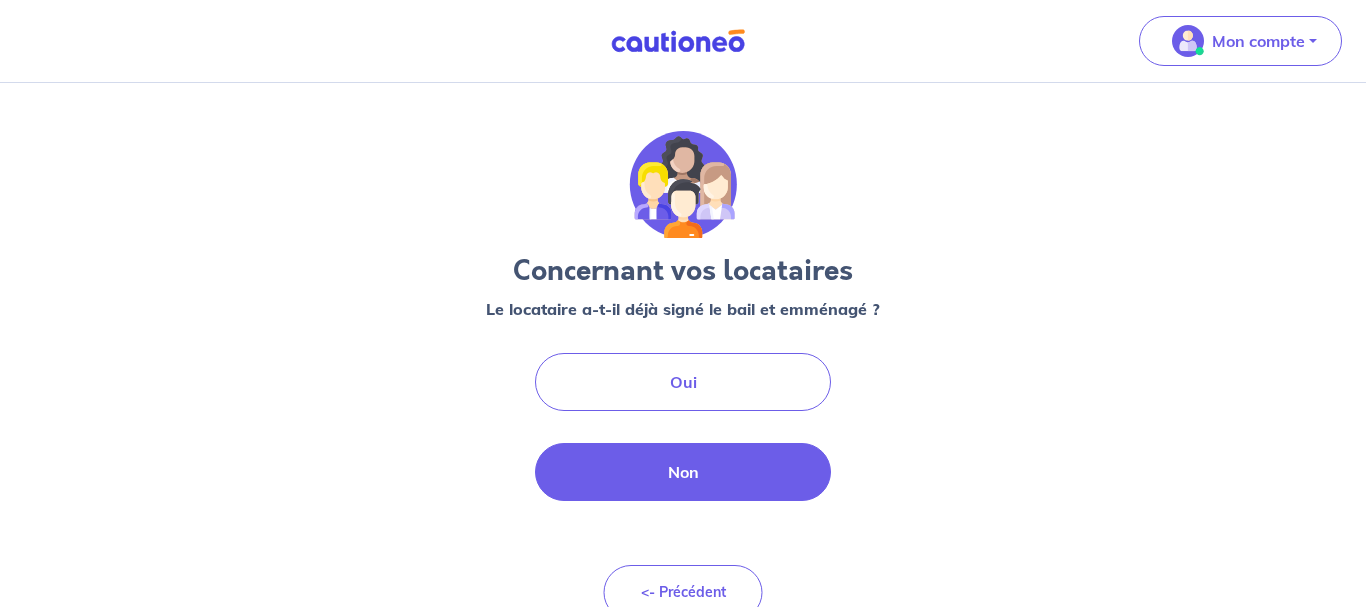 click on "Non" at bounding box center (683, 472) 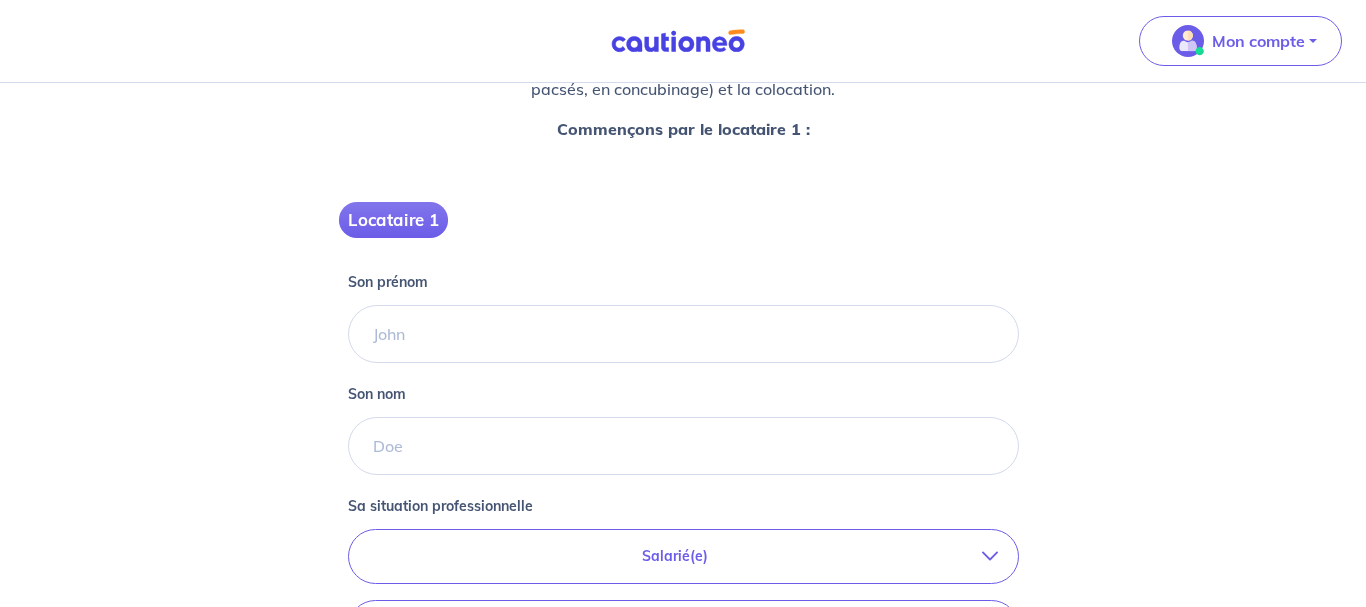 scroll, scrollTop: 252, scrollLeft: 0, axis: vertical 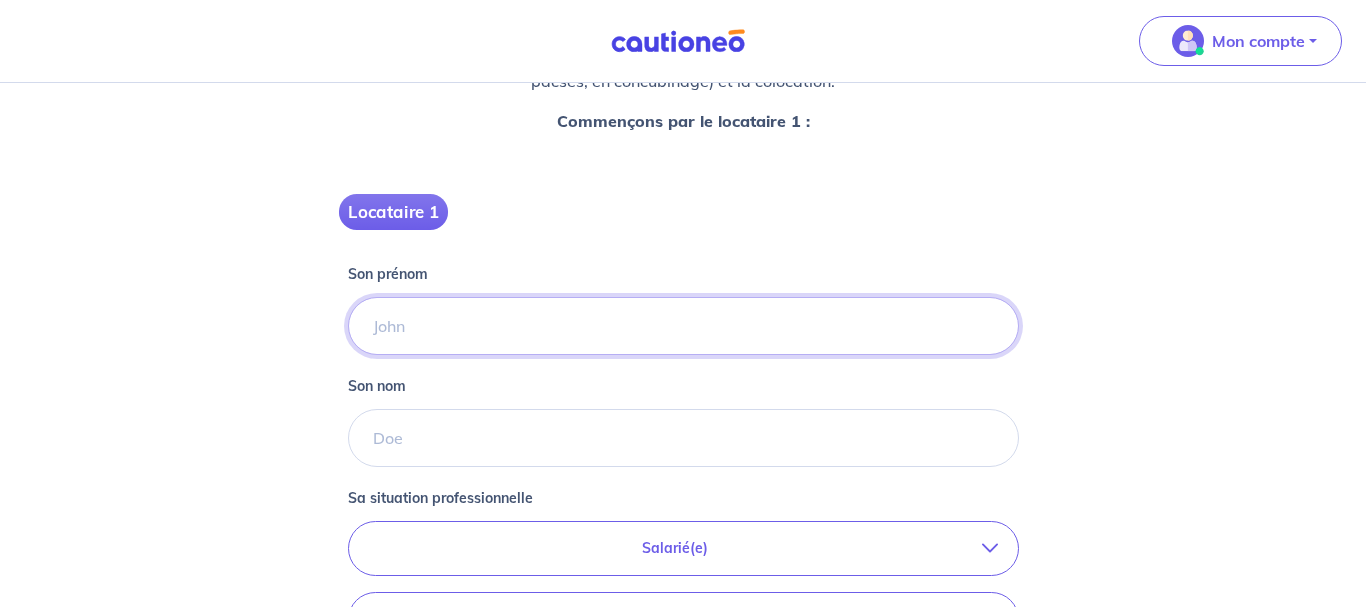 click on "Son prénom" at bounding box center (683, 326) 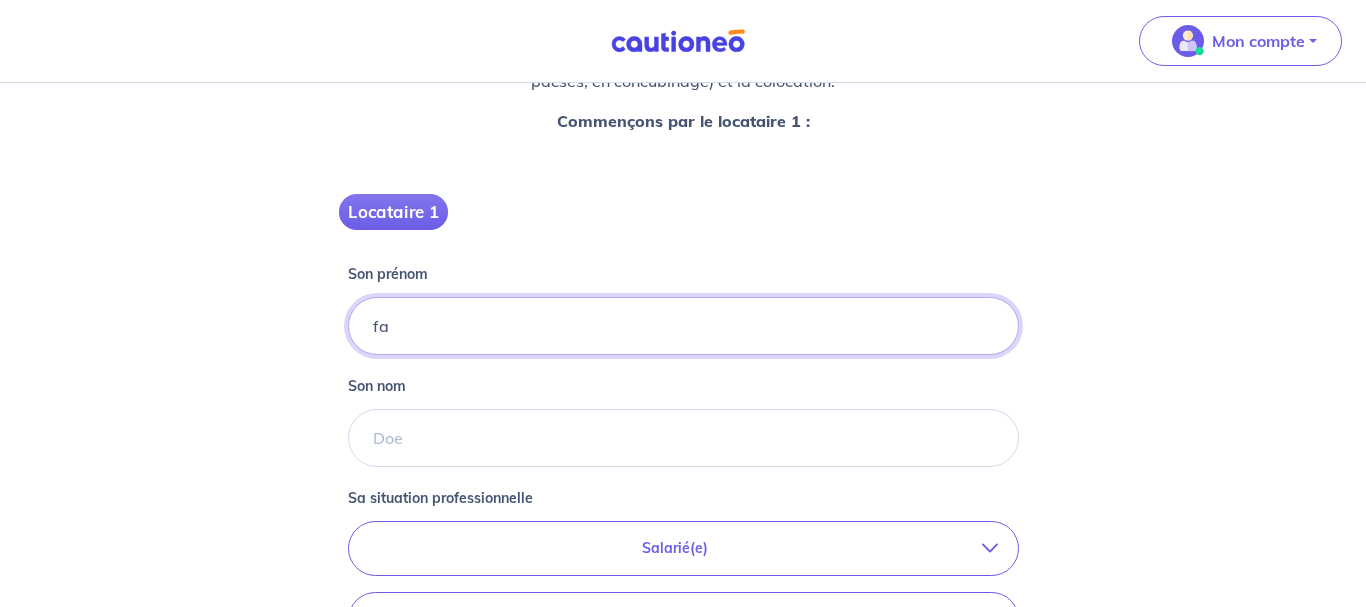 type on "f" 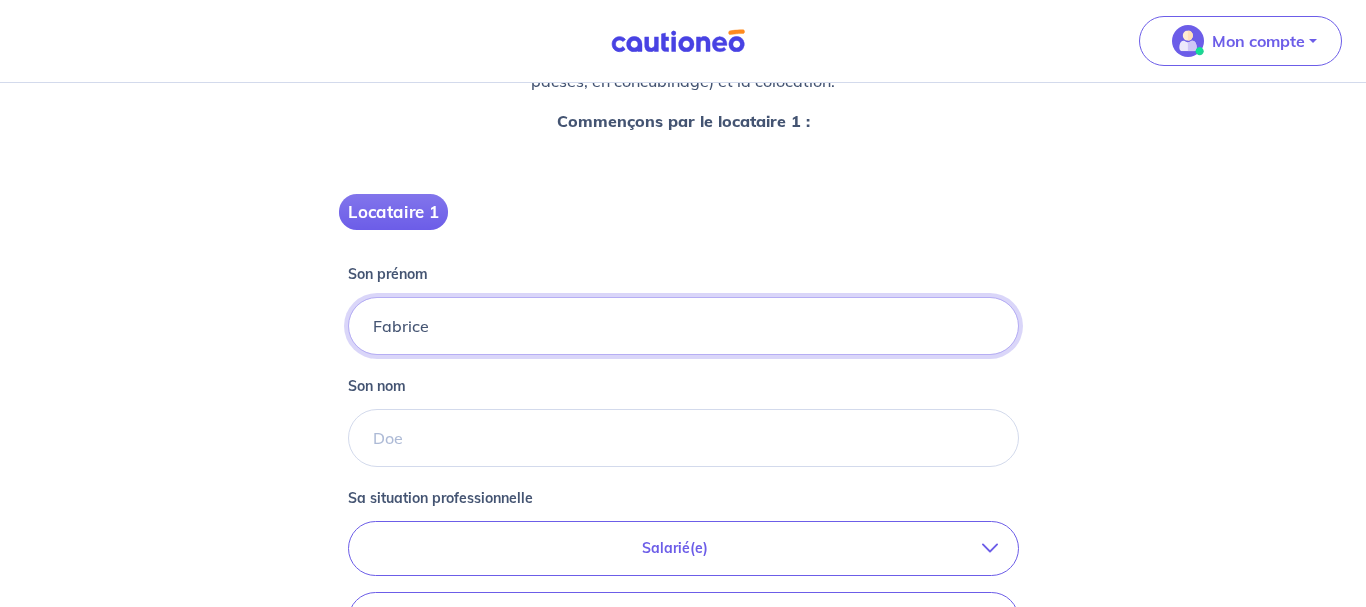 type on "Fabrice" 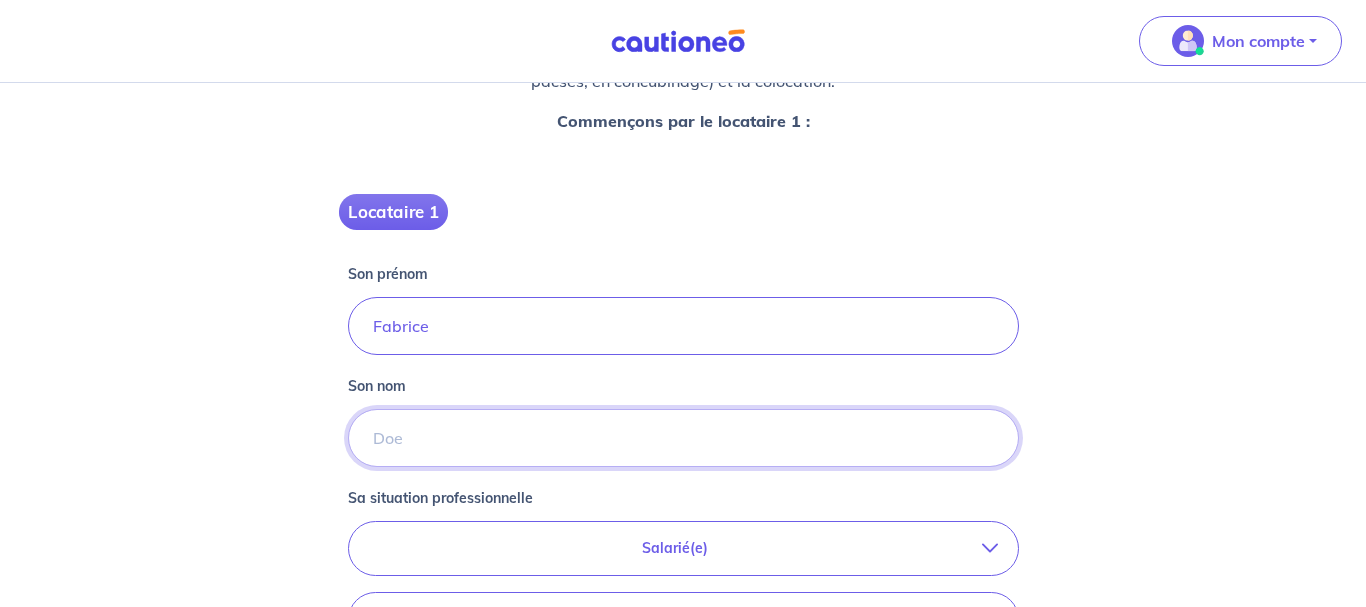 click on "Son nom" at bounding box center (683, 438) 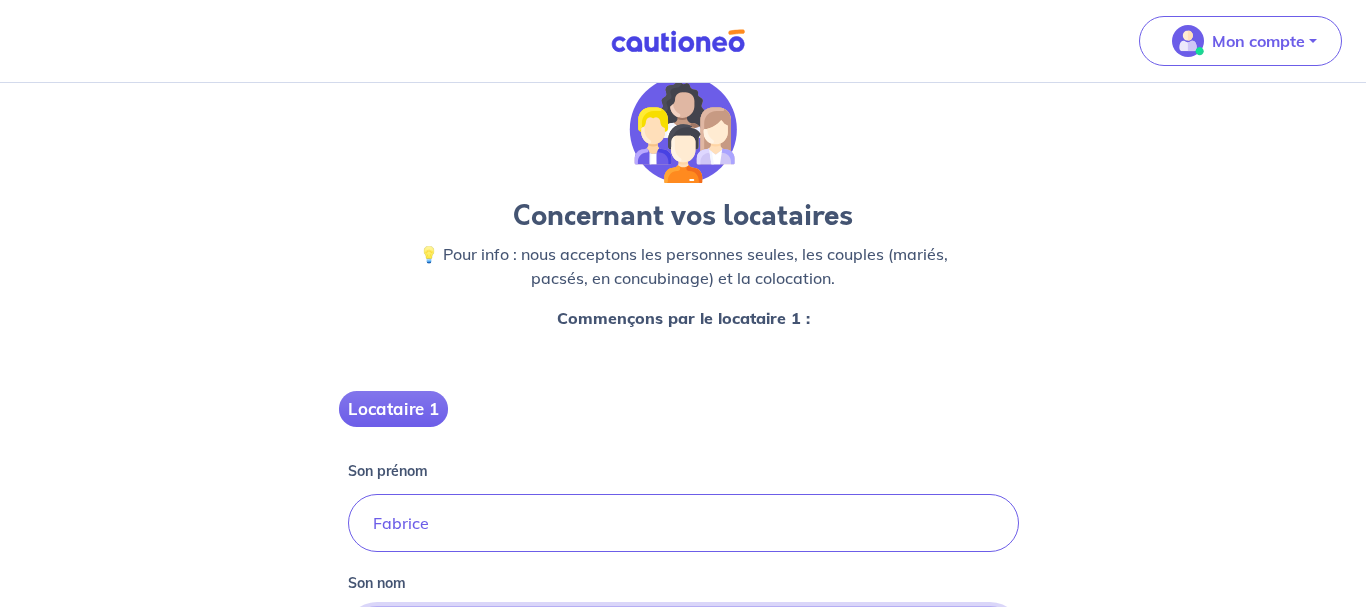 scroll, scrollTop: 0, scrollLeft: 0, axis: both 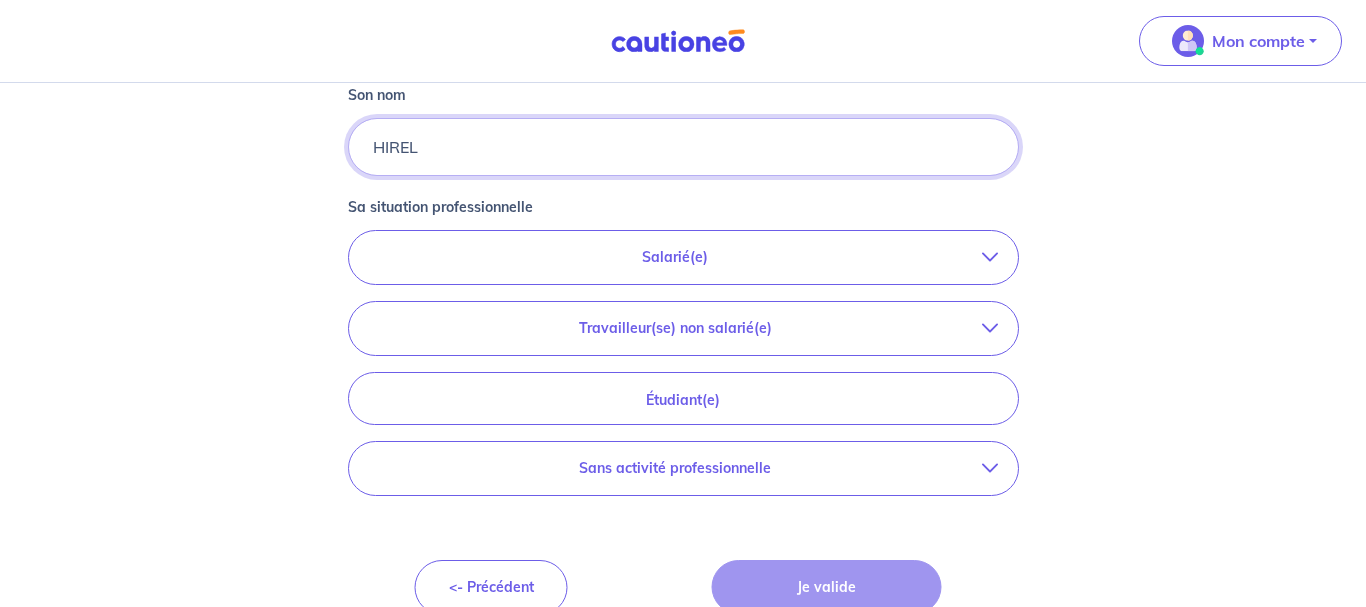 type on "HIREL" 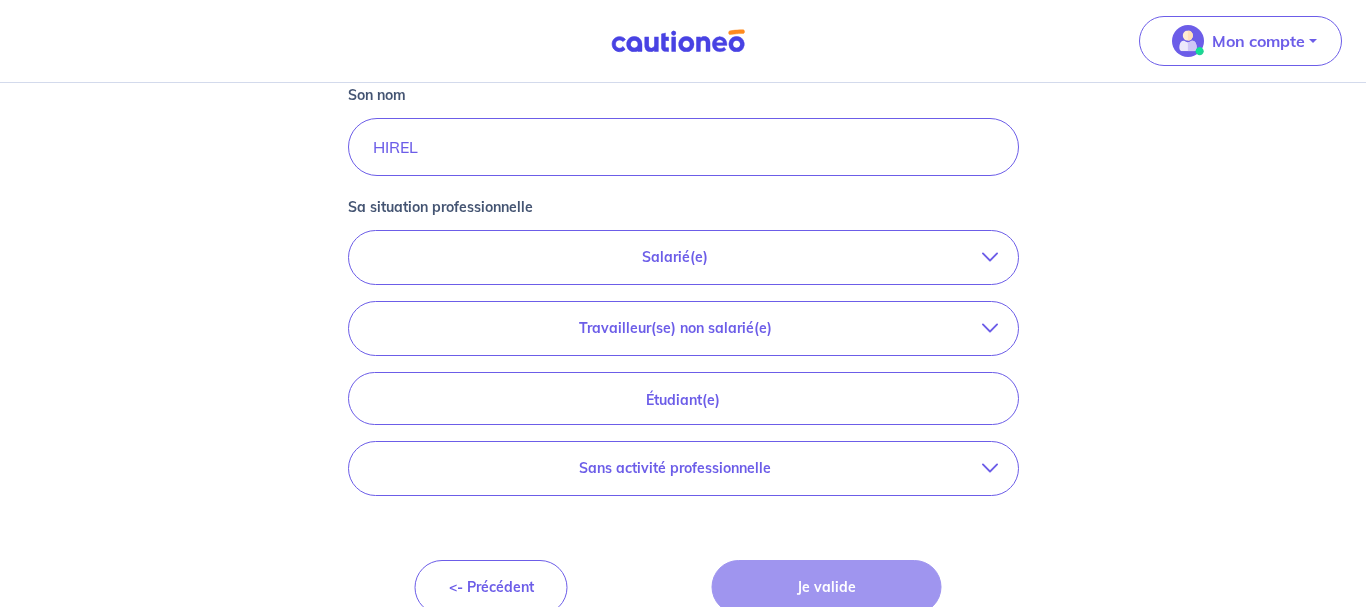 click on "Salarié(e)" at bounding box center [683, 257] 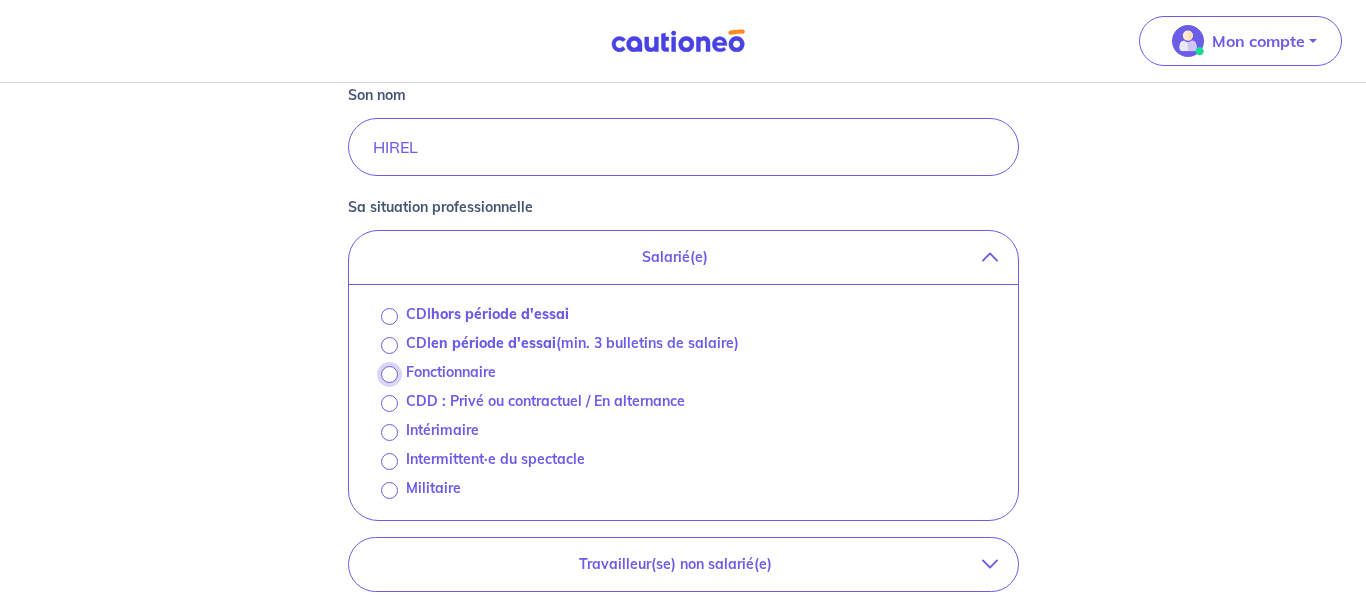 click on "Fonctionnaire" at bounding box center (389, 374) 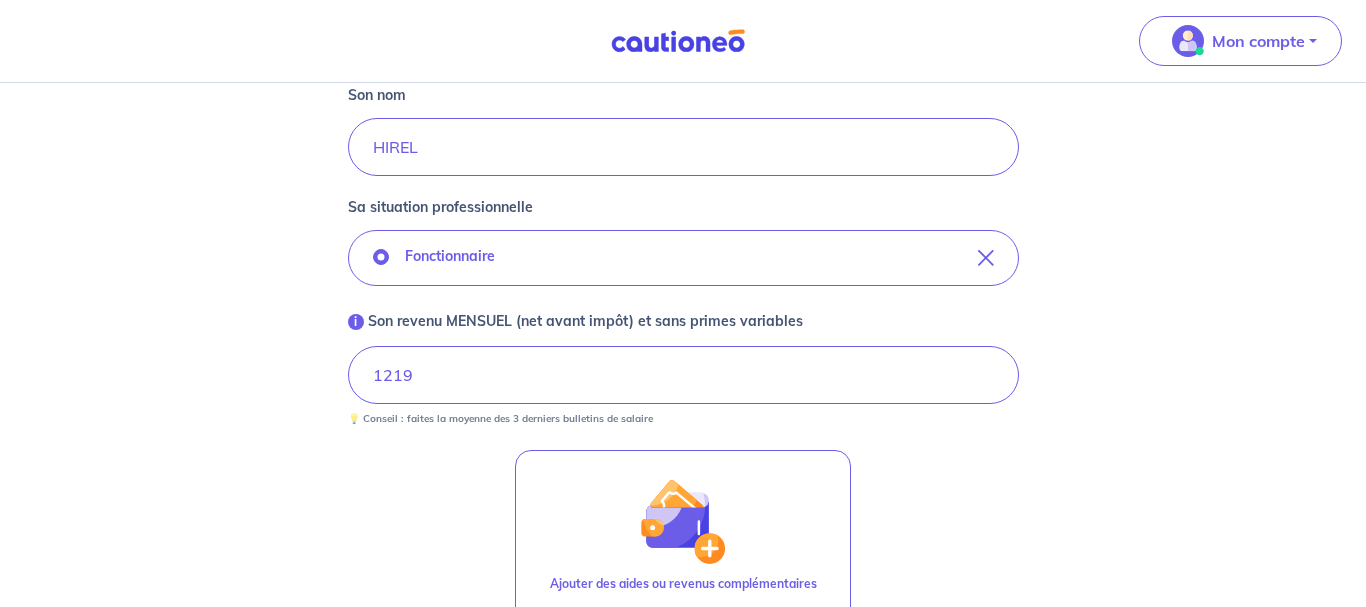 type 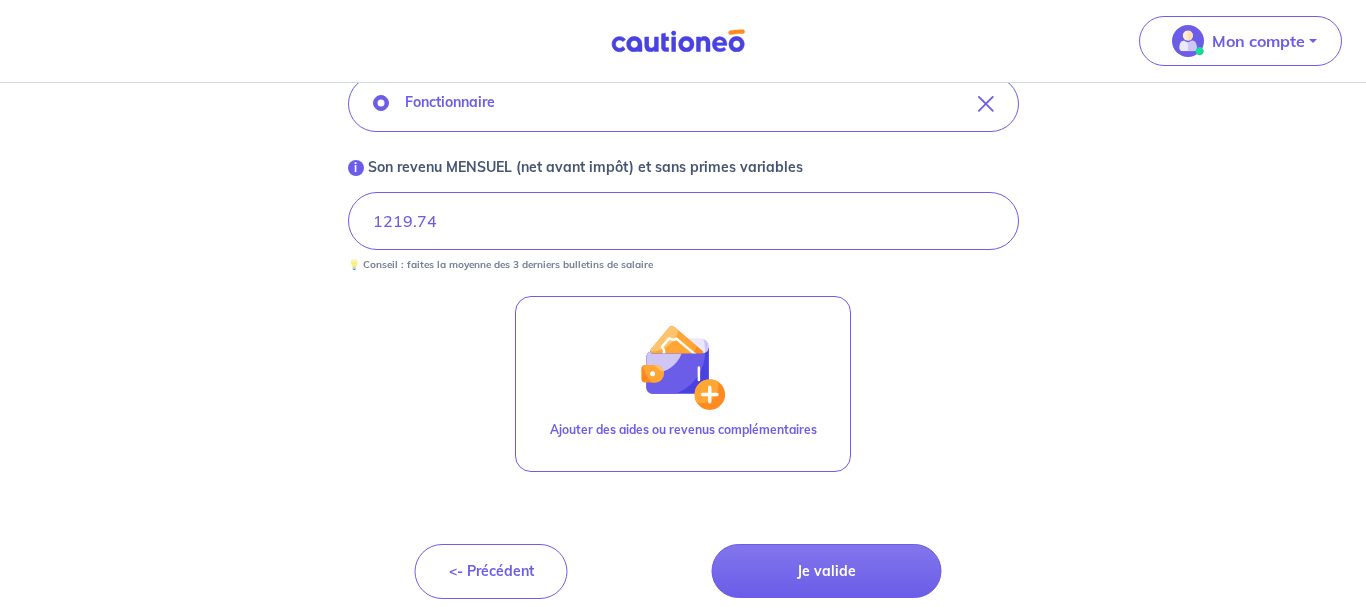 scroll, scrollTop: 705, scrollLeft: 0, axis: vertical 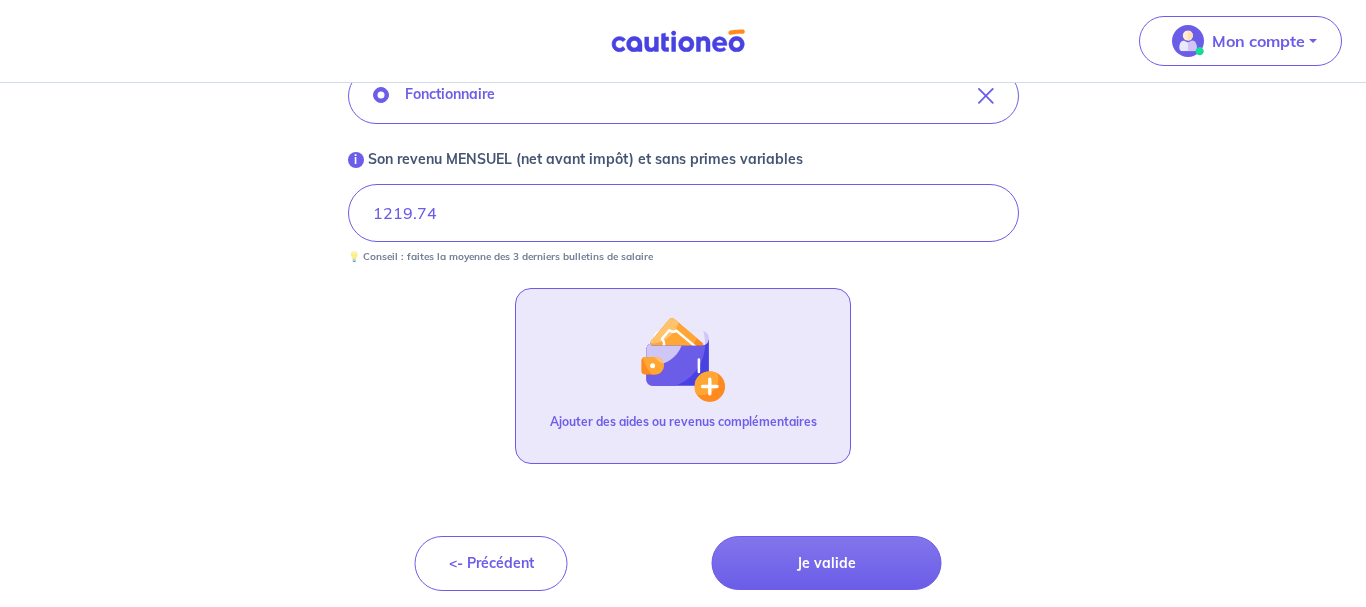 click on "Ajouter des aides ou revenus complémentaires" at bounding box center [683, 376] 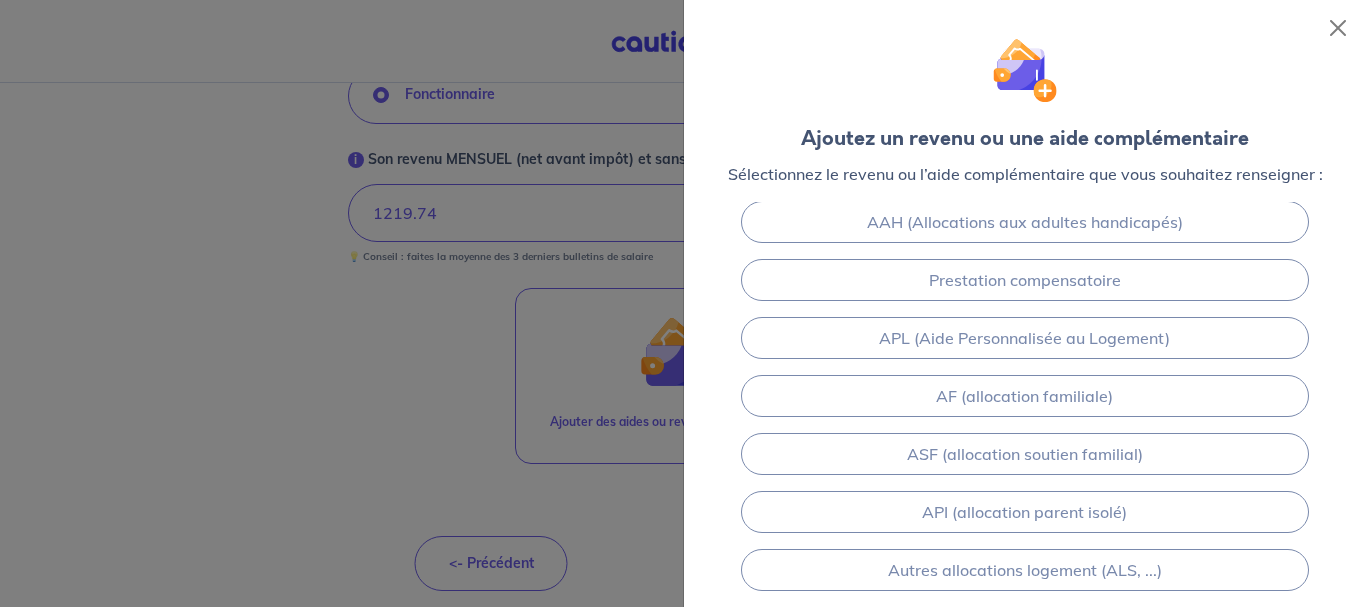 scroll, scrollTop: 0, scrollLeft: 0, axis: both 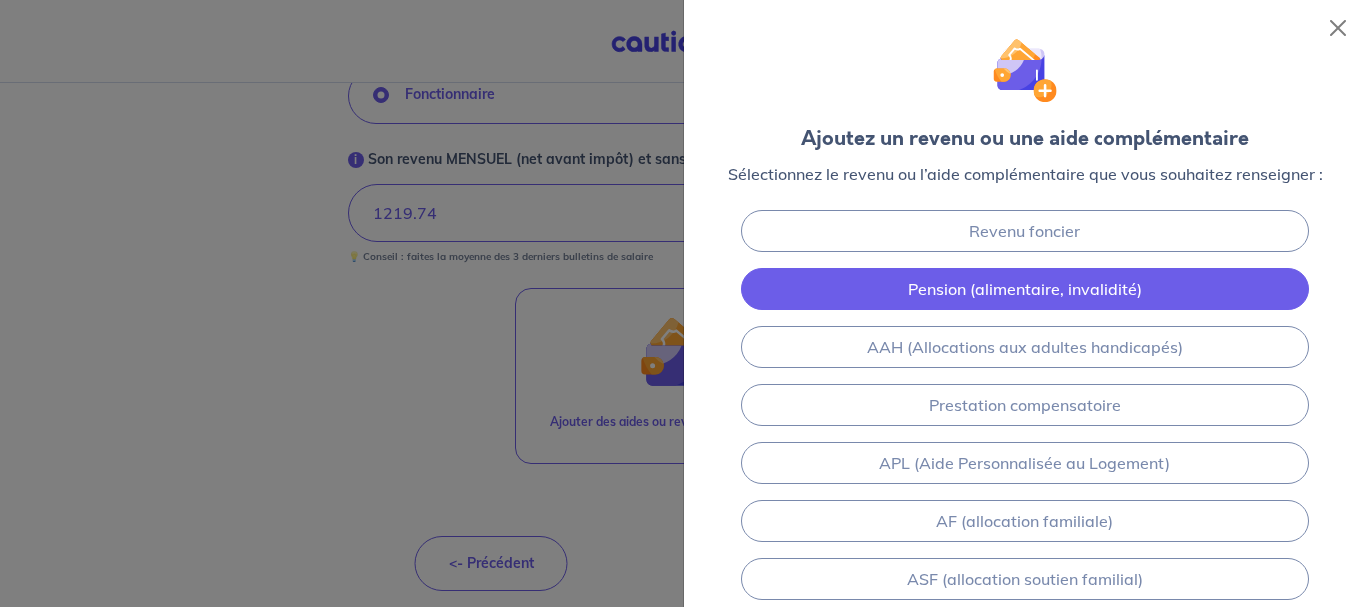 click on "Pension (alimentaire, invalidité)" at bounding box center (1025, 289) 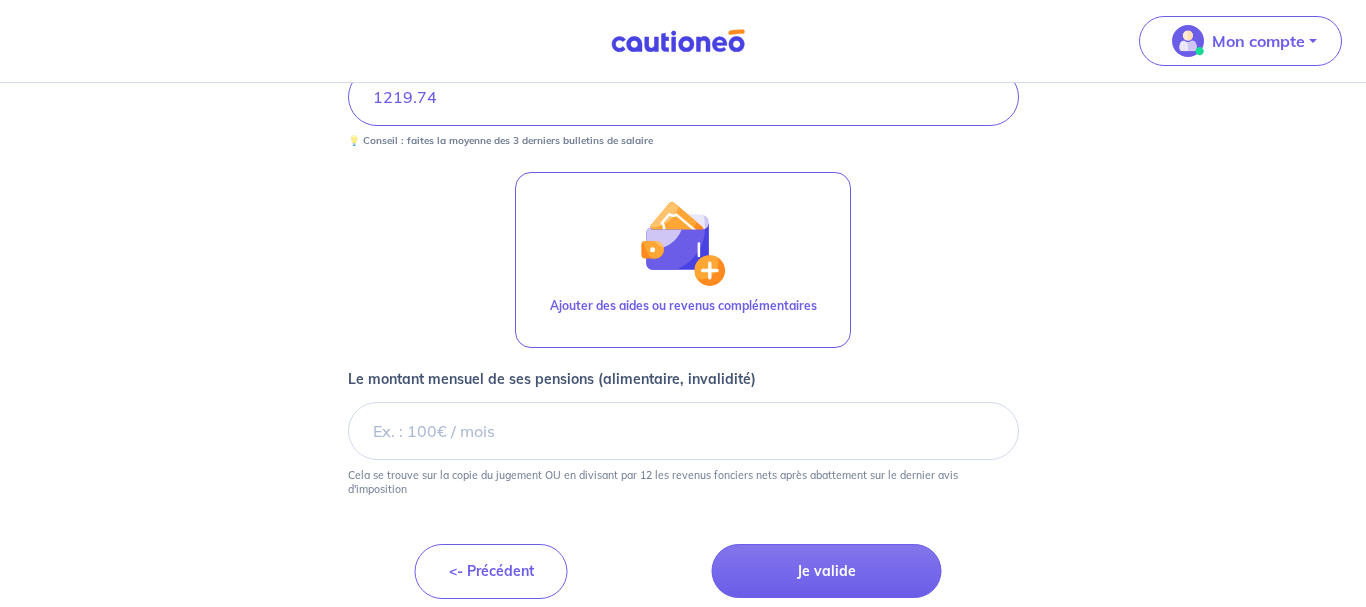 scroll, scrollTop: 824, scrollLeft: 0, axis: vertical 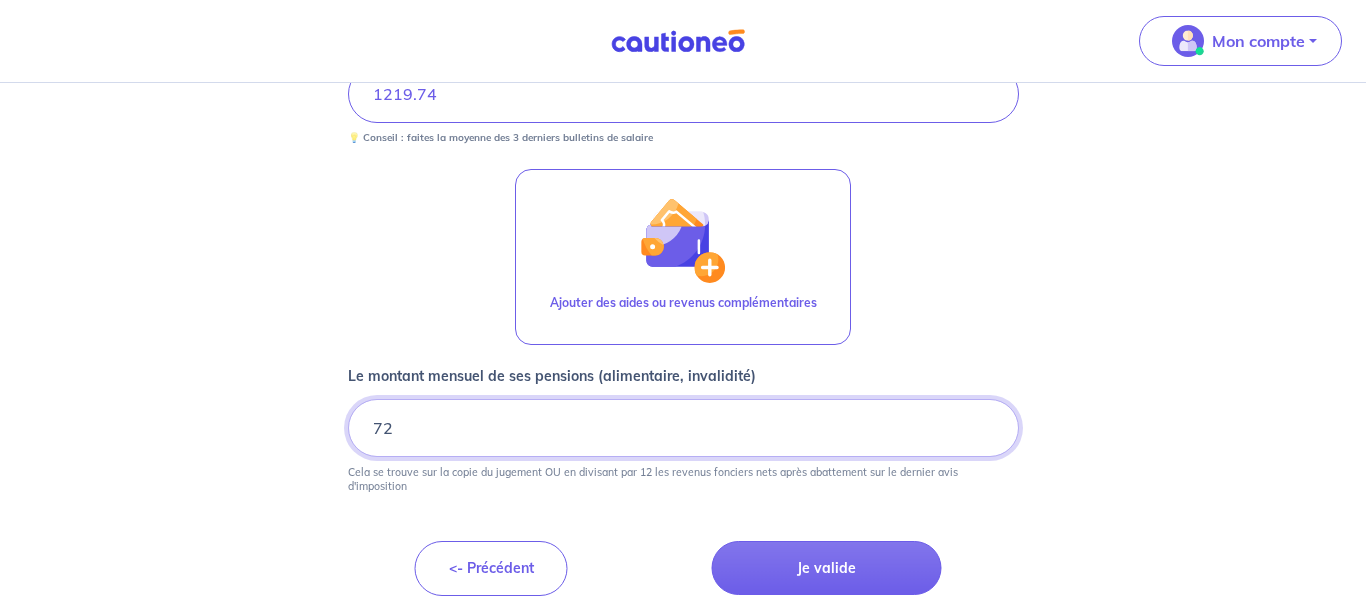 type on "725" 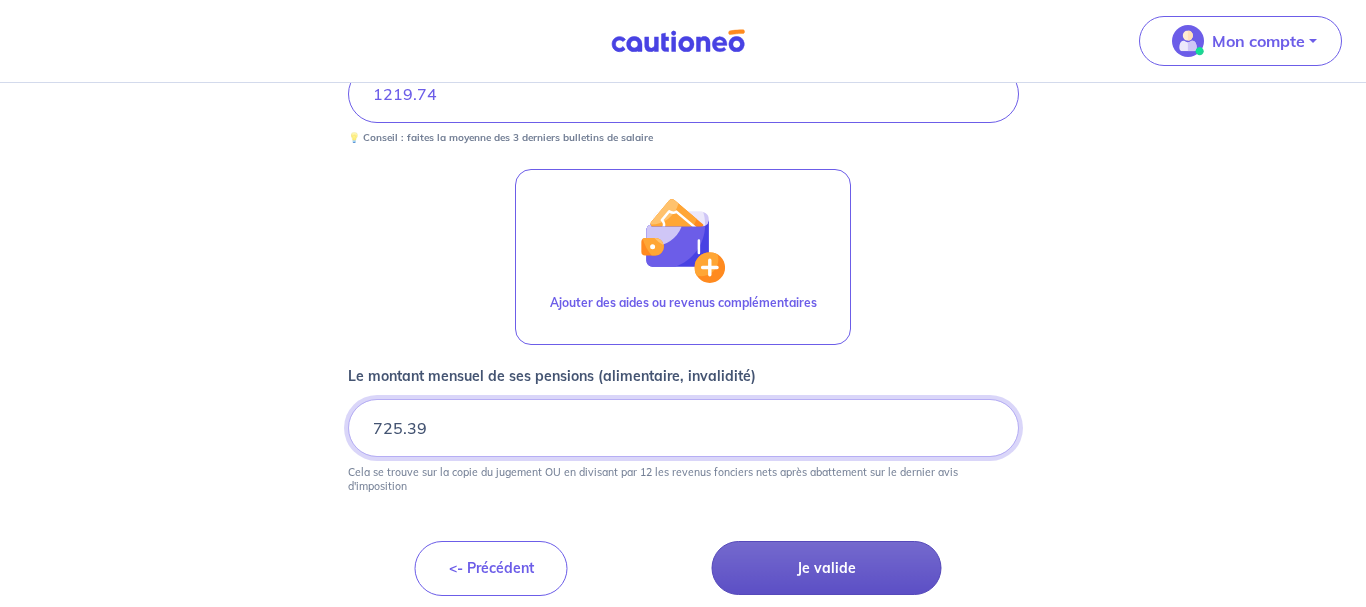 type on "725.39" 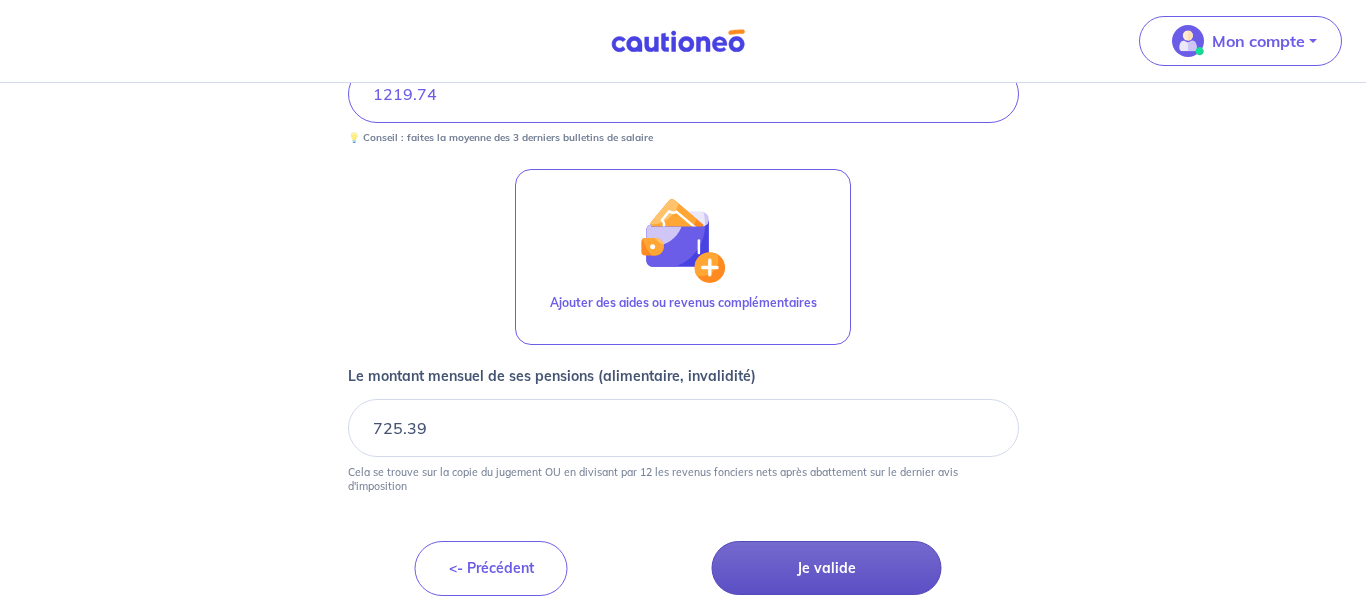 click on "Je valide" at bounding box center (827, 568) 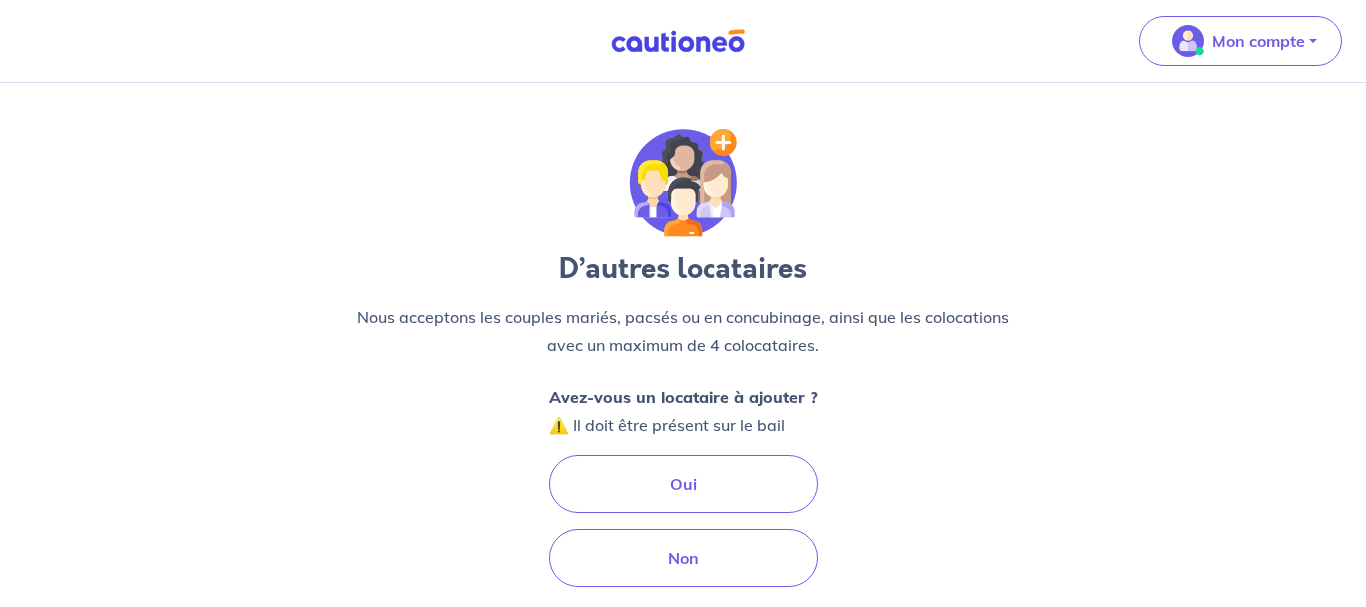 scroll, scrollTop: 0, scrollLeft: 0, axis: both 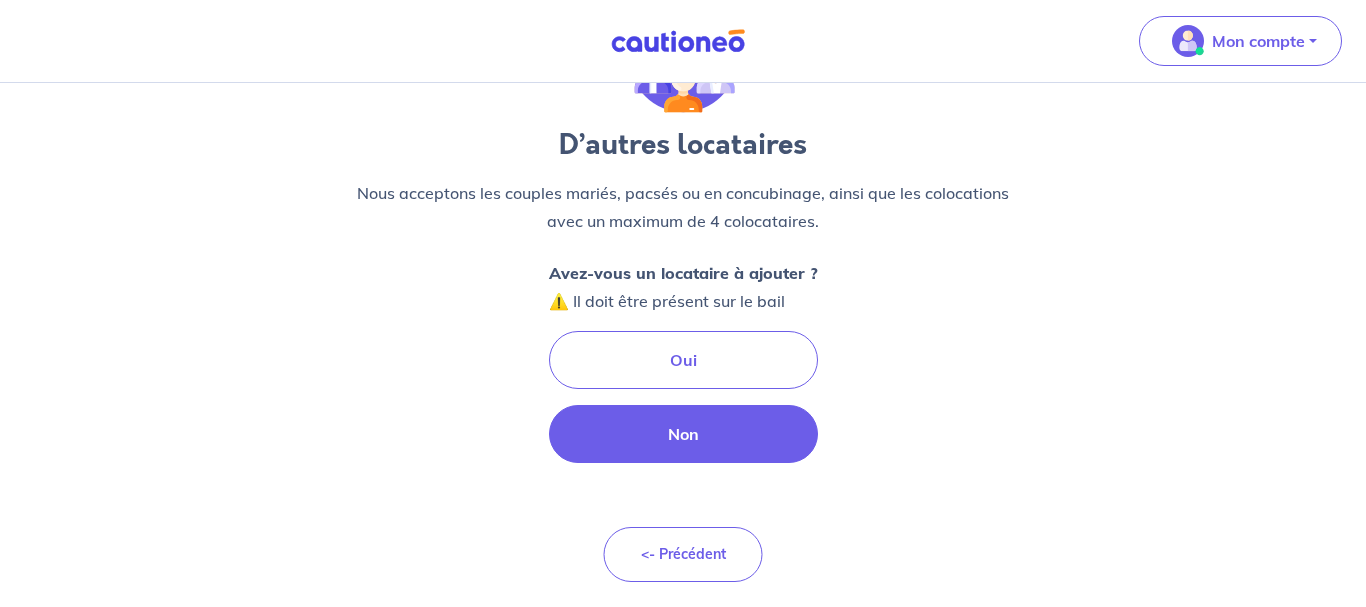 click on "Non" at bounding box center [683, 434] 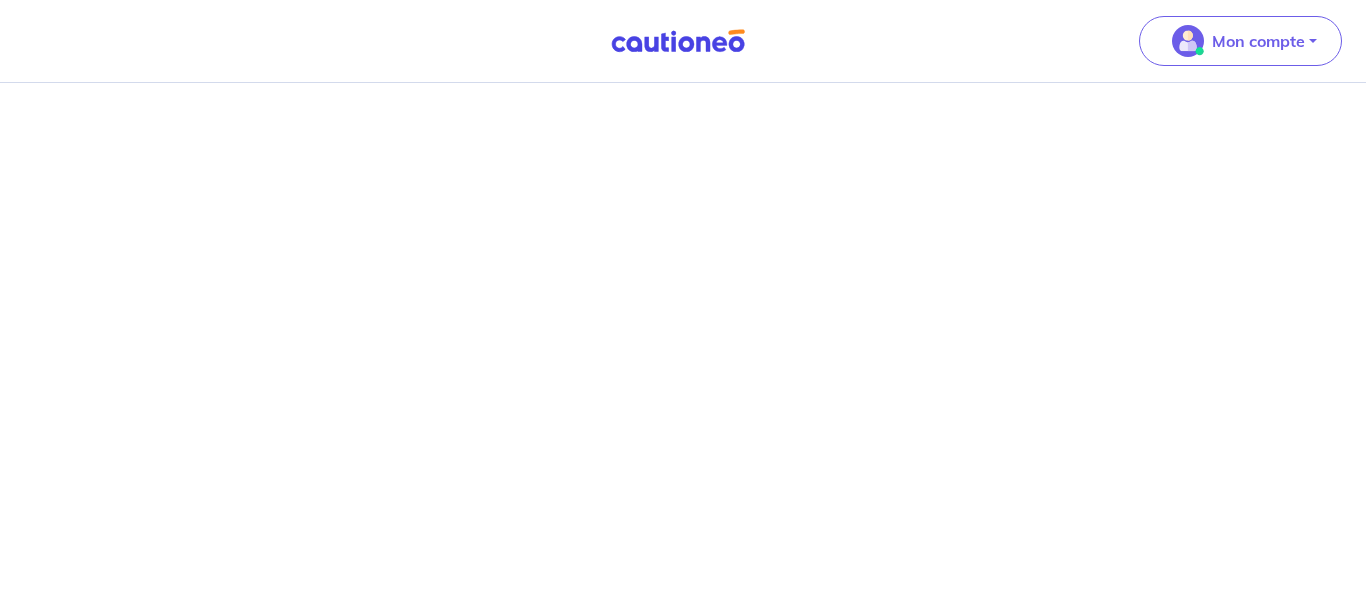 scroll, scrollTop: 0, scrollLeft: 0, axis: both 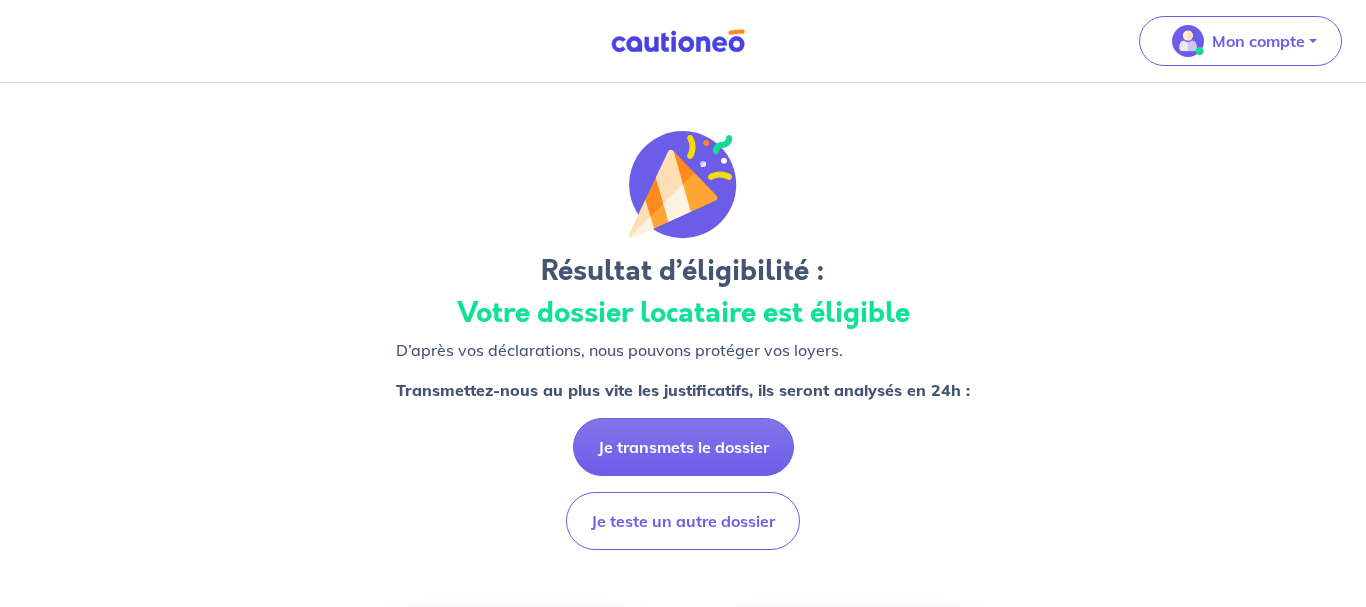 click on "Je transmets le dossier" at bounding box center [683, 447] 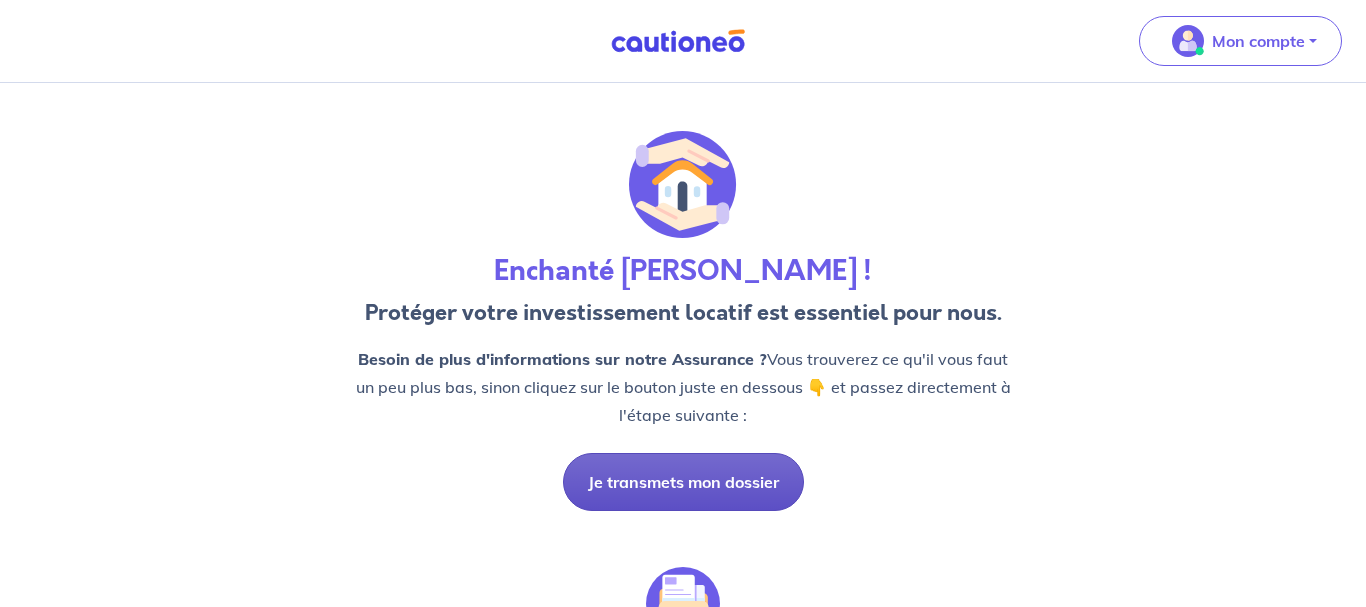 click on "Je transmets mon dossier" at bounding box center [683, 482] 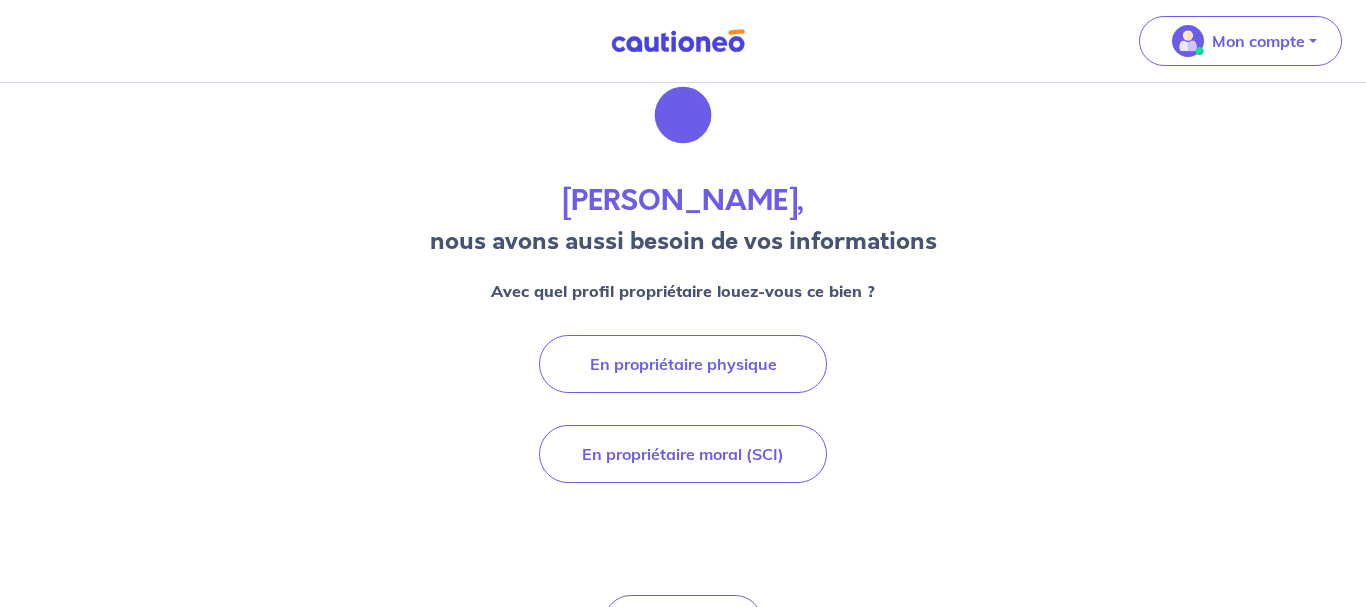 scroll, scrollTop: 81, scrollLeft: 0, axis: vertical 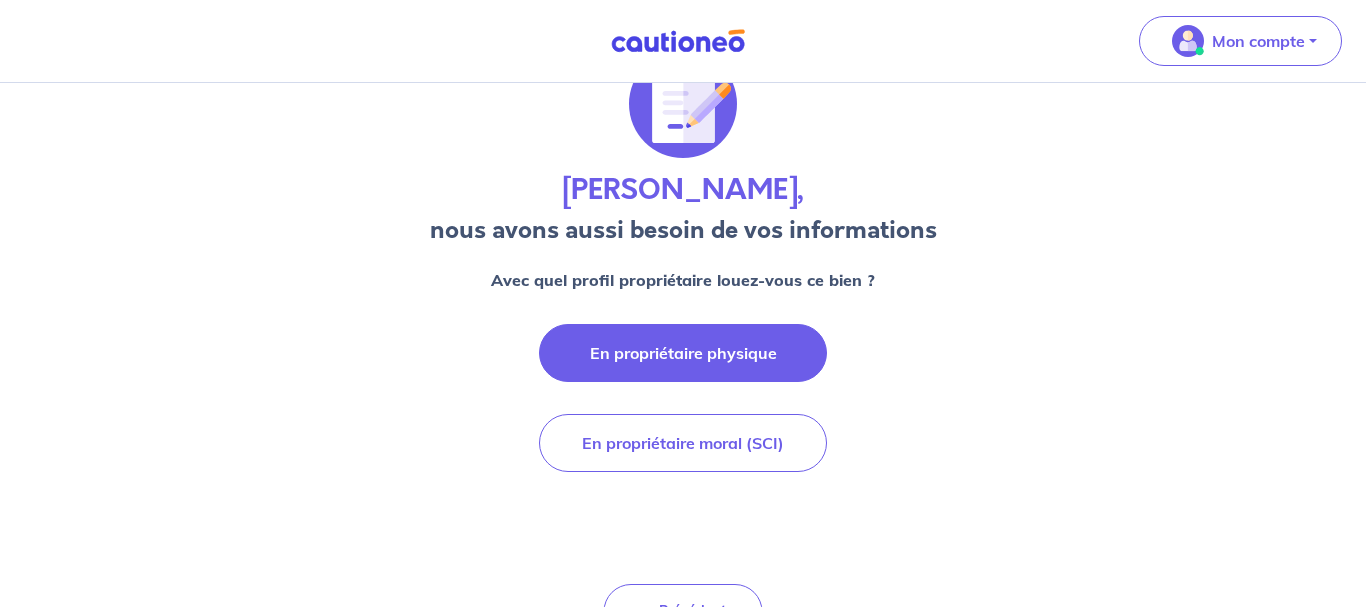 click on "En propriétaire physique" at bounding box center (683, 353) 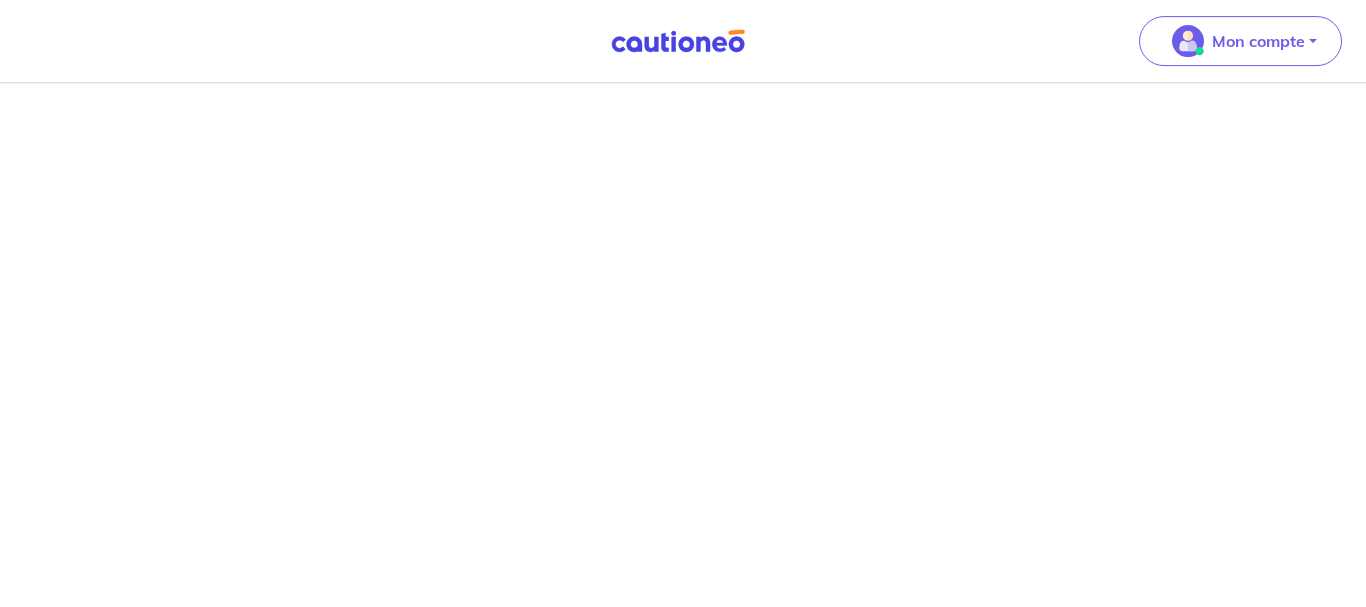 scroll, scrollTop: 0, scrollLeft: 0, axis: both 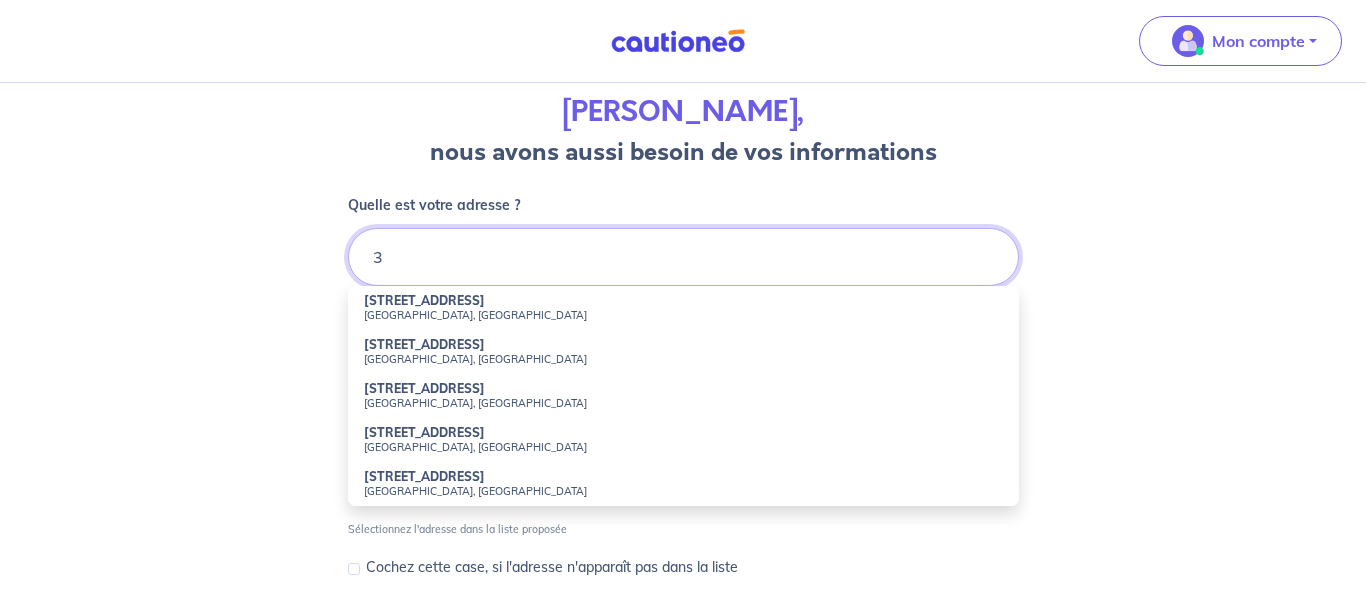 type on "3" 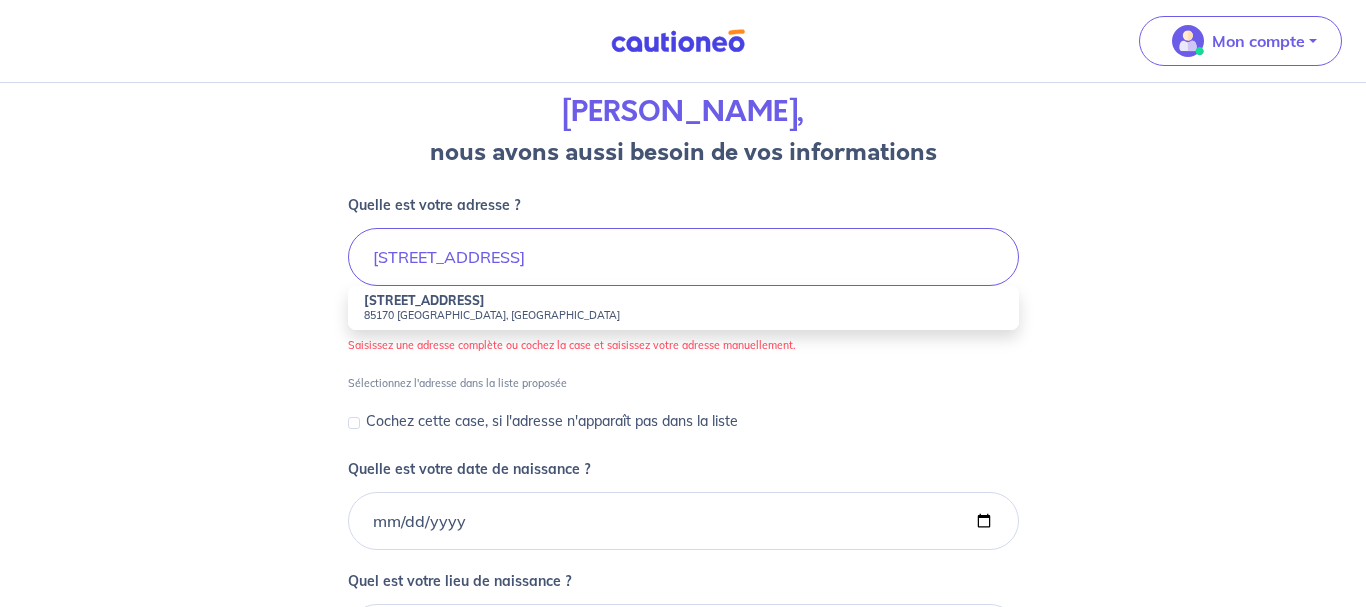 click on "85170 [GEOGRAPHIC_DATA], [GEOGRAPHIC_DATA]" at bounding box center (683, 315) 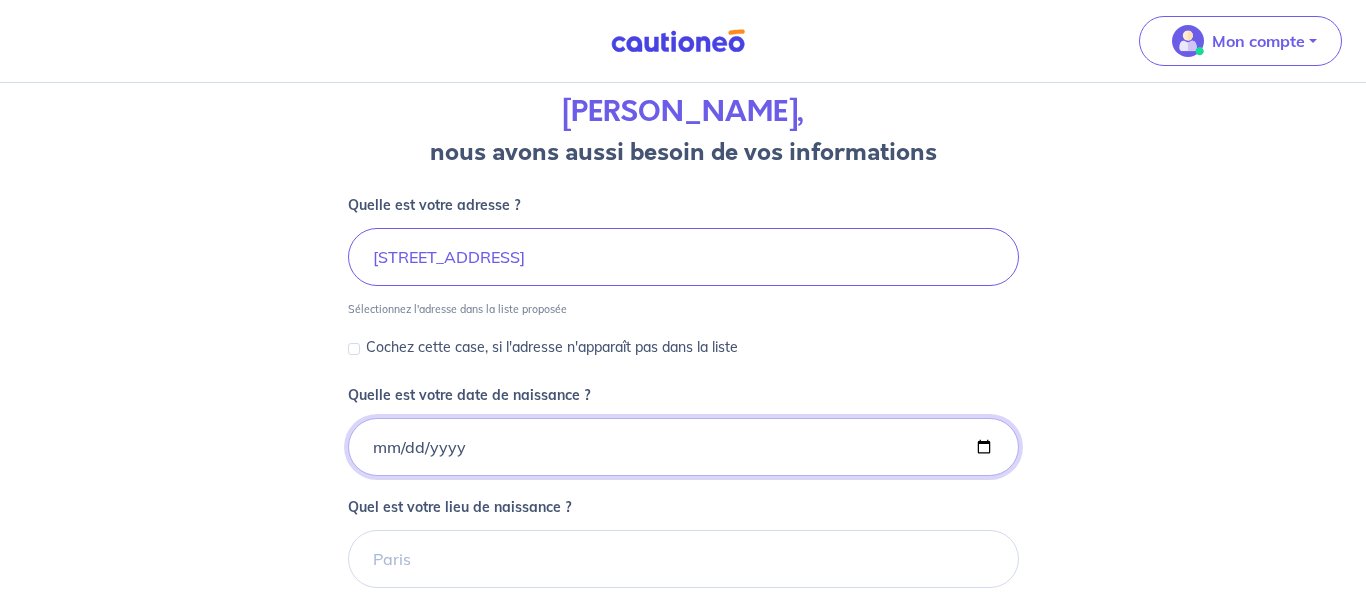 click on "Quelle est votre date de naissance ?" at bounding box center (683, 447) 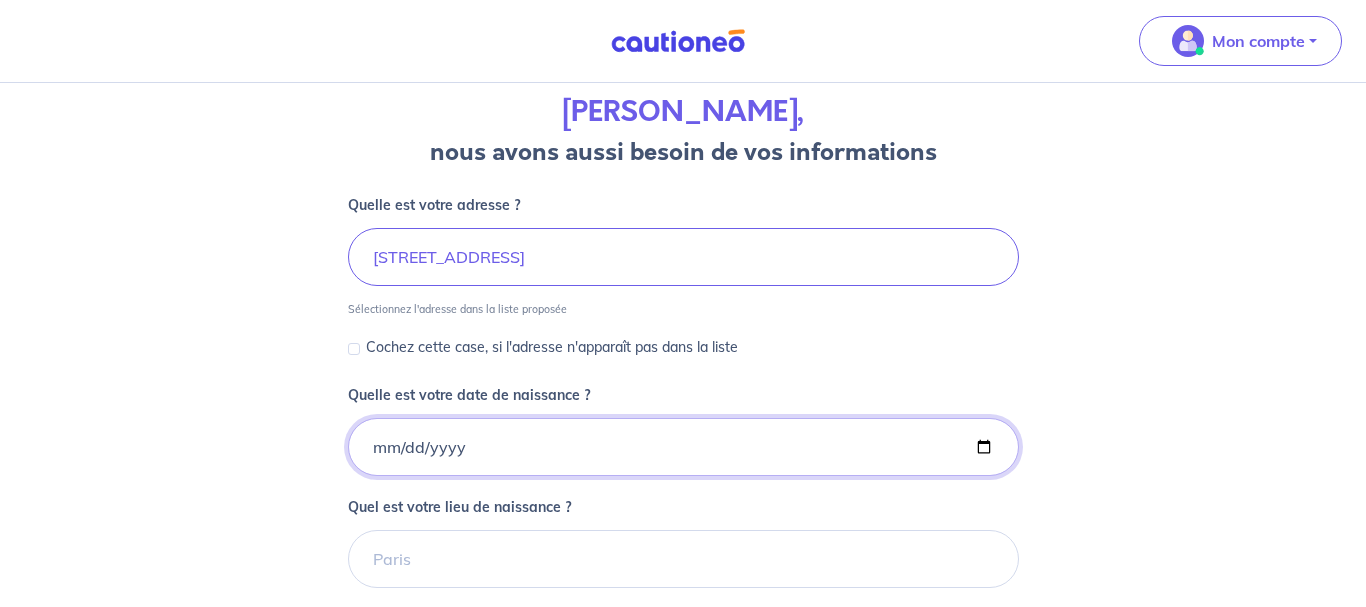 click on "Quelle est votre date de naissance ?" at bounding box center [683, 447] 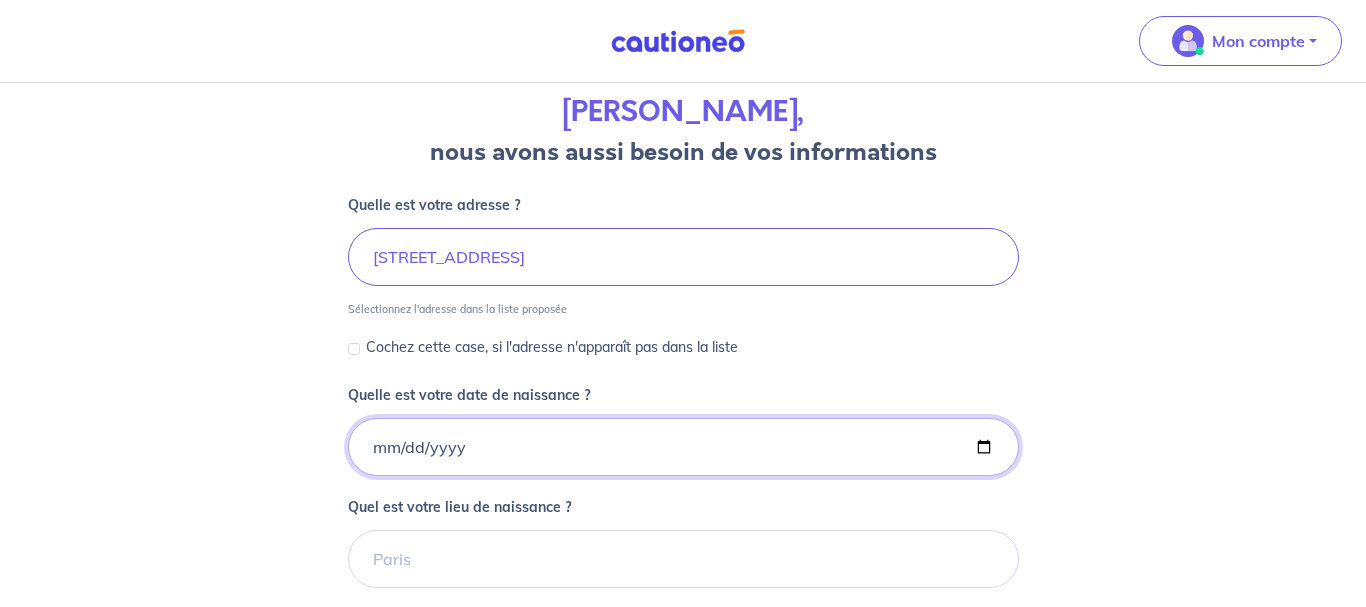 type on "[DATE]" 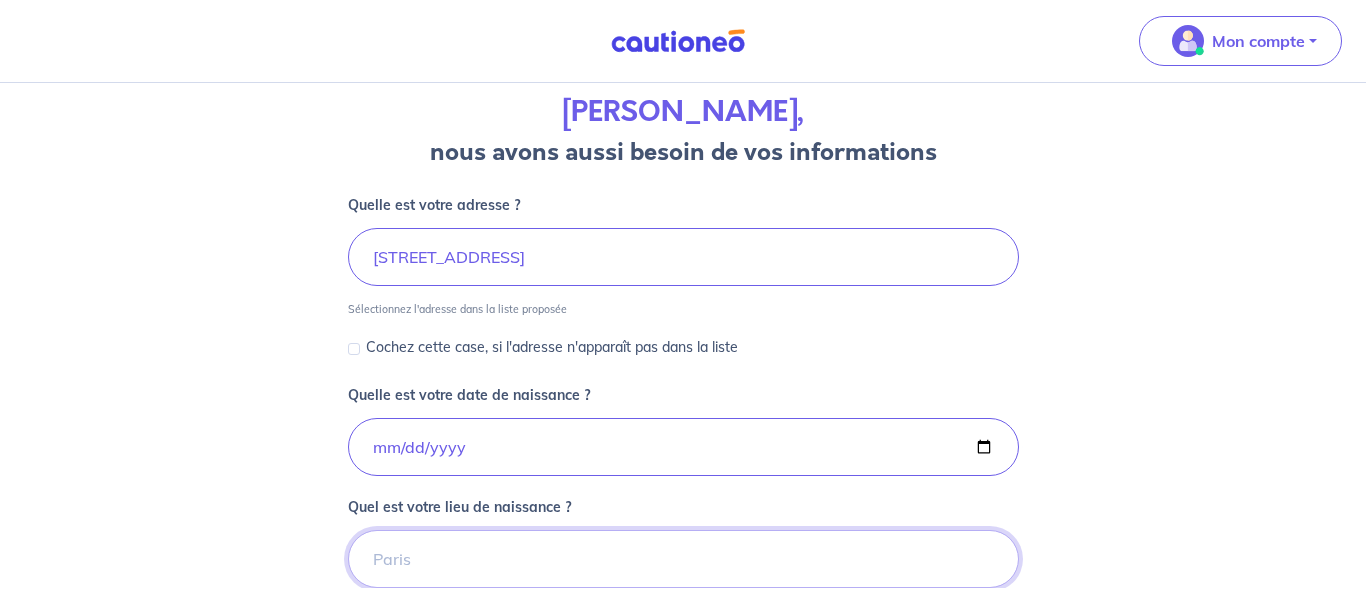 click on "Quel est votre lieu de naissance ?" at bounding box center [683, 559] 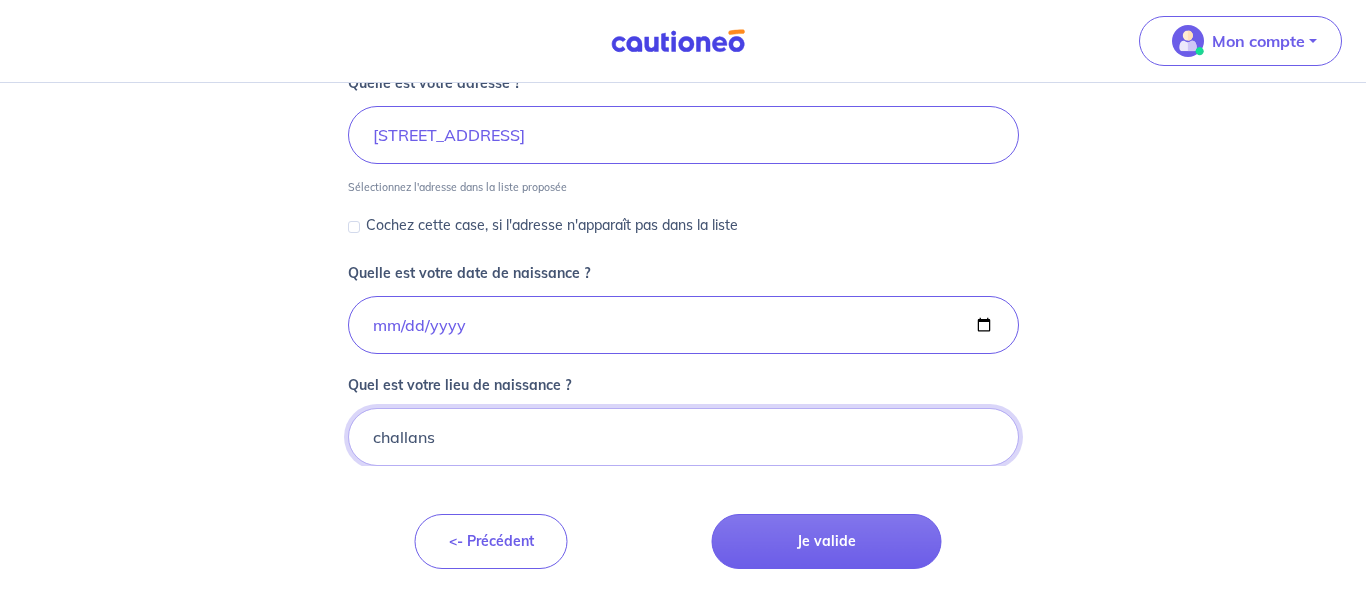 scroll, scrollTop: 331, scrollLeft: 0, axis: vertical 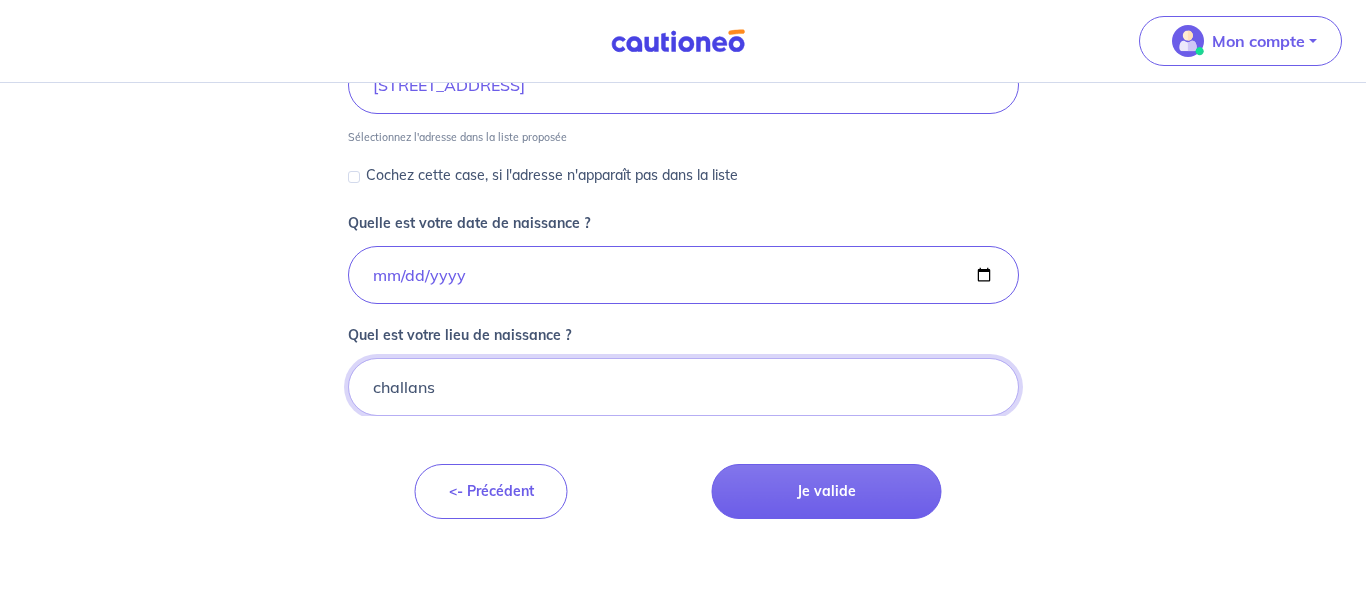 click on "challans" at bounding box center (683, 387) 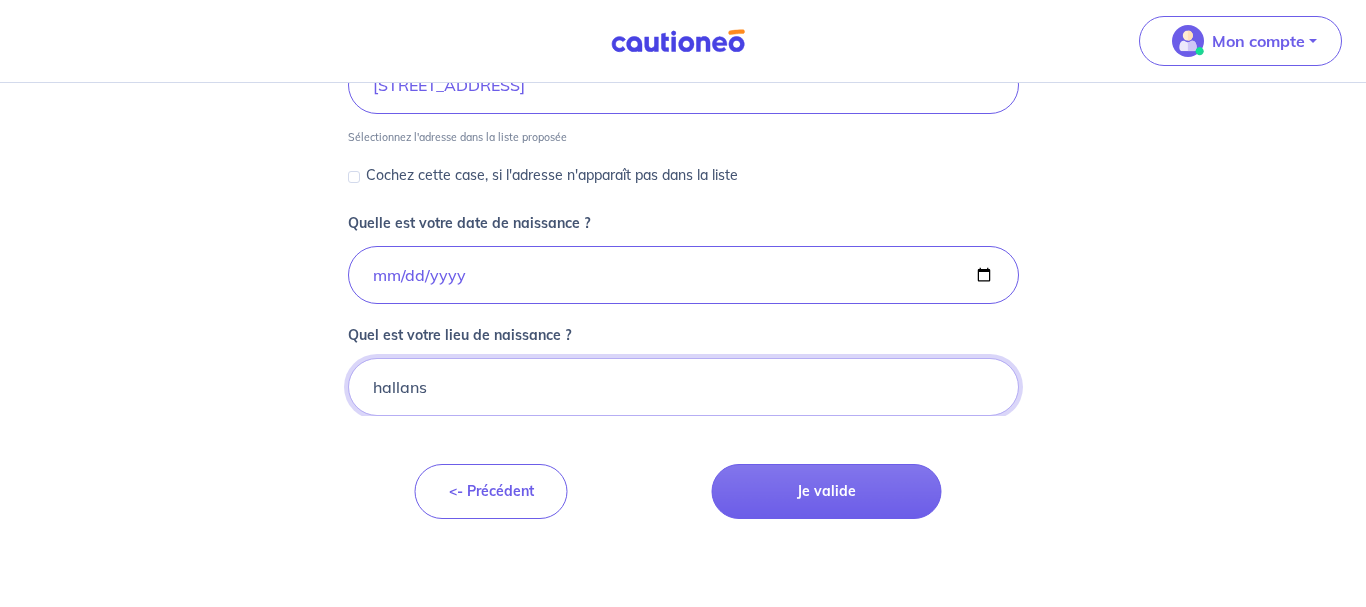 type on "hallans" 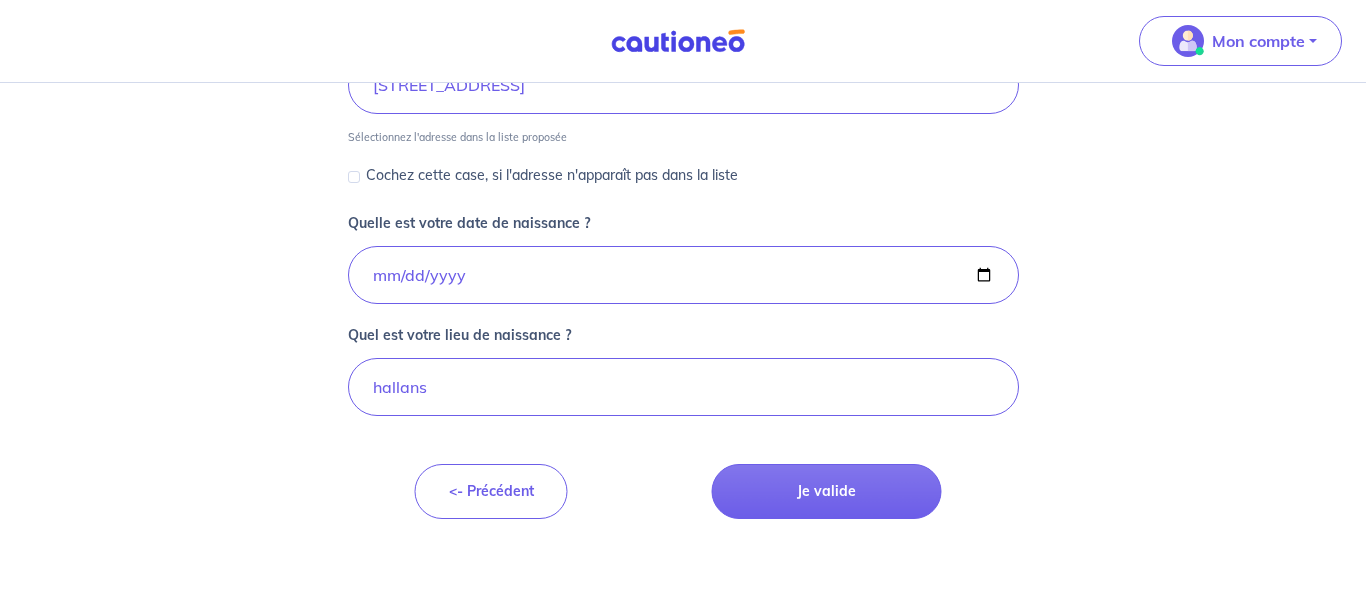 type 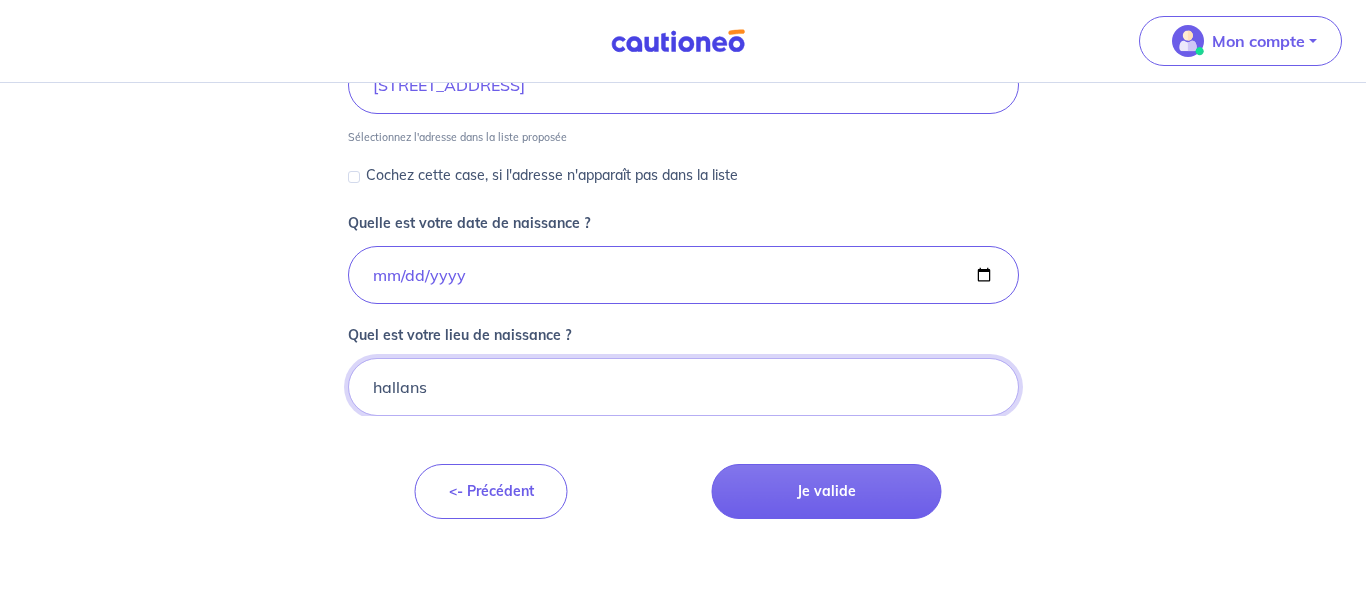 click on "hallans" at bounding box center (683, 387) 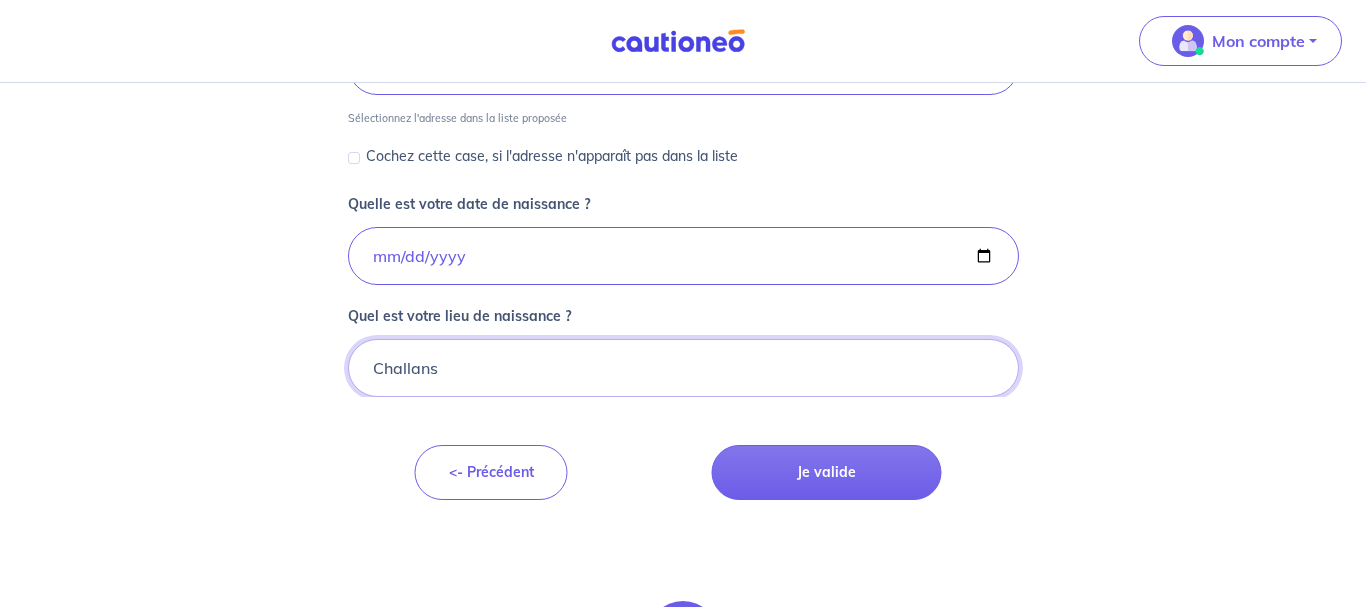 scroll, scrollTop: 353, scrollLeft: 0, axis: vertical 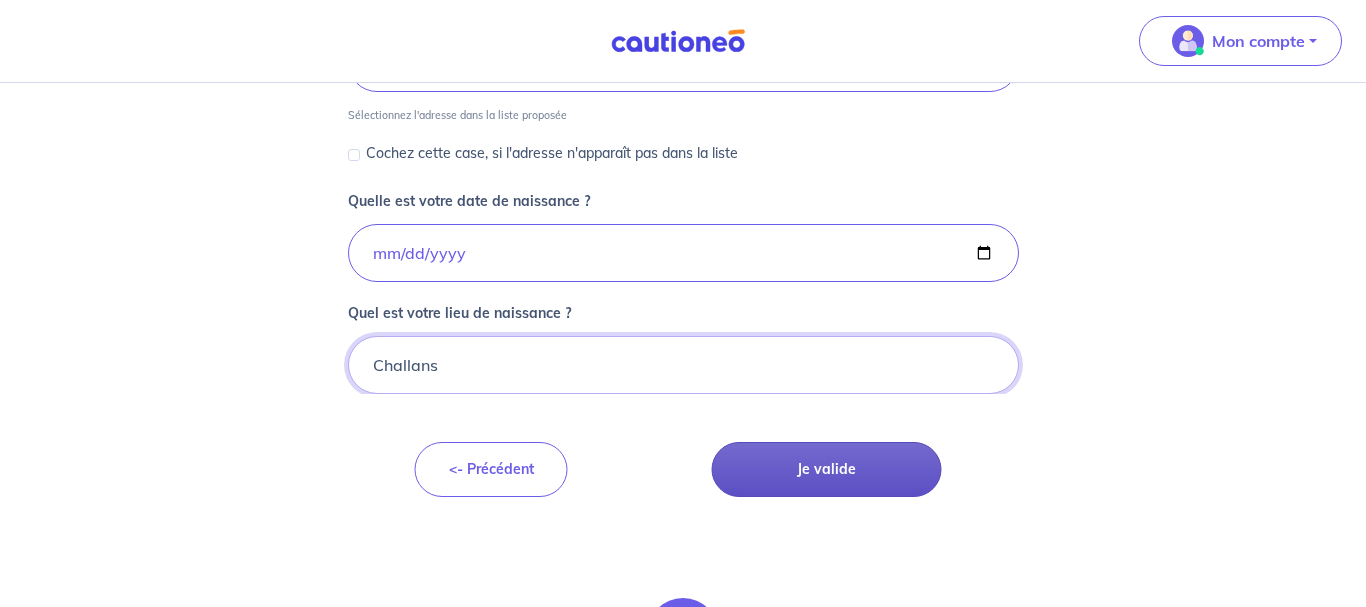 type on "Challans" 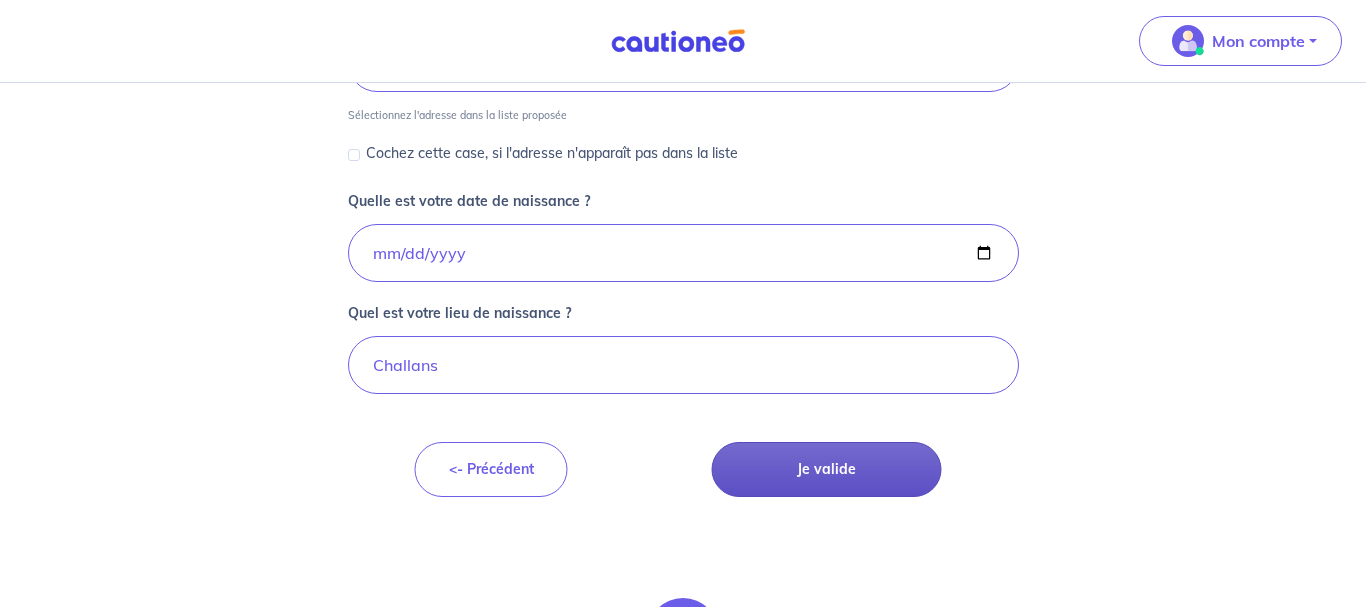 click on "Je valide" at bounding box center [827, 469] 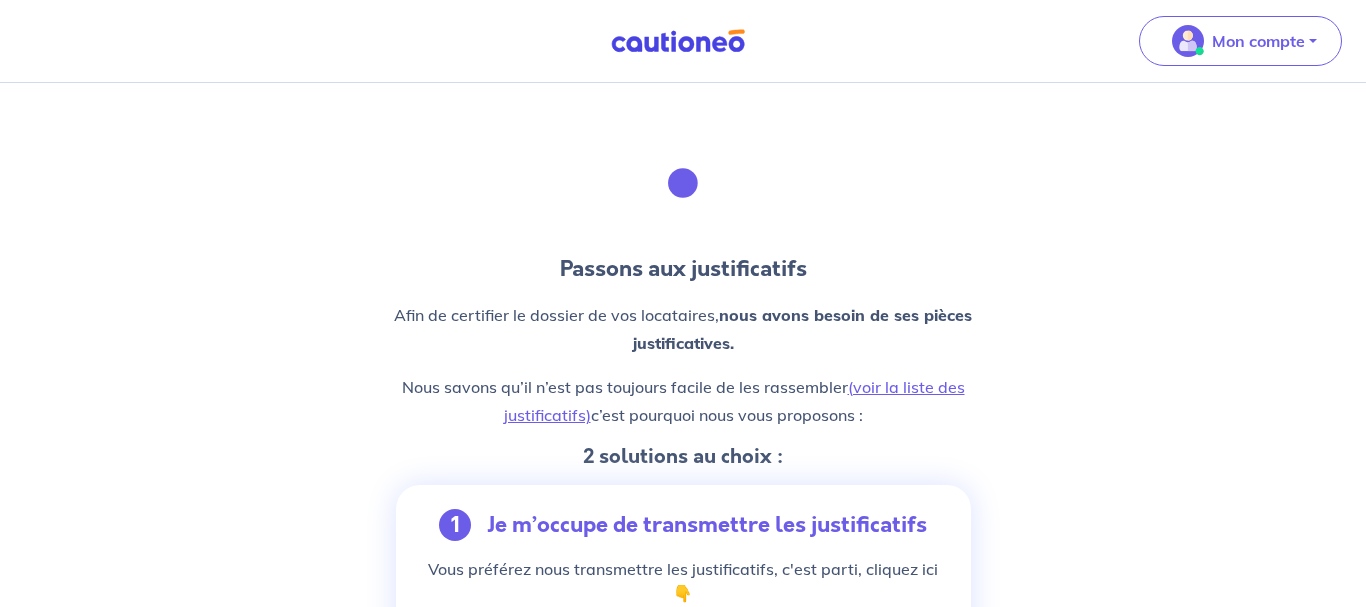 scroll, scrollTop: 0, scrollLeft: 0, axis: both 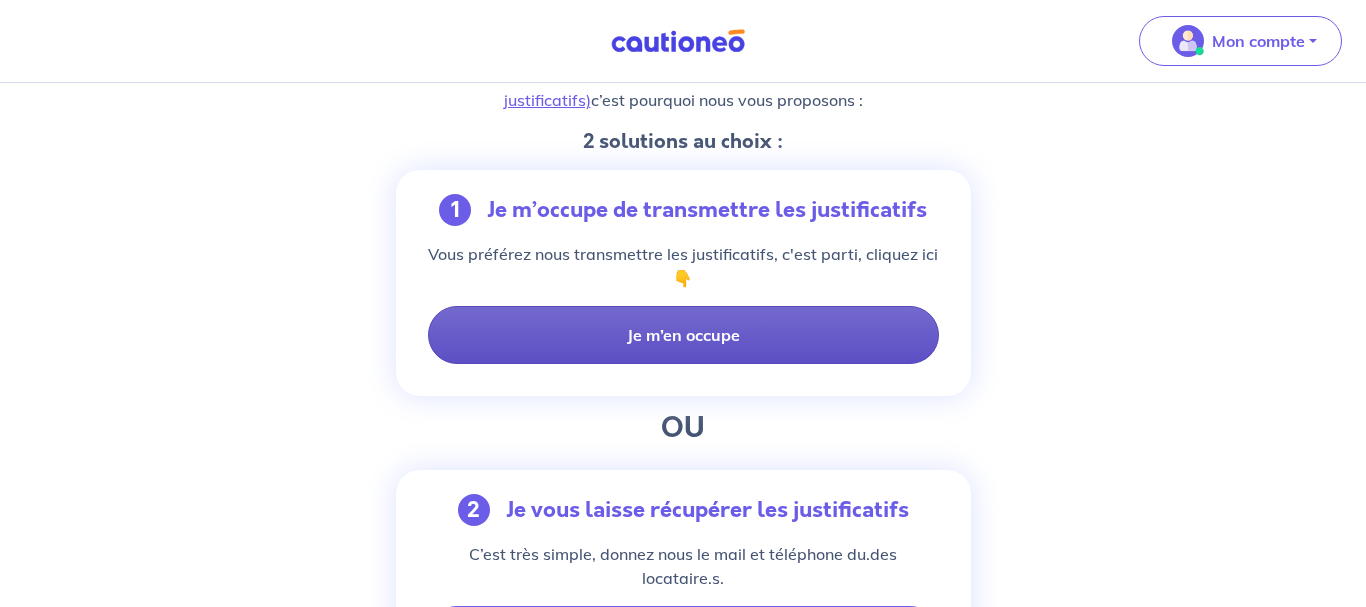click on "Je m’en occupe" at bounding box center [683, 335] 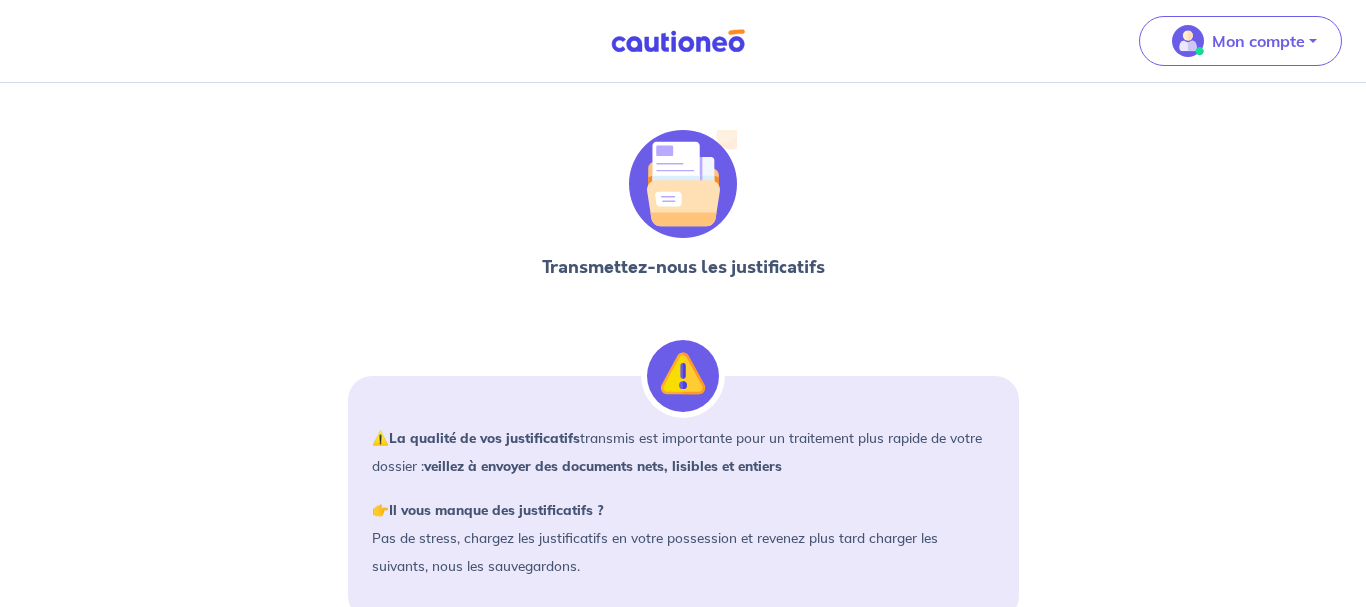 scroll, scrollTop: 0, scrollLeft: 0, axis: both 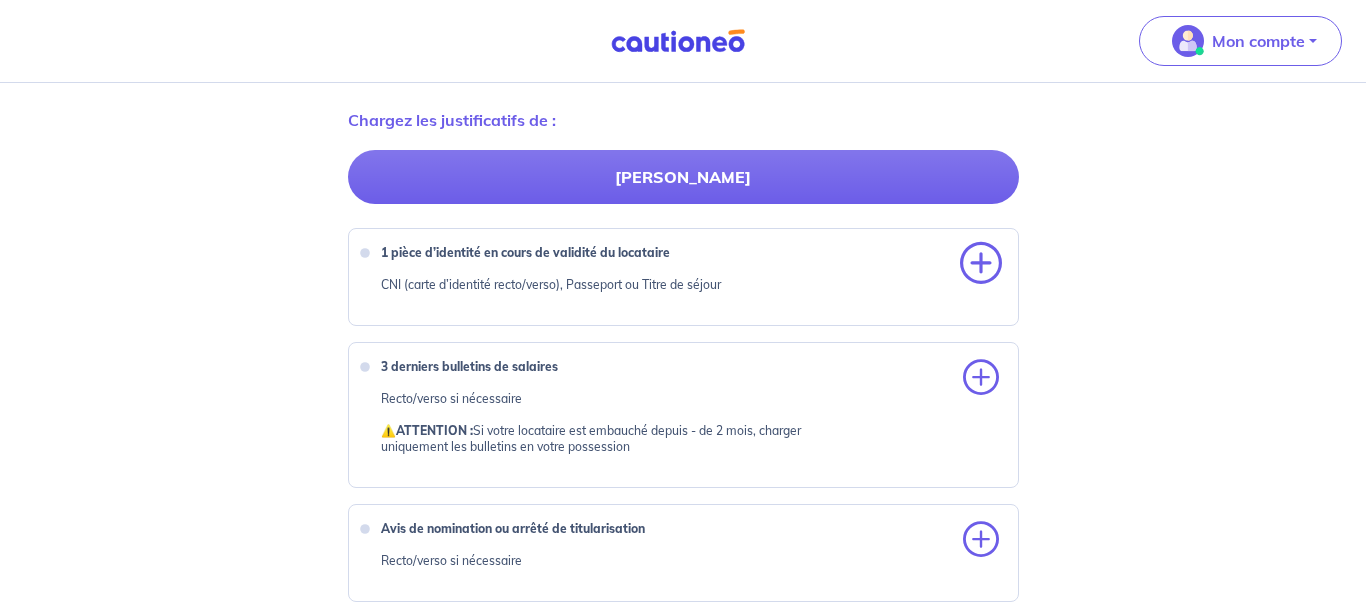click at bounding box center [981, 264] 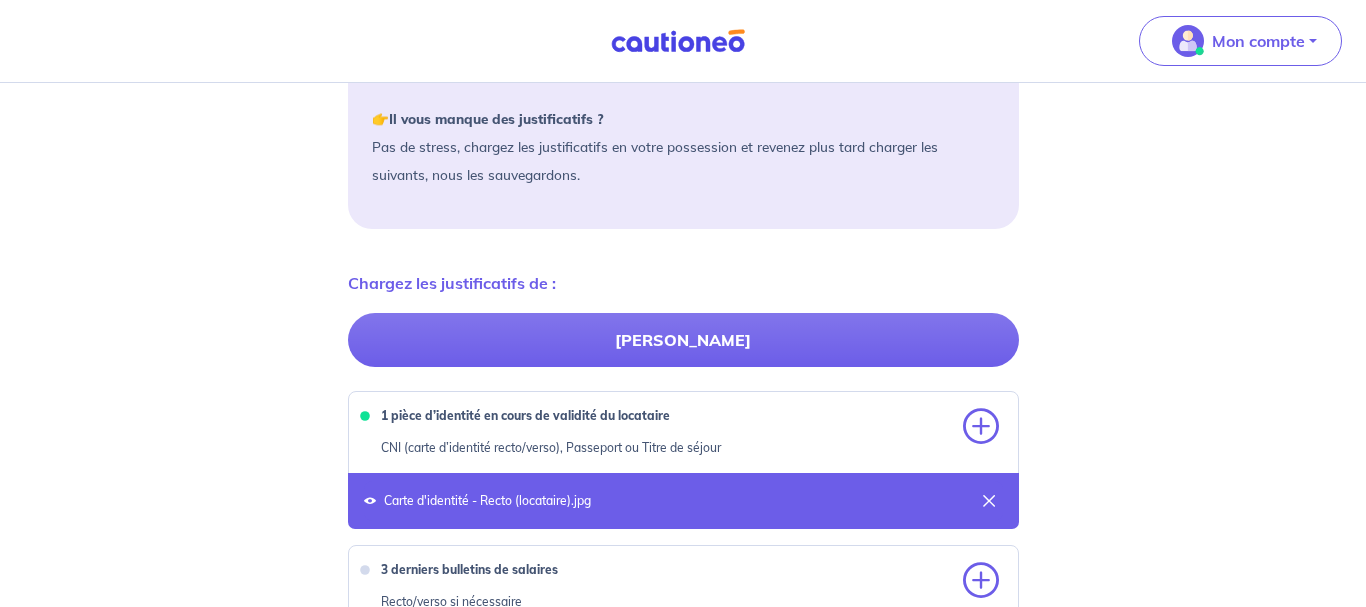 scroll, scrollTop: 342, scrollLeft: 0, axis: vertical 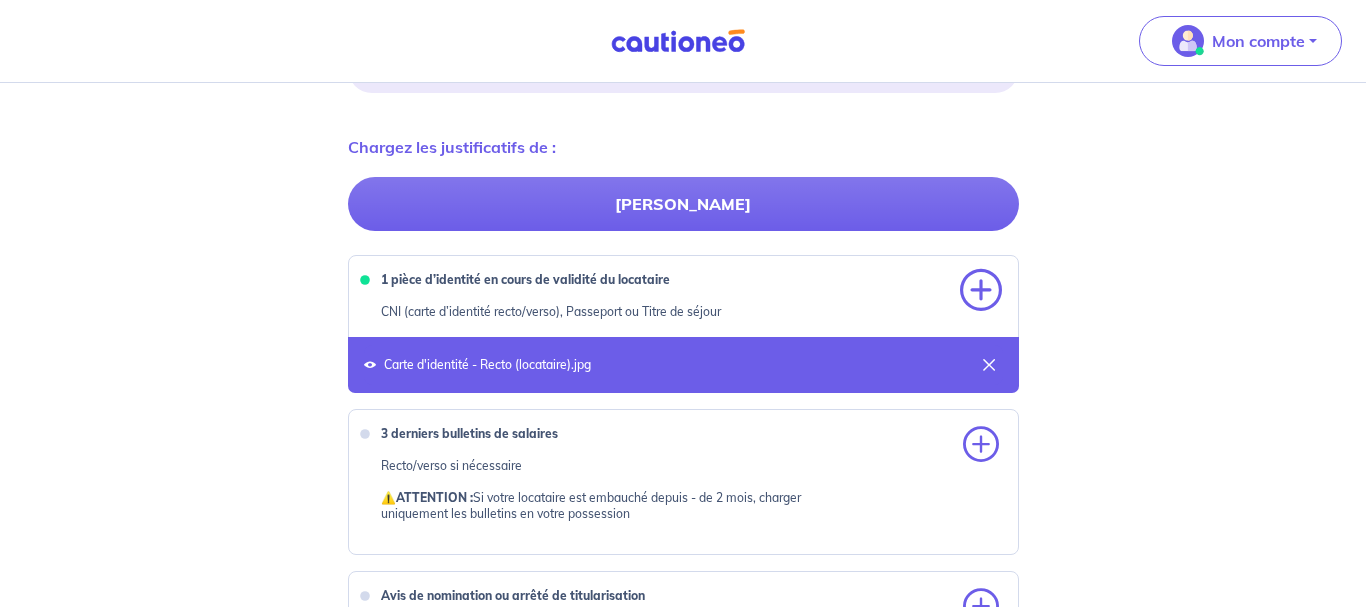 click at bounding box center (981, 291) 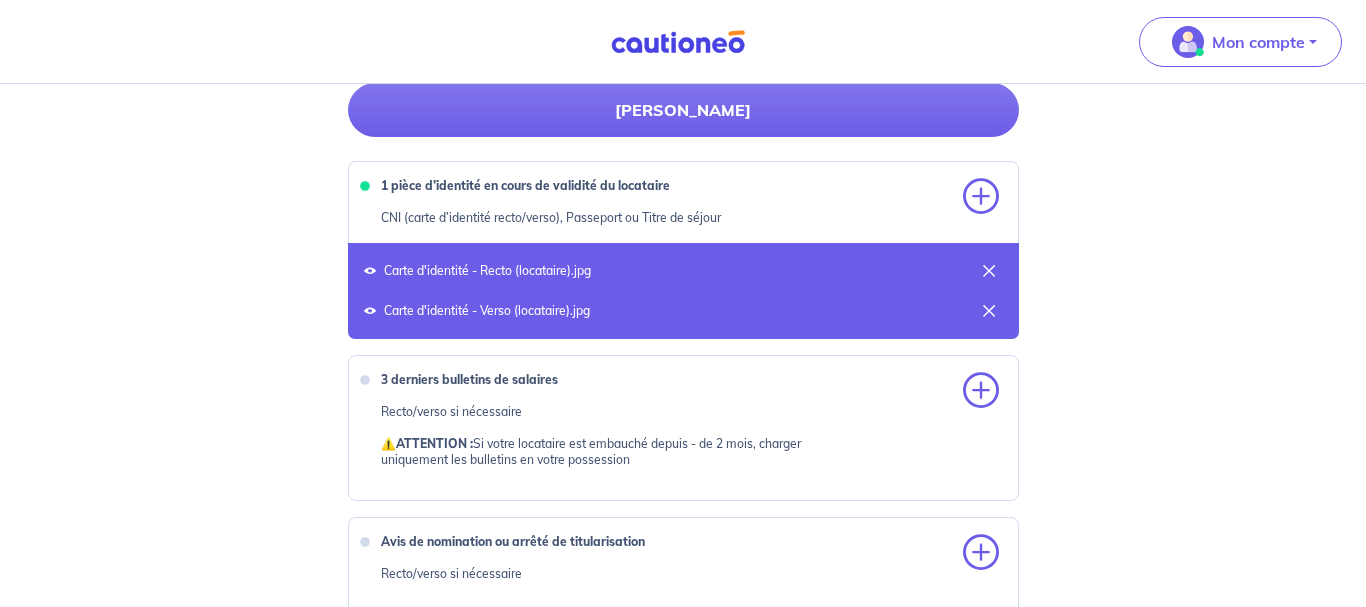 scroll, scrollTop: 700, scrollLeft: 0, axis: vertical 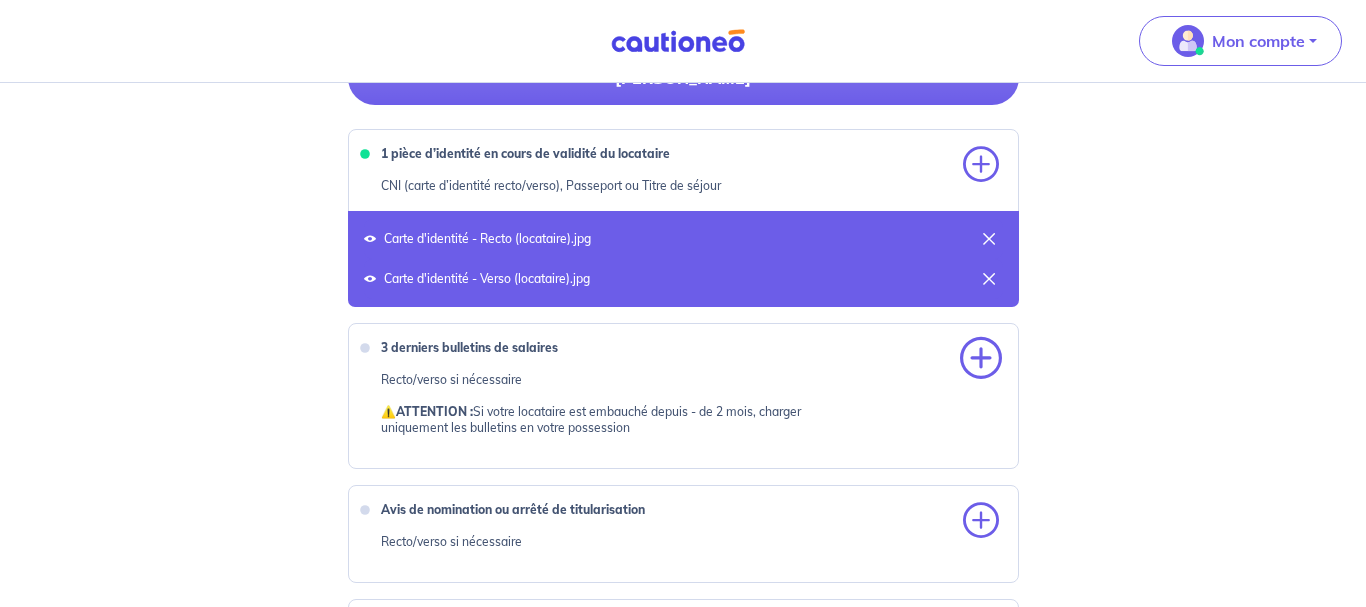 click at bounding box center [981, 359] 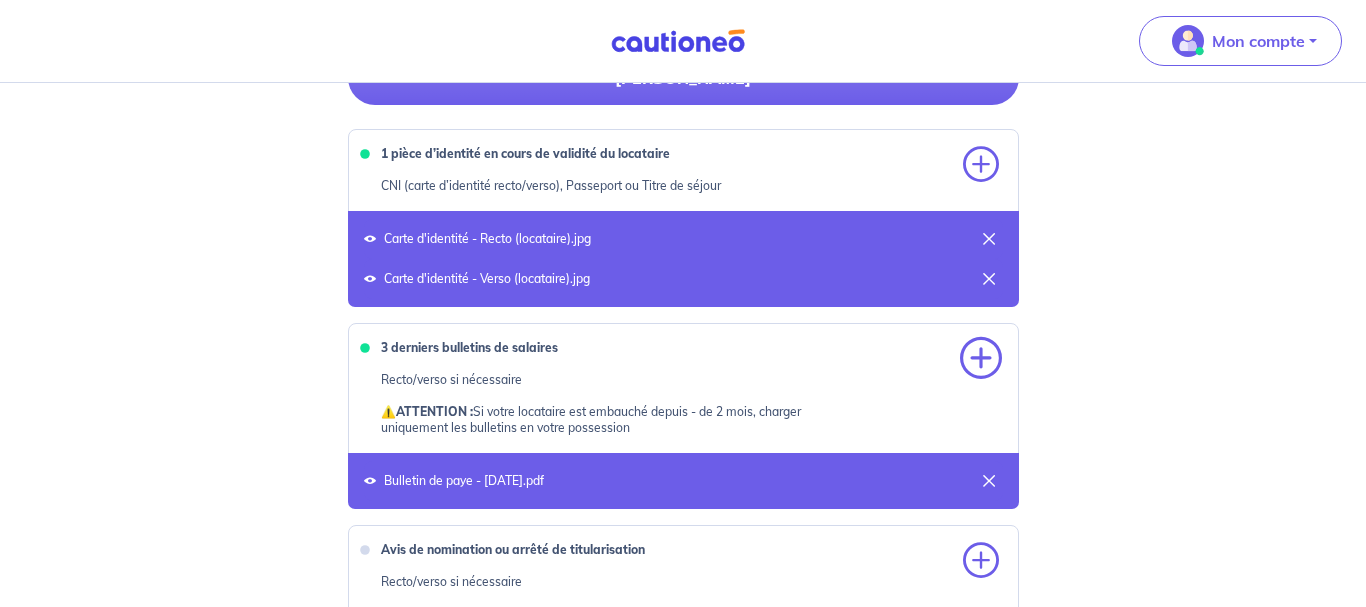 click at bounding box center [981, 359] 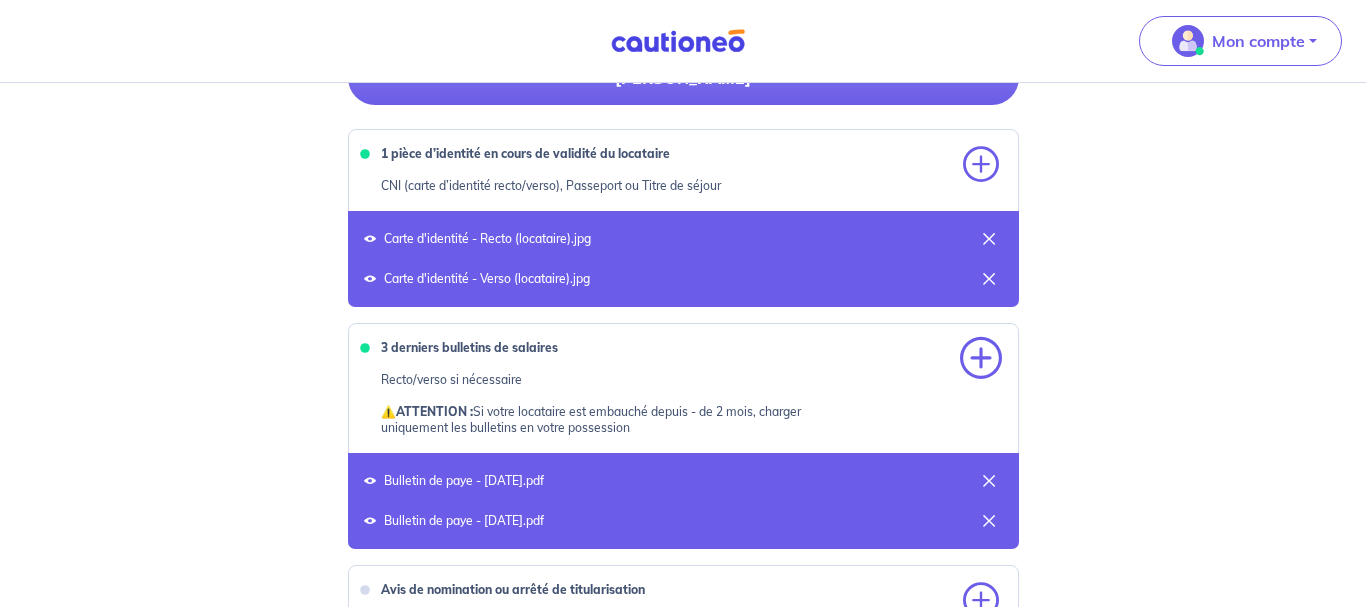 click at bounding box center [981, 359] 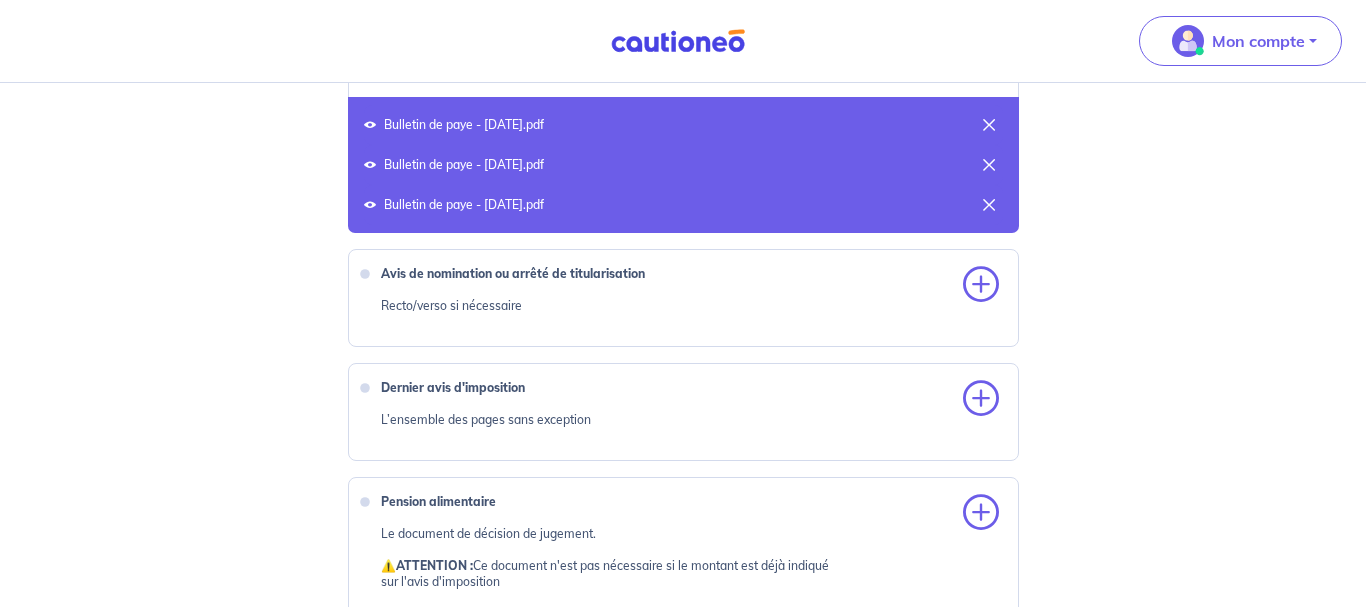scroll, scrollTop: 1022, scrollLeft: 0, axis: vertical 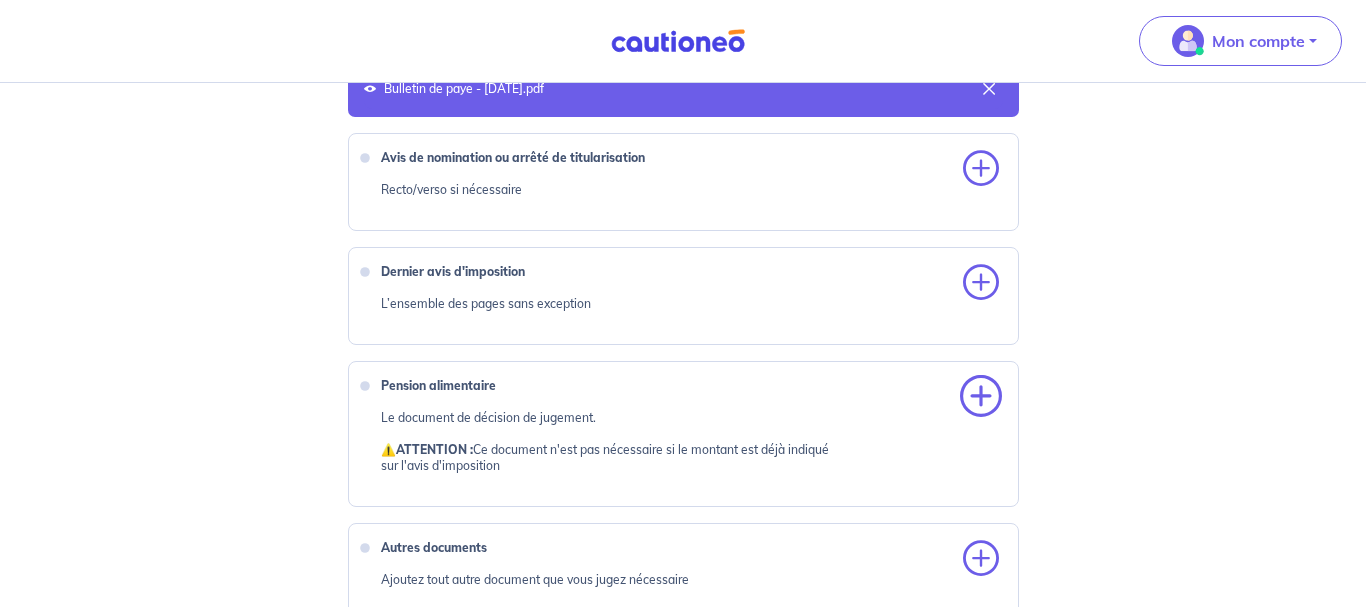 click at bounding box center (981, 397) 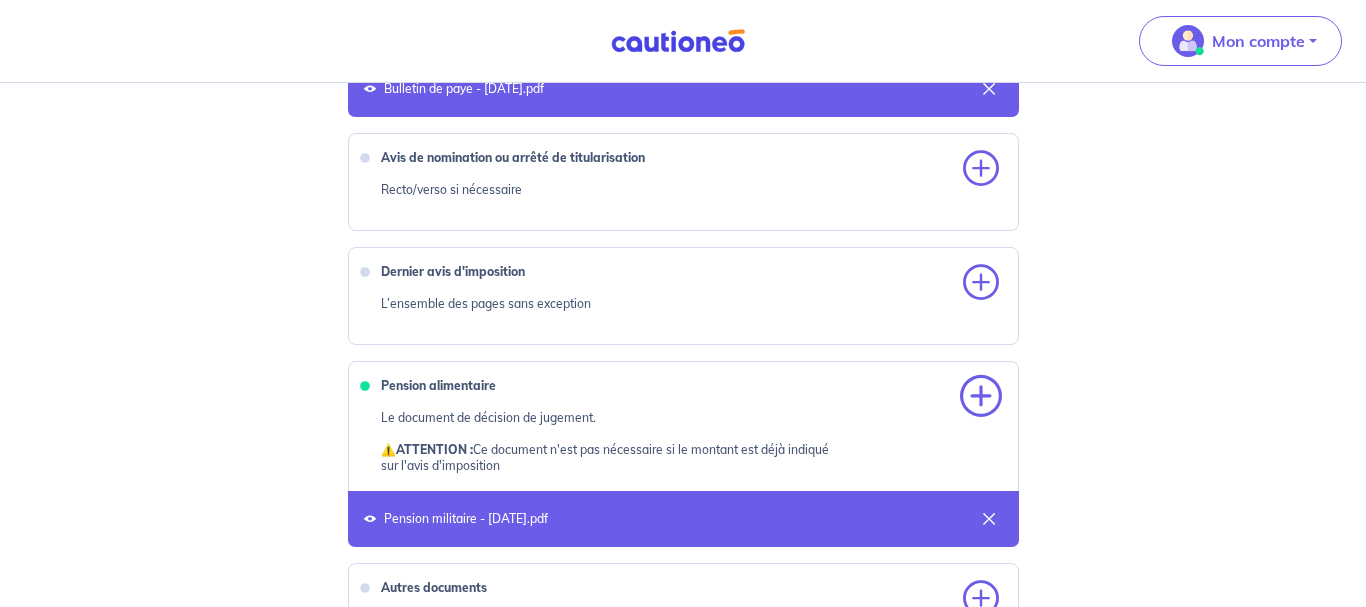 click at bounding box center [981, 397] 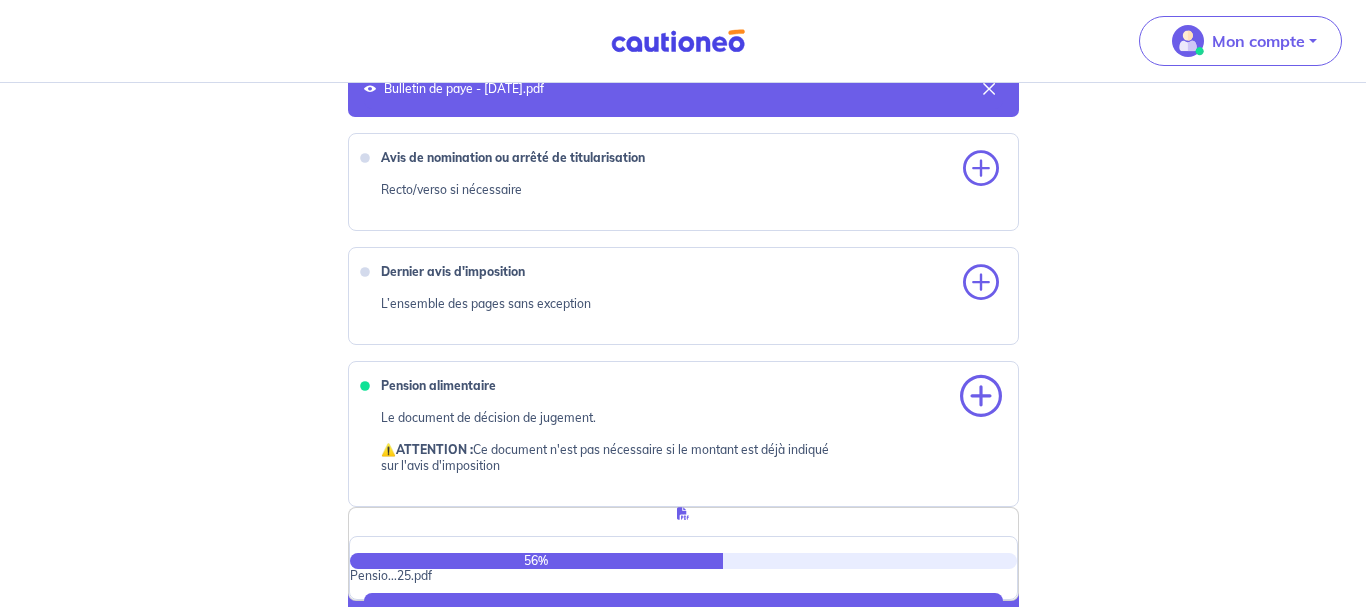 click at bounding box center [981, 397] 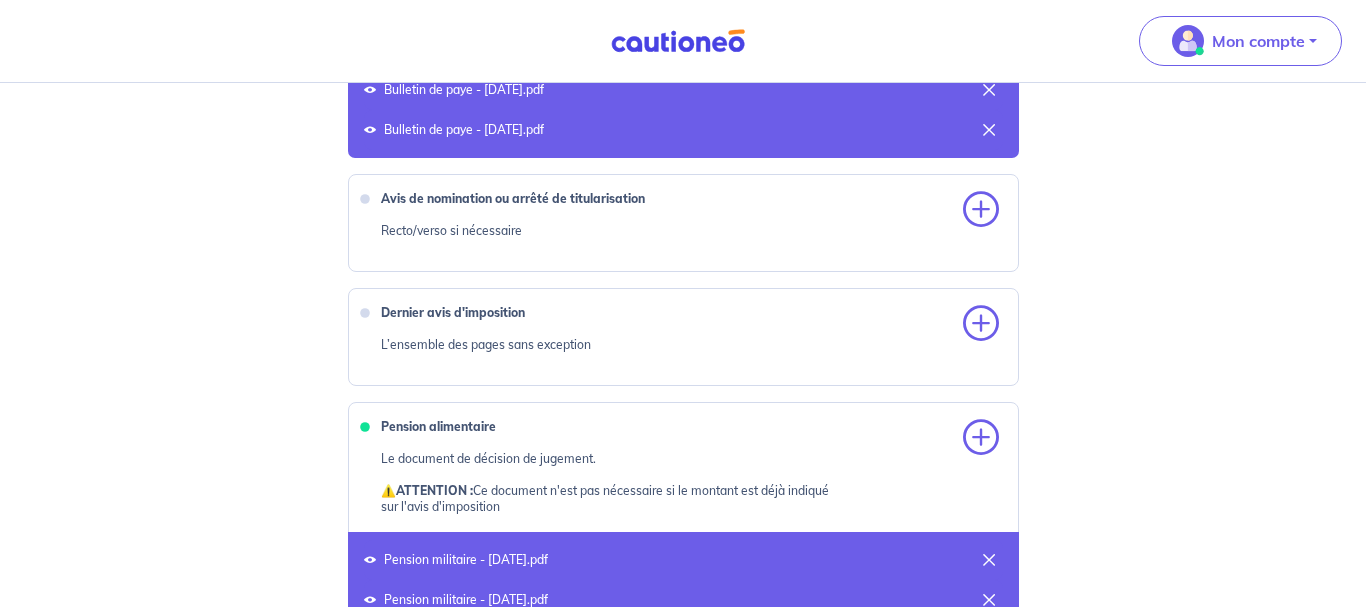 scroll, scrollTop: 1081, scrollLeft: 0, axis: vertical 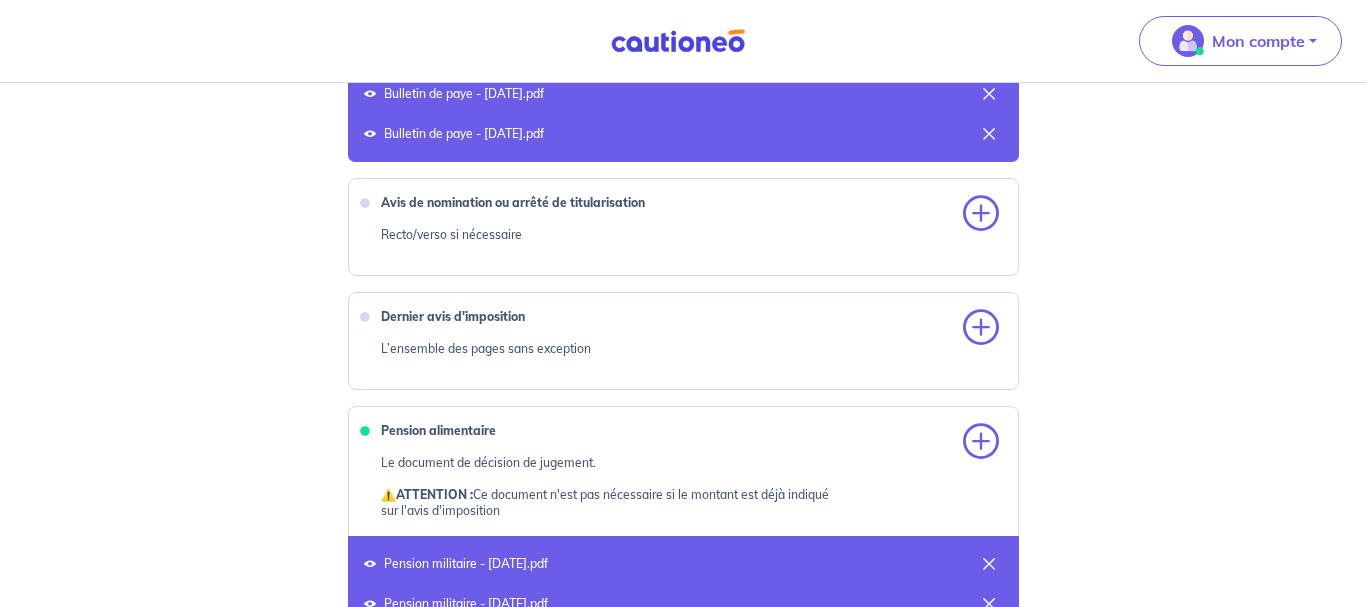 click on "Avis de nomination ou arrêté de titularisation Recto/verso si nécessaire" at bounding box center [683, 227] 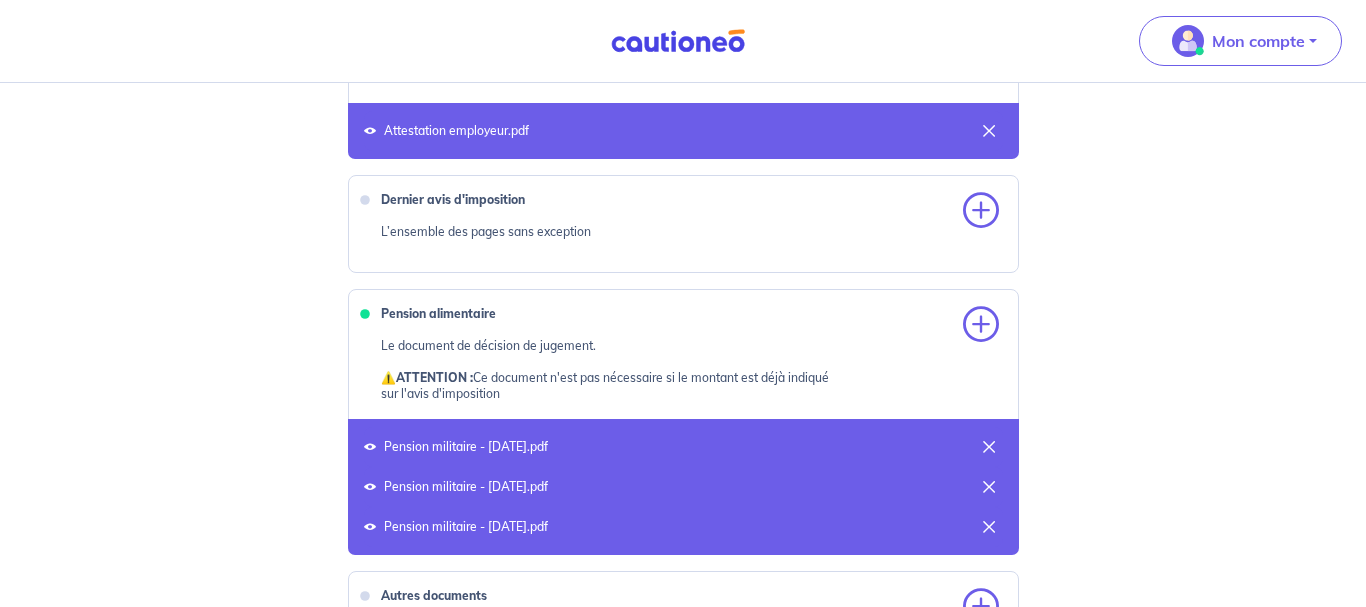 scroll, scrollTop: 1252, scrollLeft: 0, axis: vertical 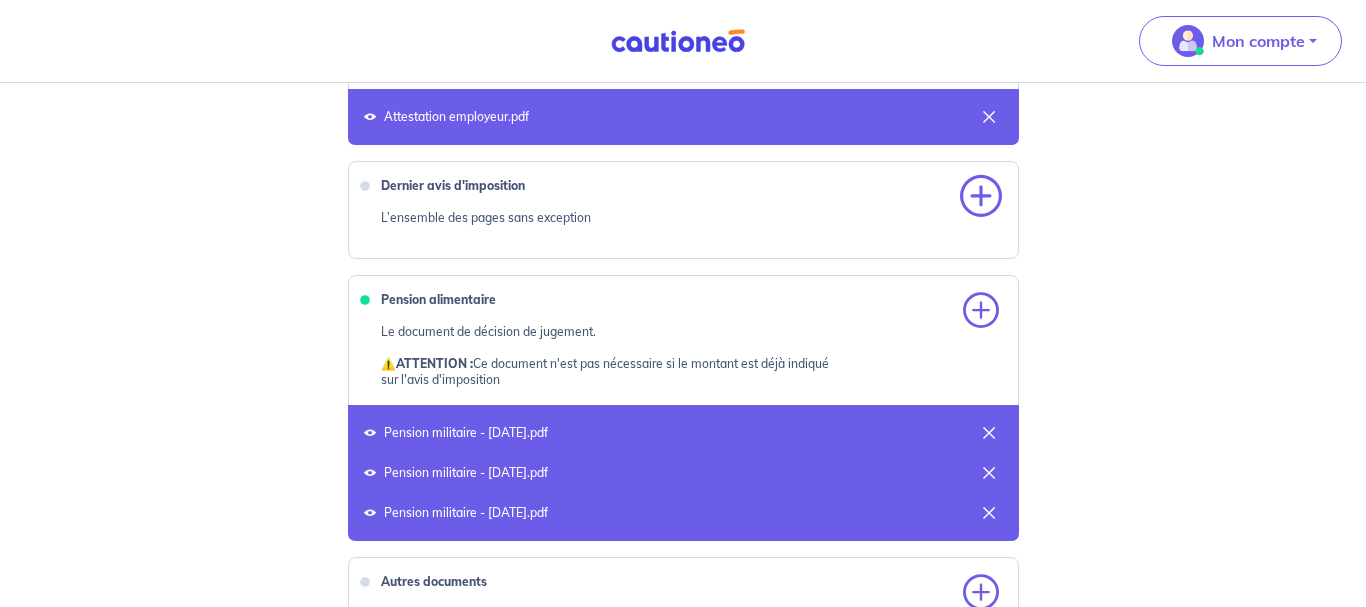 click at bounding box center [981, 197] 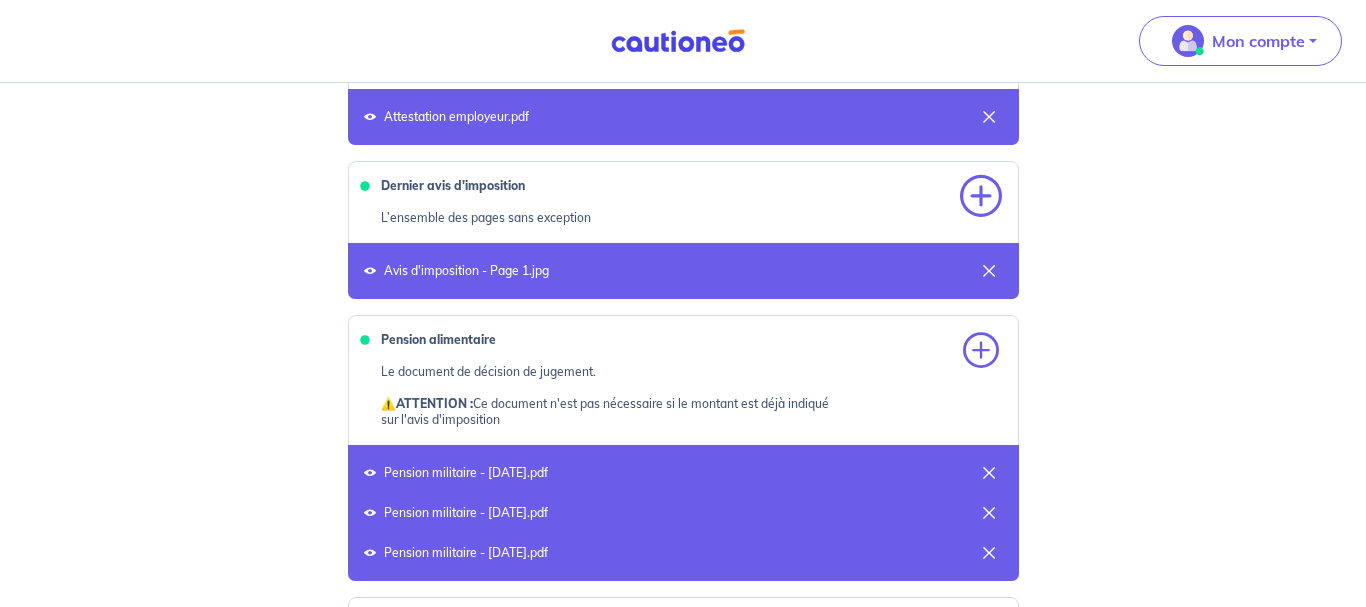 click at bounding box center (981, 197) 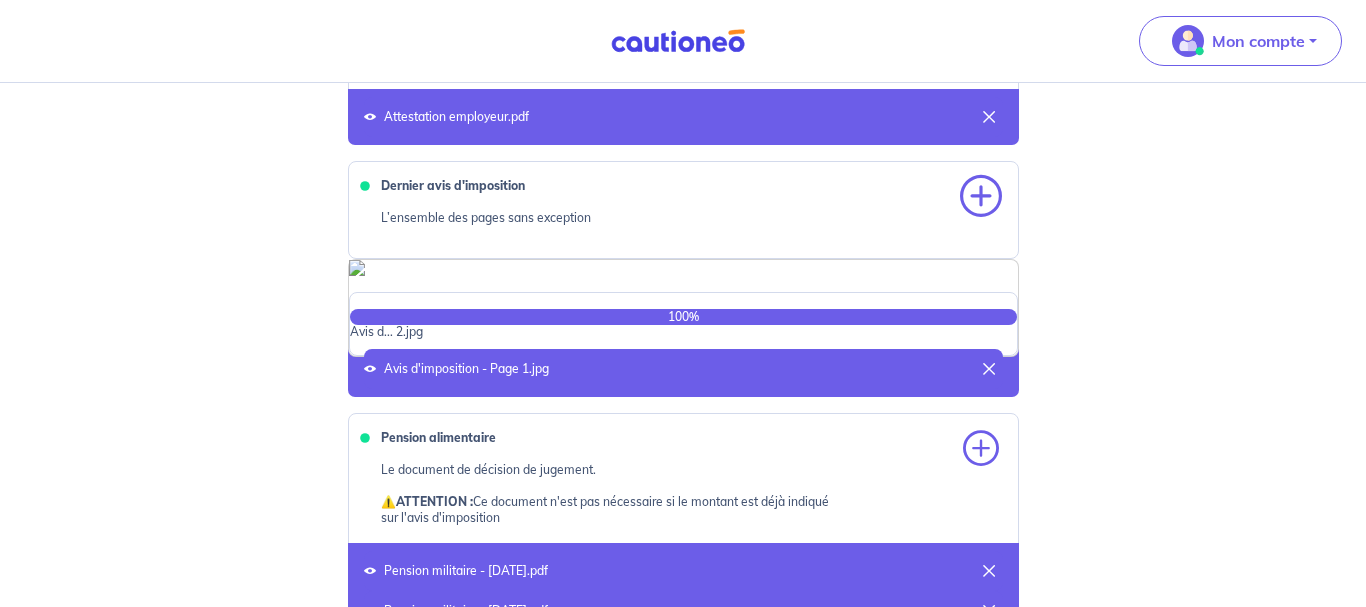 click at bounding box center [981, 197] 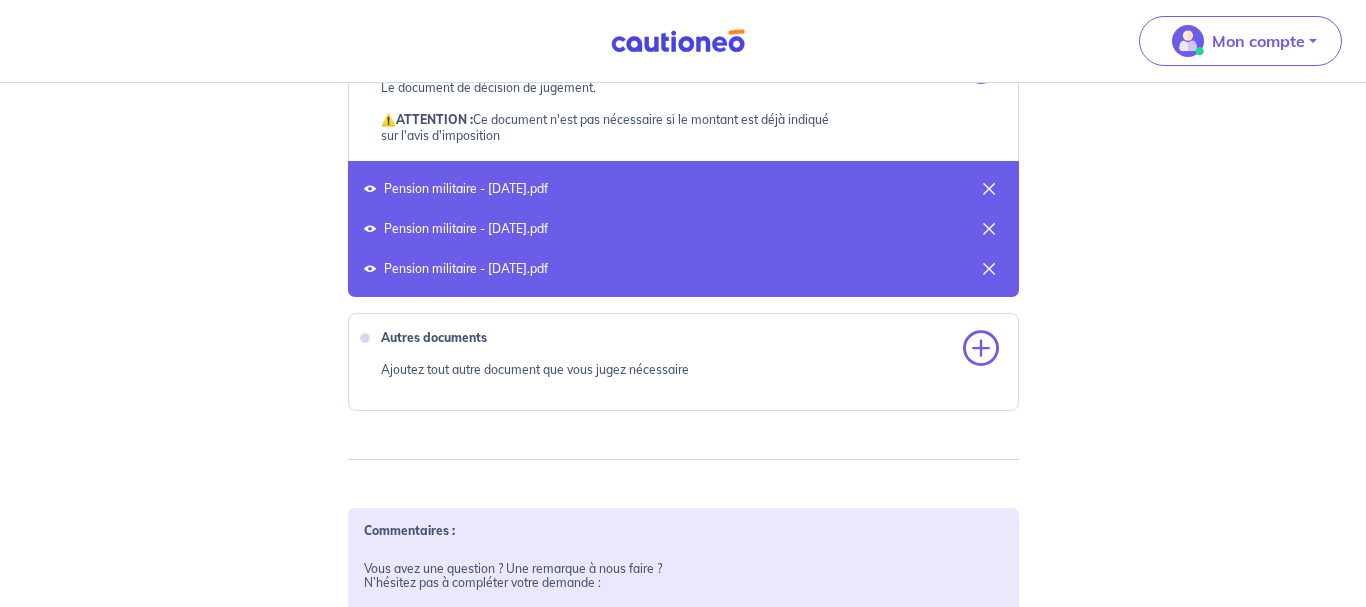 scroll, scrollTop: 1625, scrollLeft: 0, axis: vertical 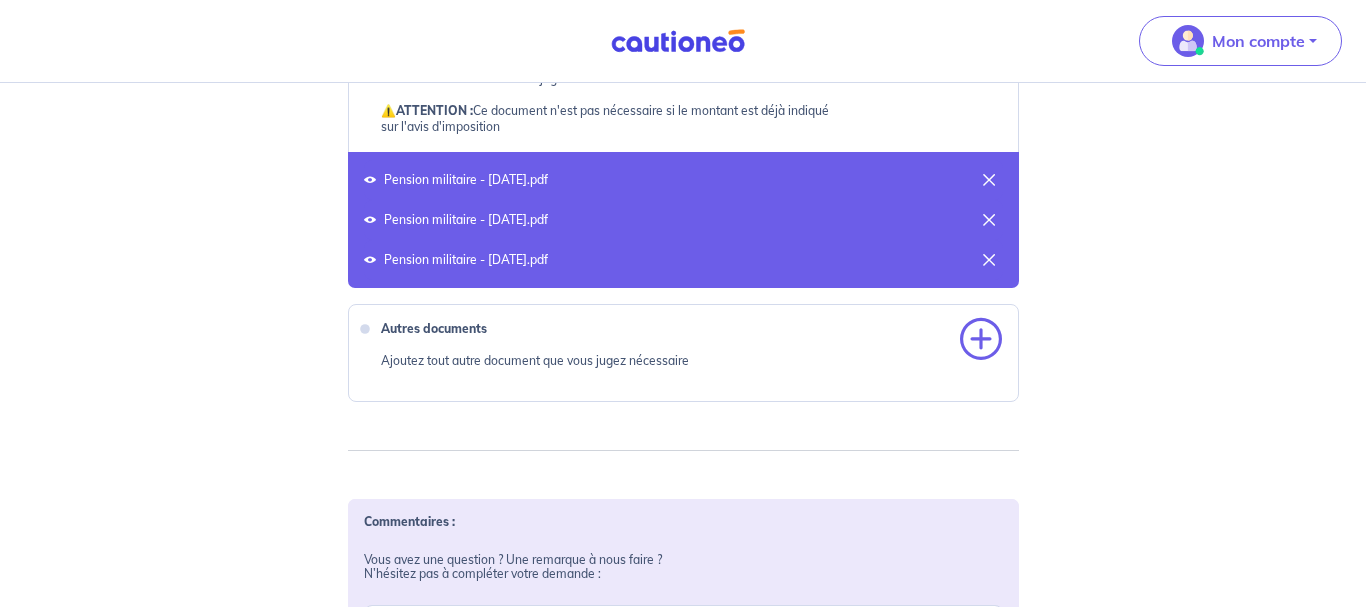 click at bounding box center [981, 340] 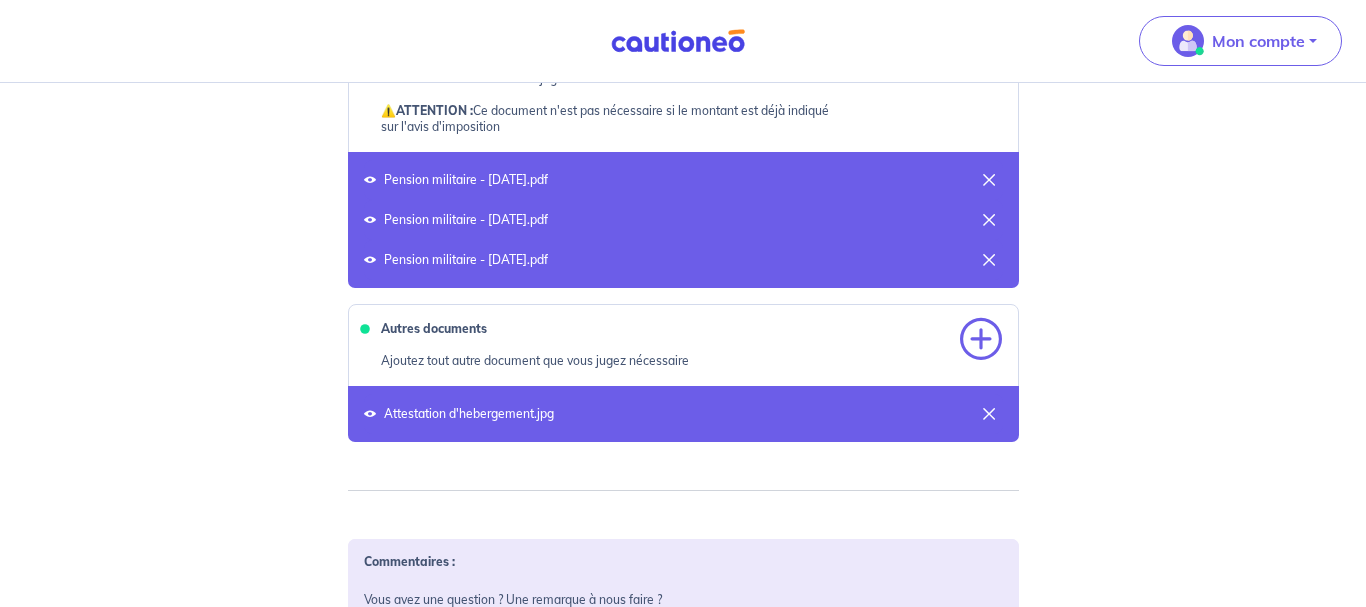 click at bounding box center [981, 340] 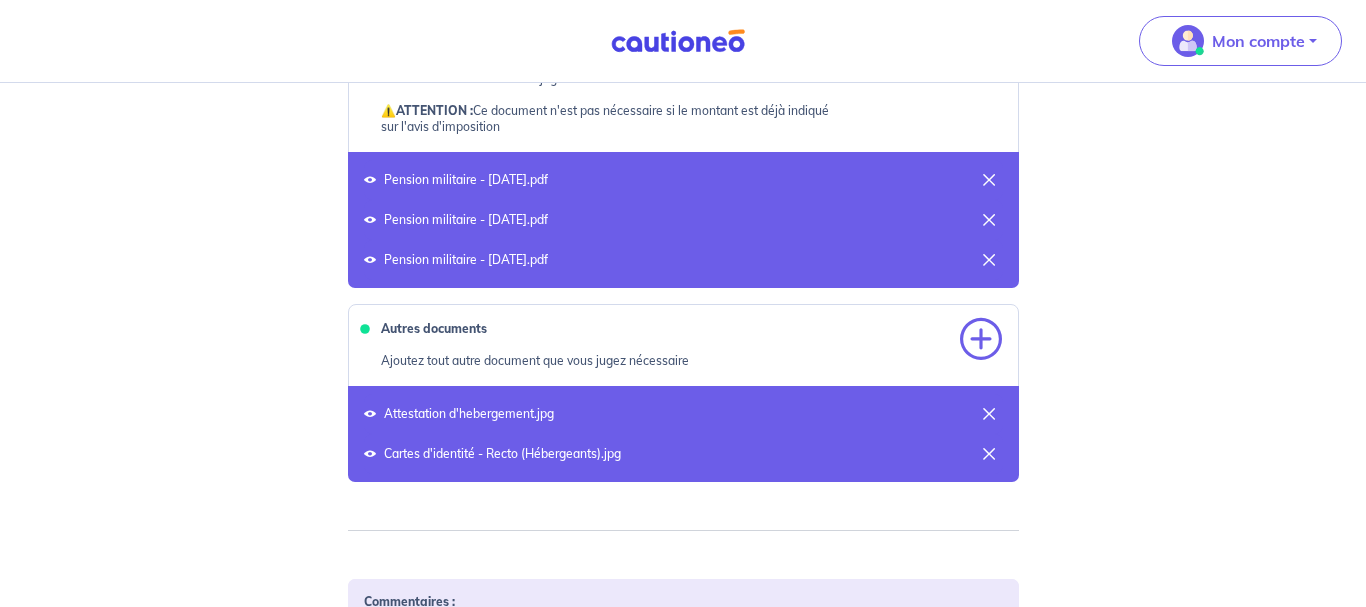 click at bounding box center (981, 340) 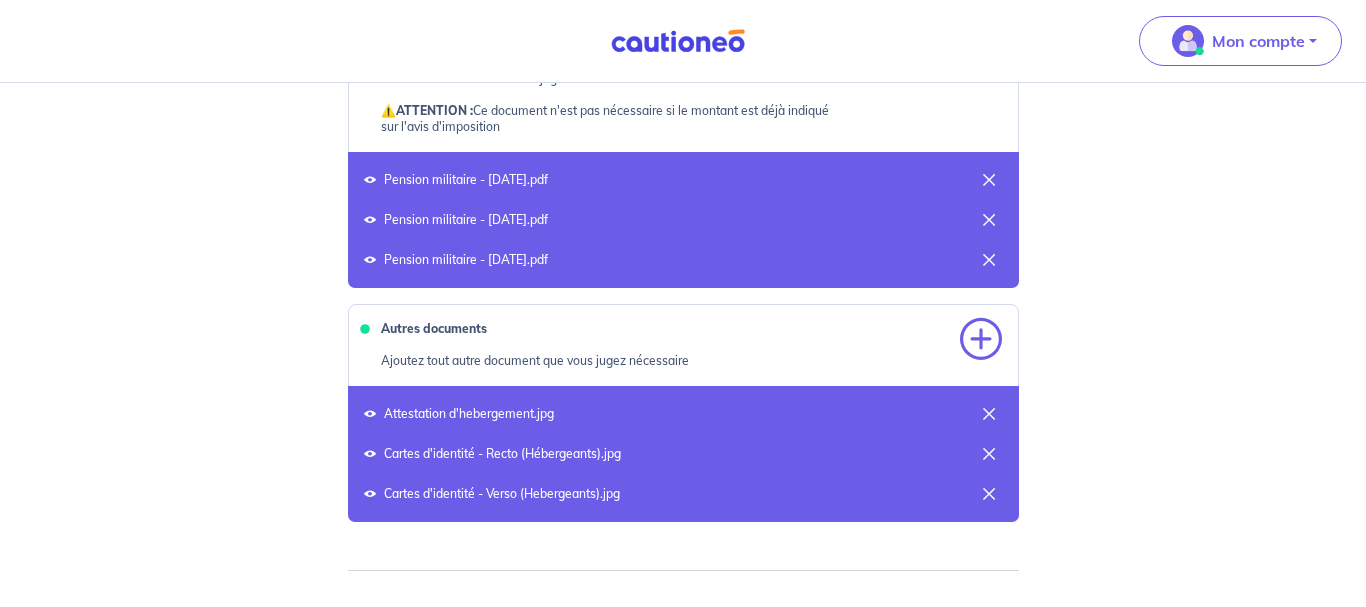 click at bounding box center [981, 340] 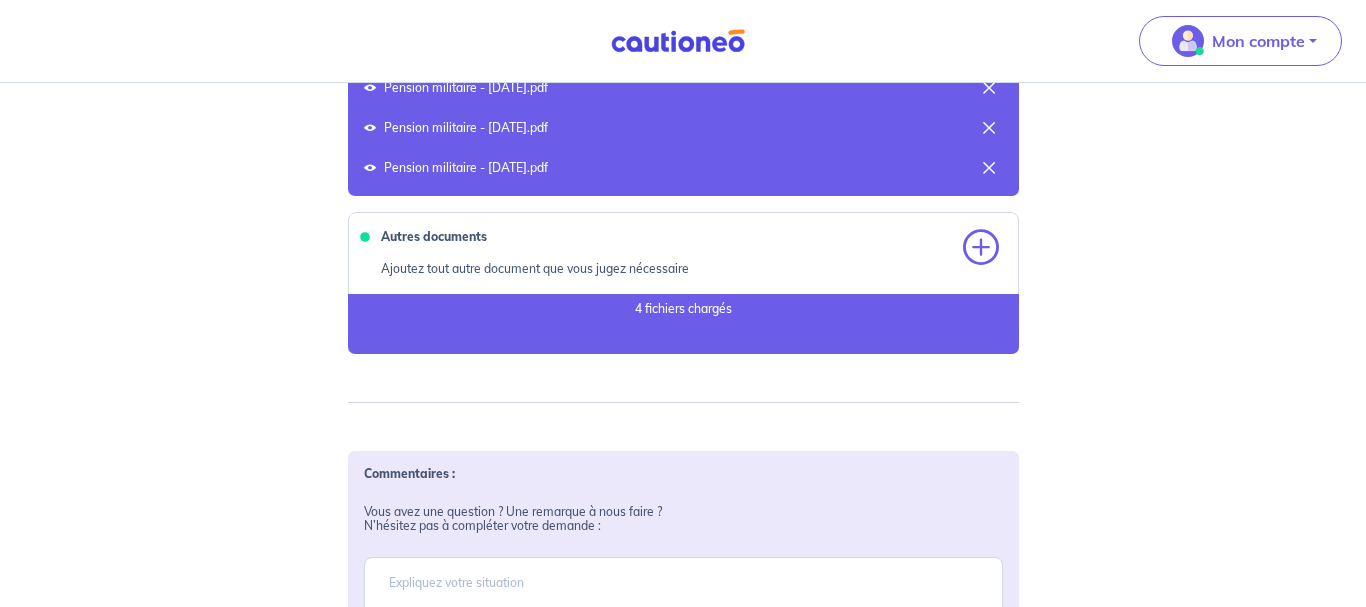 scroll, scrollTop: 1712, scrollLeft: 0, axis: vertical 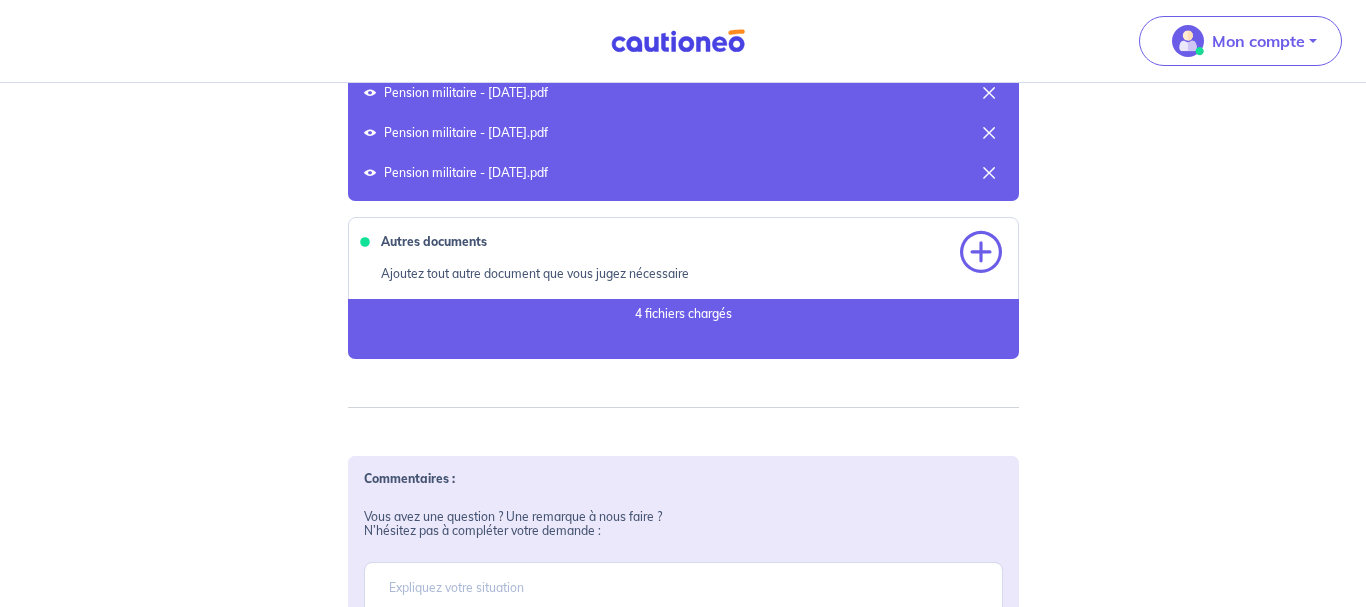 click at bounding box center (981, 253) 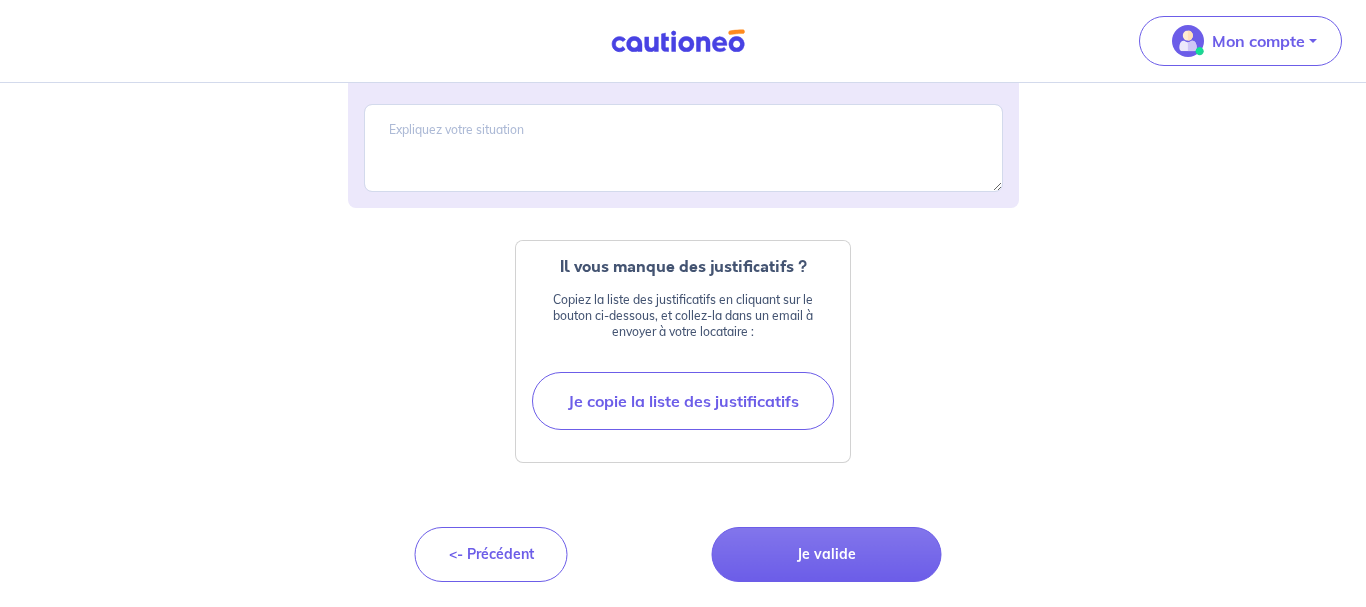 scroll, scrollTop: 2171, scrollLeft: 0, axis: vertical 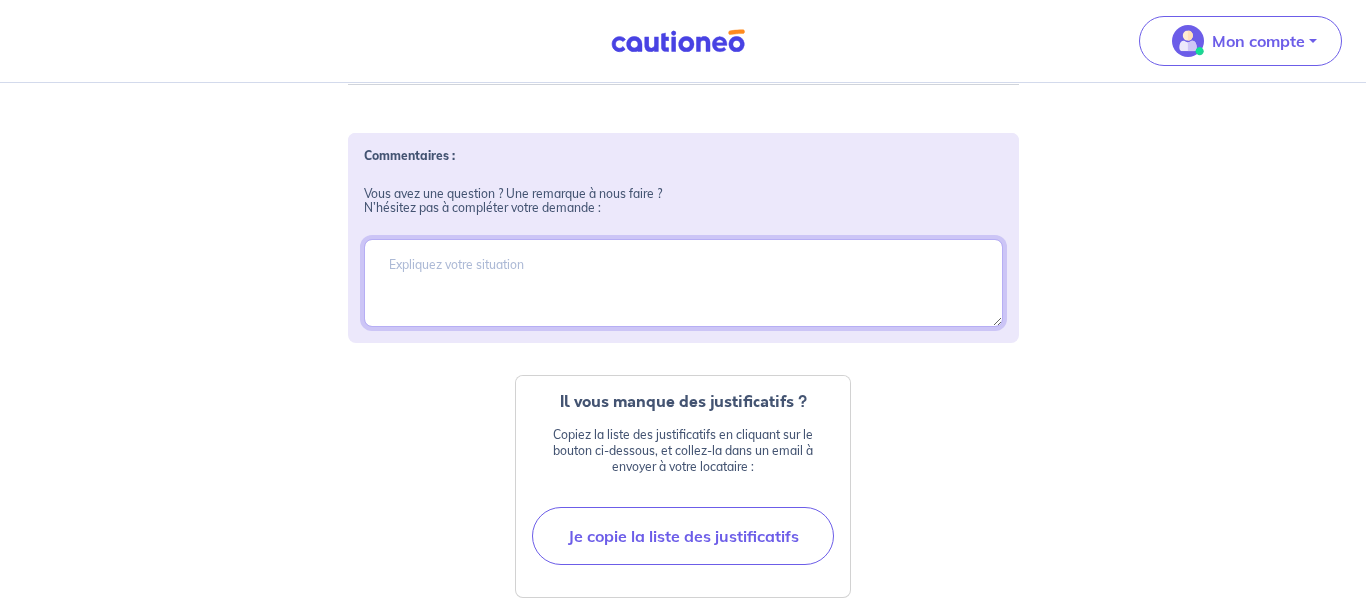 click at bounding box center [683, 283] 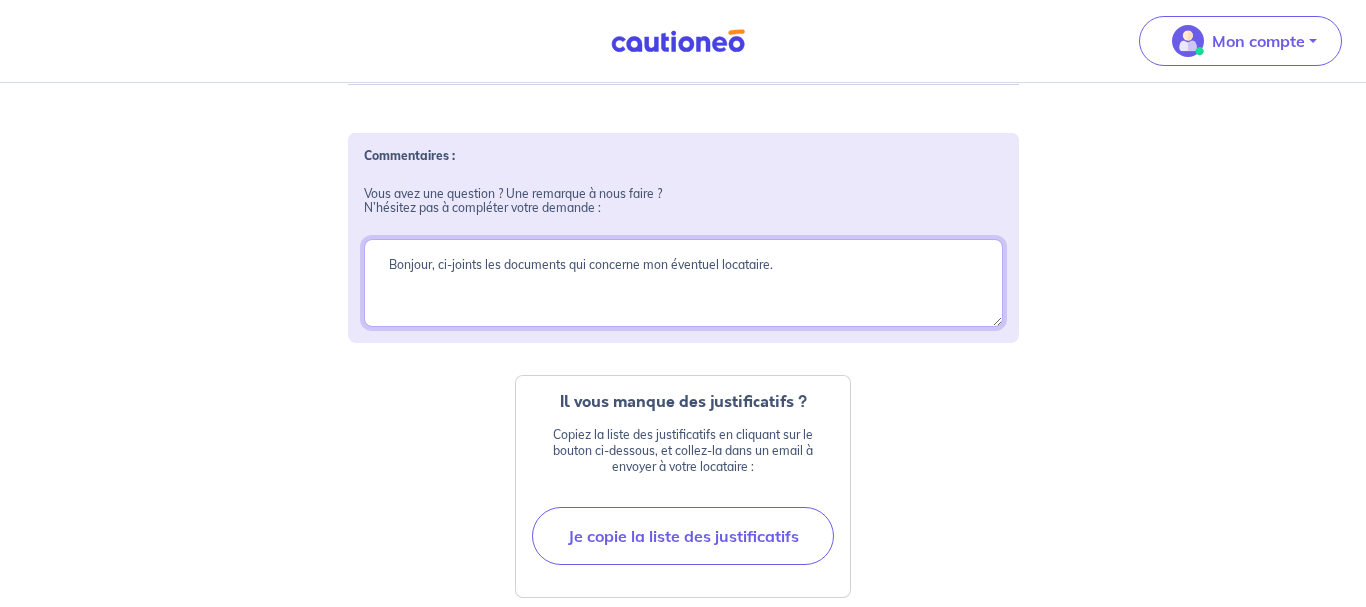 scroll, scrollTop: 2063, scrollLeft: 0, axis: vertical 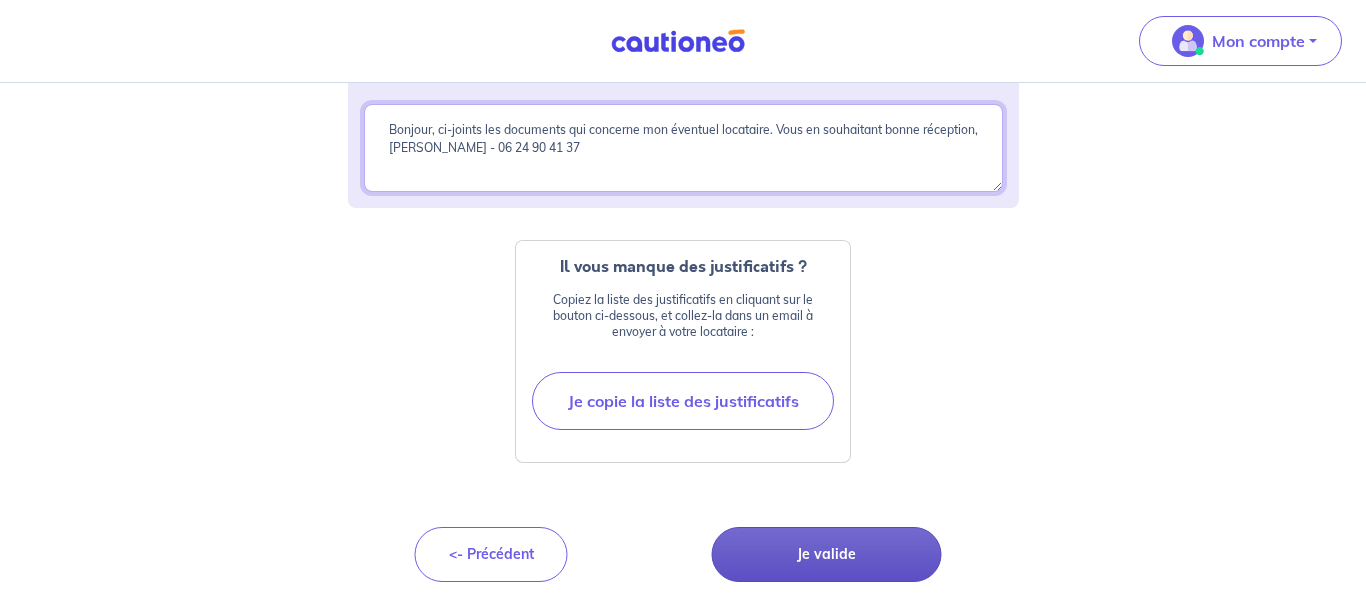 type on "Bonjour, ci-joints les documents qui concerne mon éventuel locataire. Vous en souhaitant bonne réception, [PERSON_NAME] - 06 24 90 41 37" 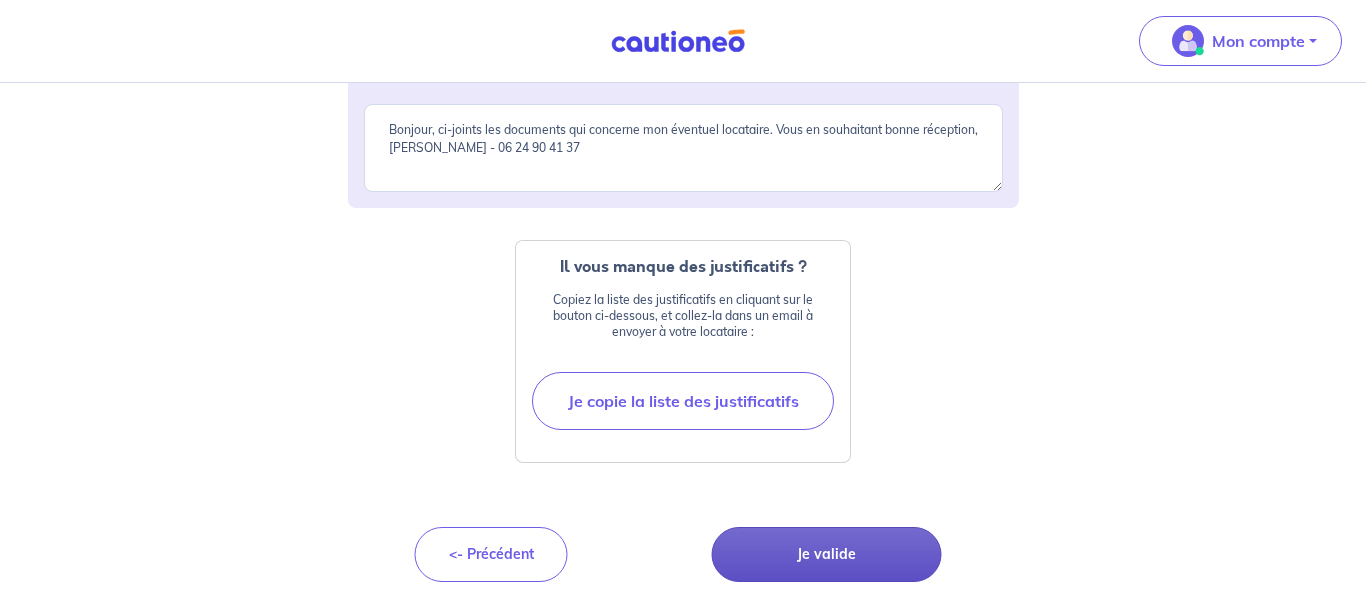 click on "Je valide" at bounding box center [827, 554] 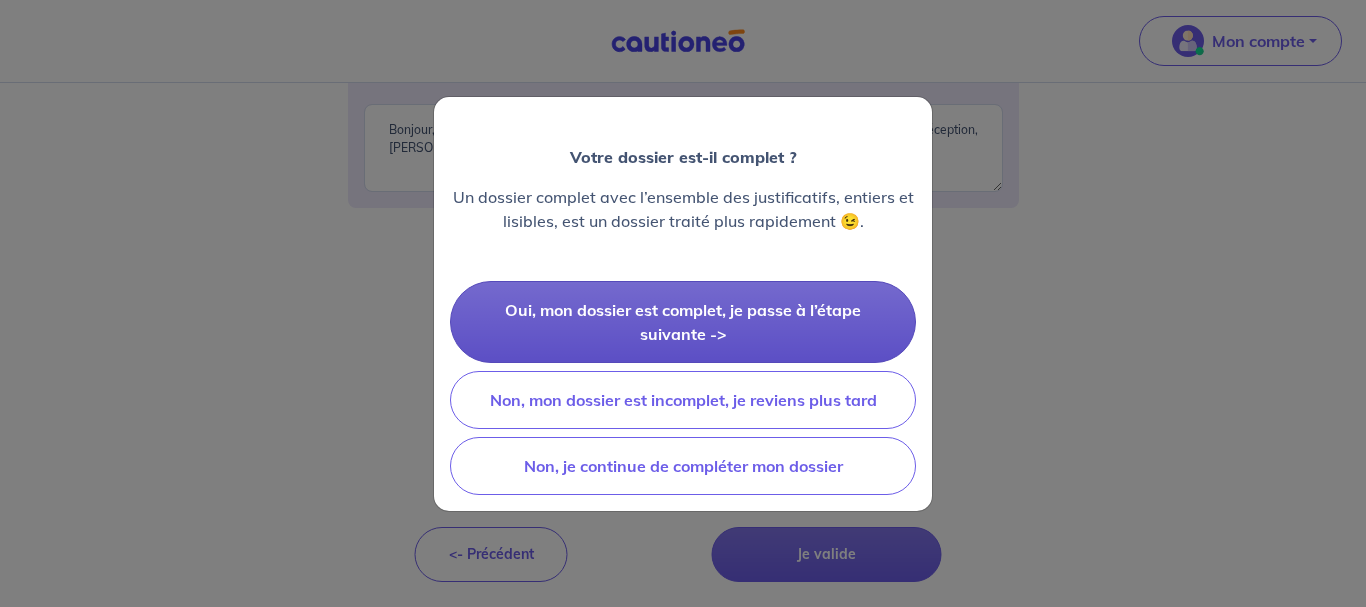 click on "Oui, mon dossier est complet, je passe à l’étape suivante ->" at bounding box center (683, 322) 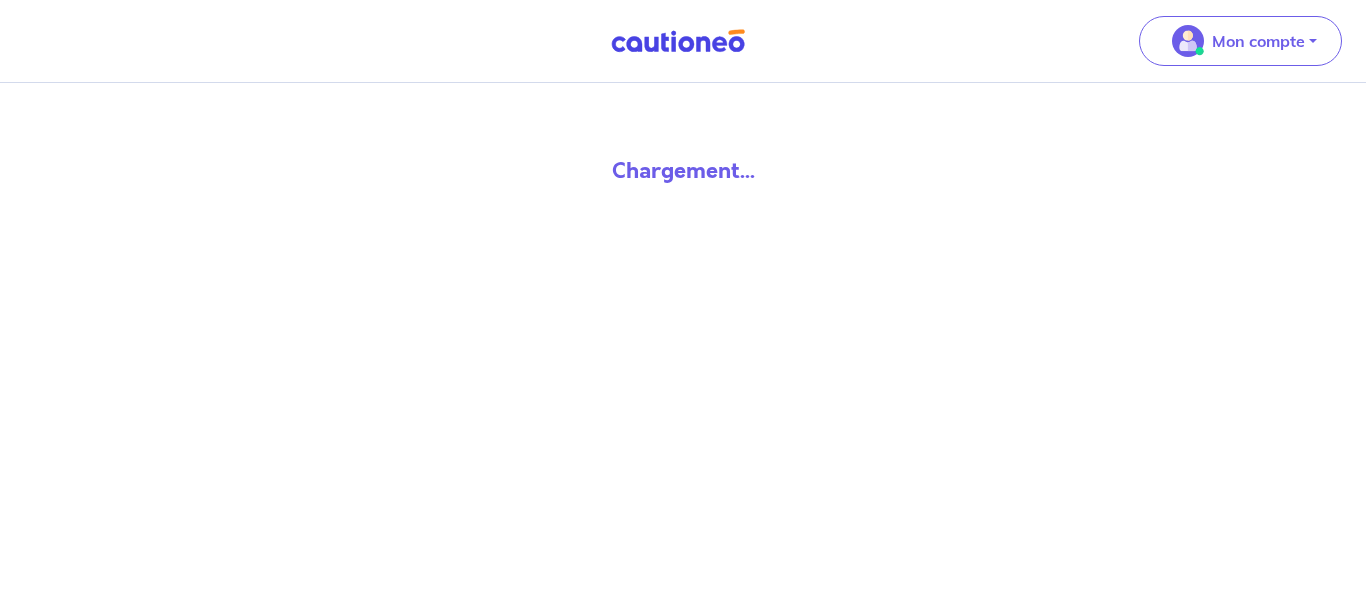 scroll, scrollTop: 0, scrollLeft: 0, axis: both 